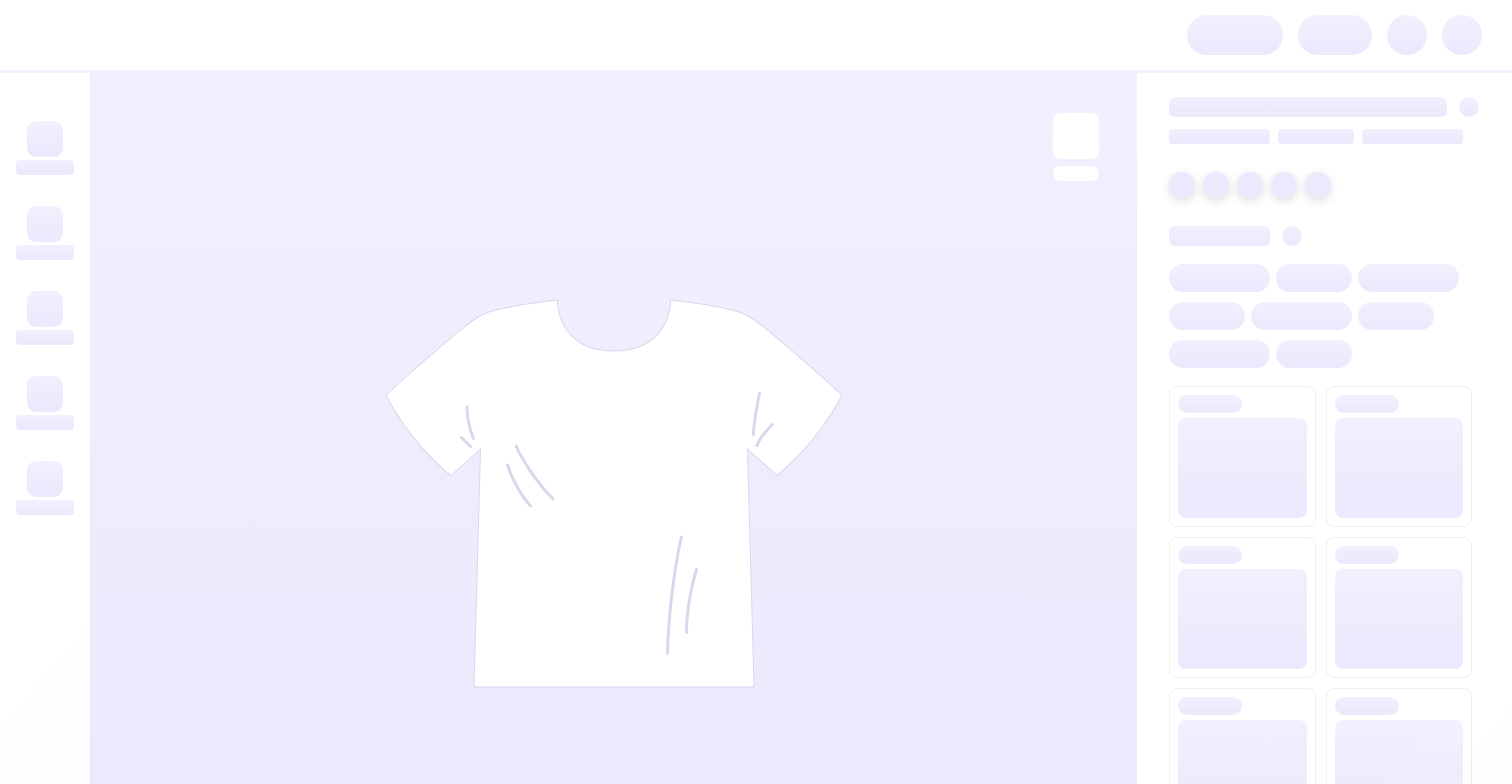 scroll, scrollTop: 0, scrollLeft: 0, axis: both 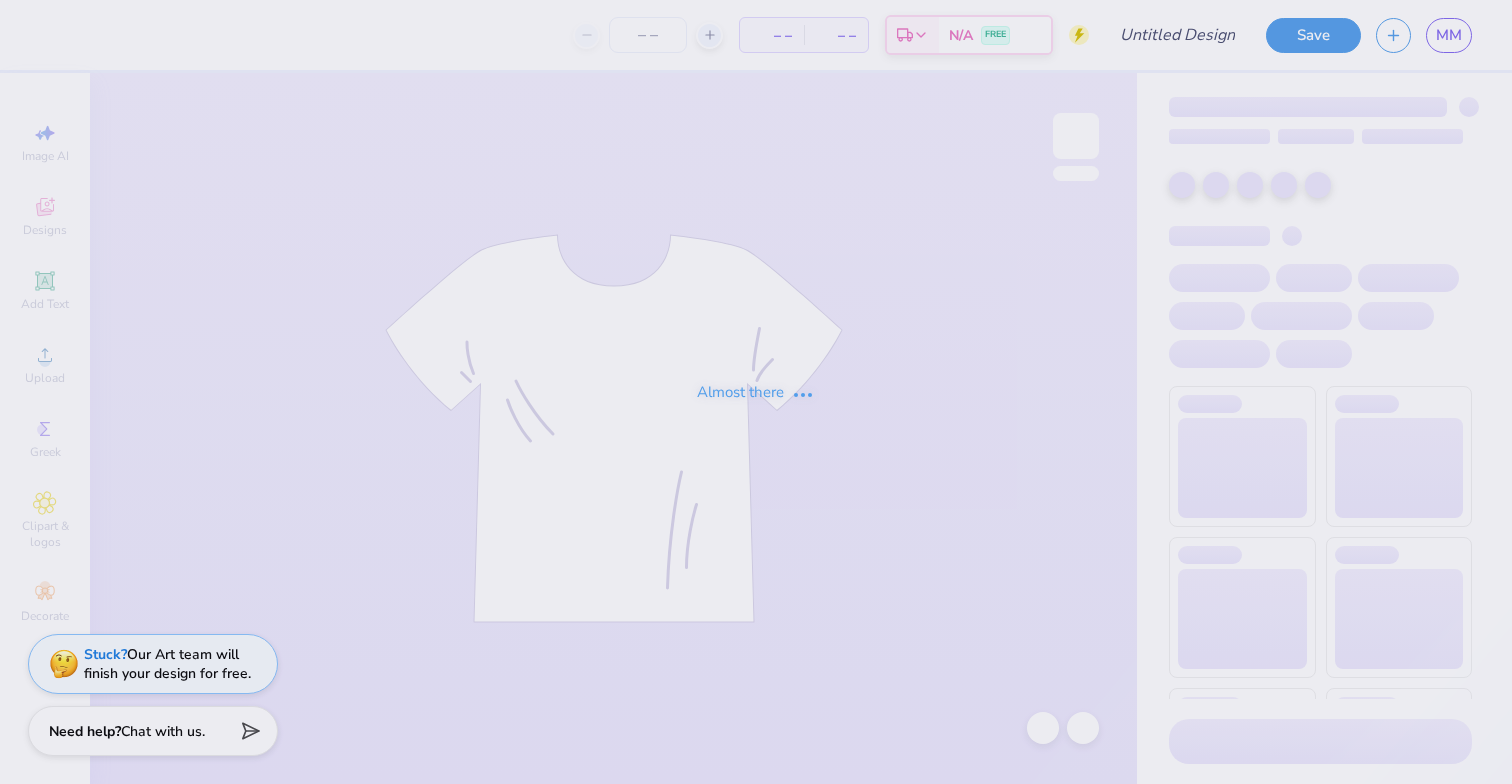 type on "tank" 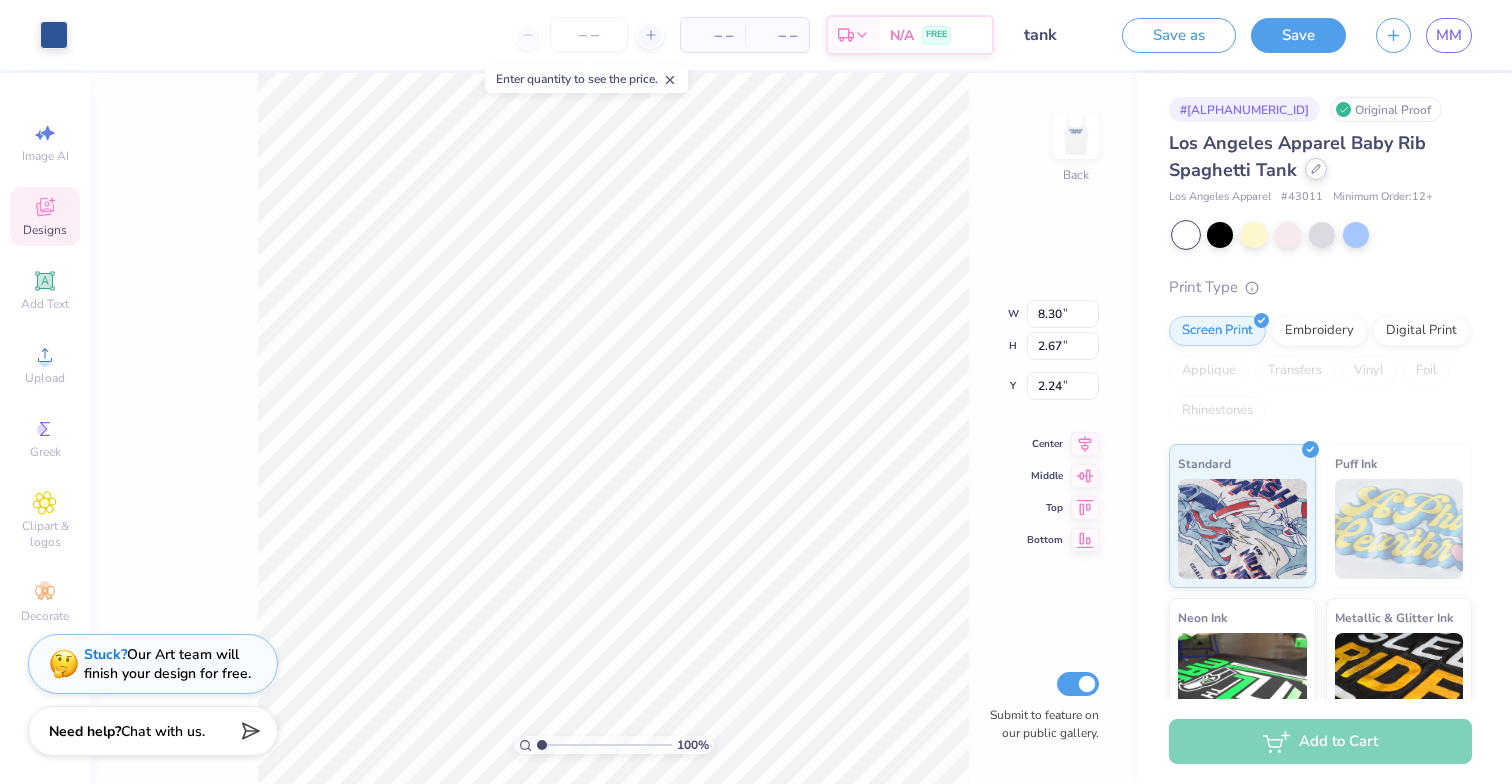click 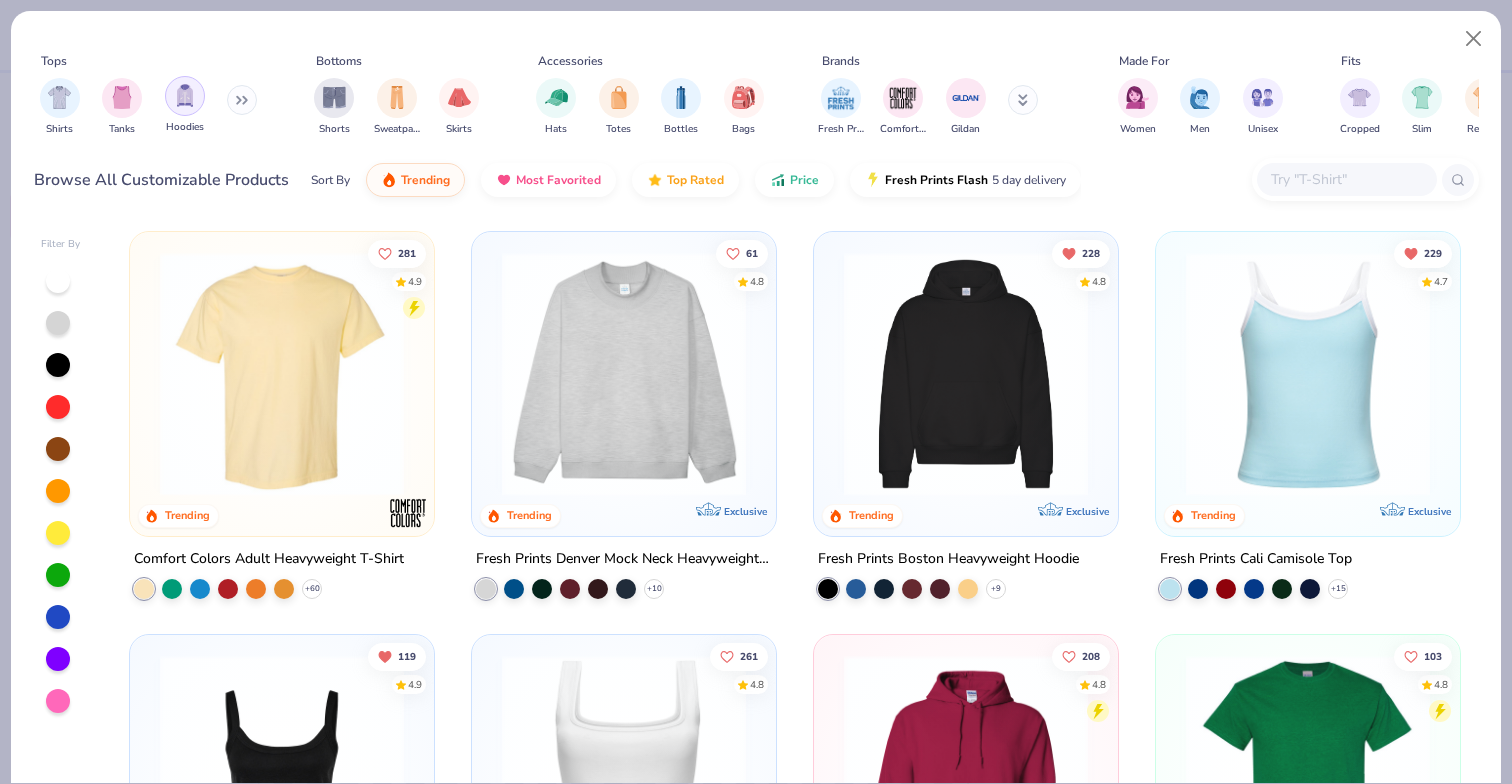 click at bounding box center (185, 95) 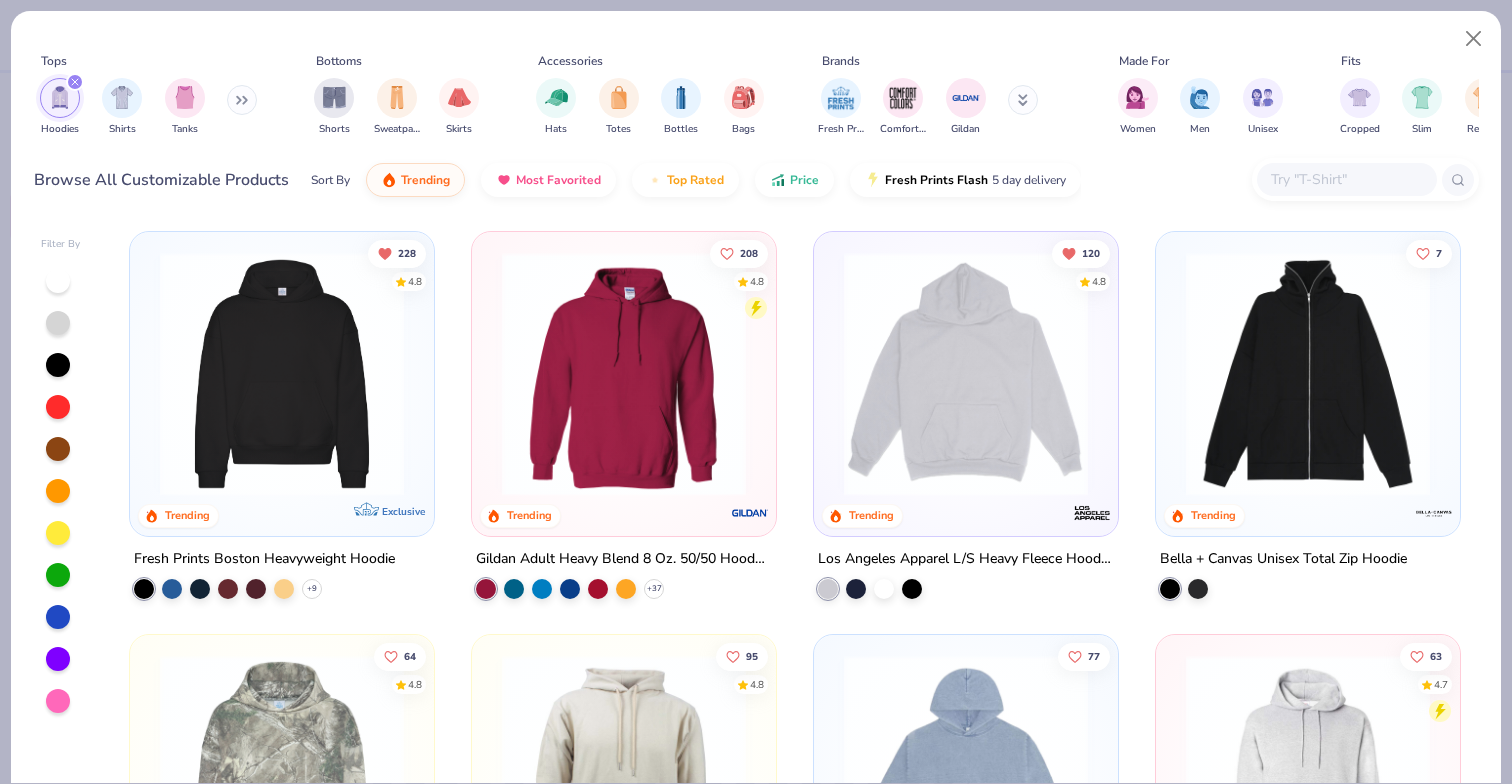 click at bounding box center (966, 374) 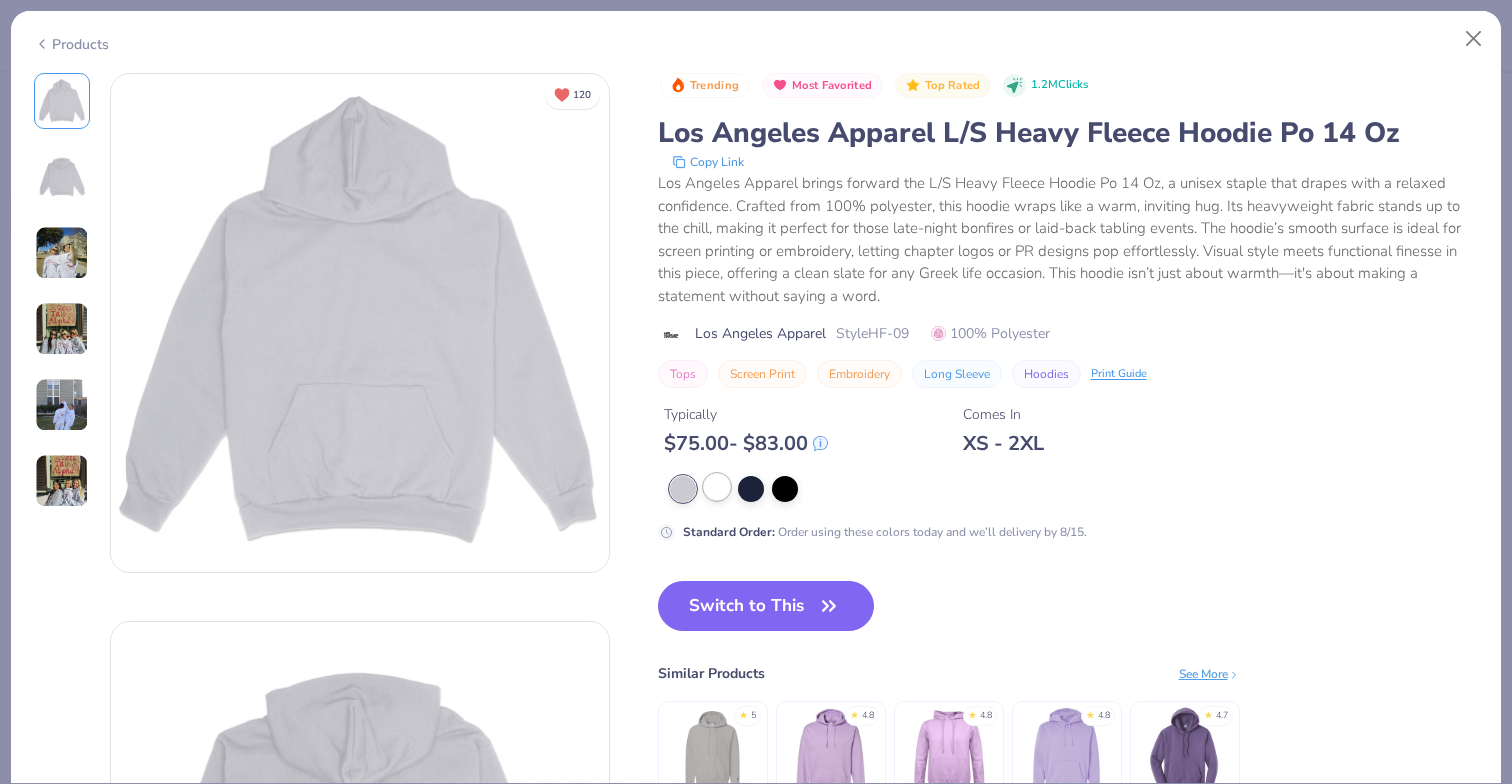 click at bounding box center (717, 487) 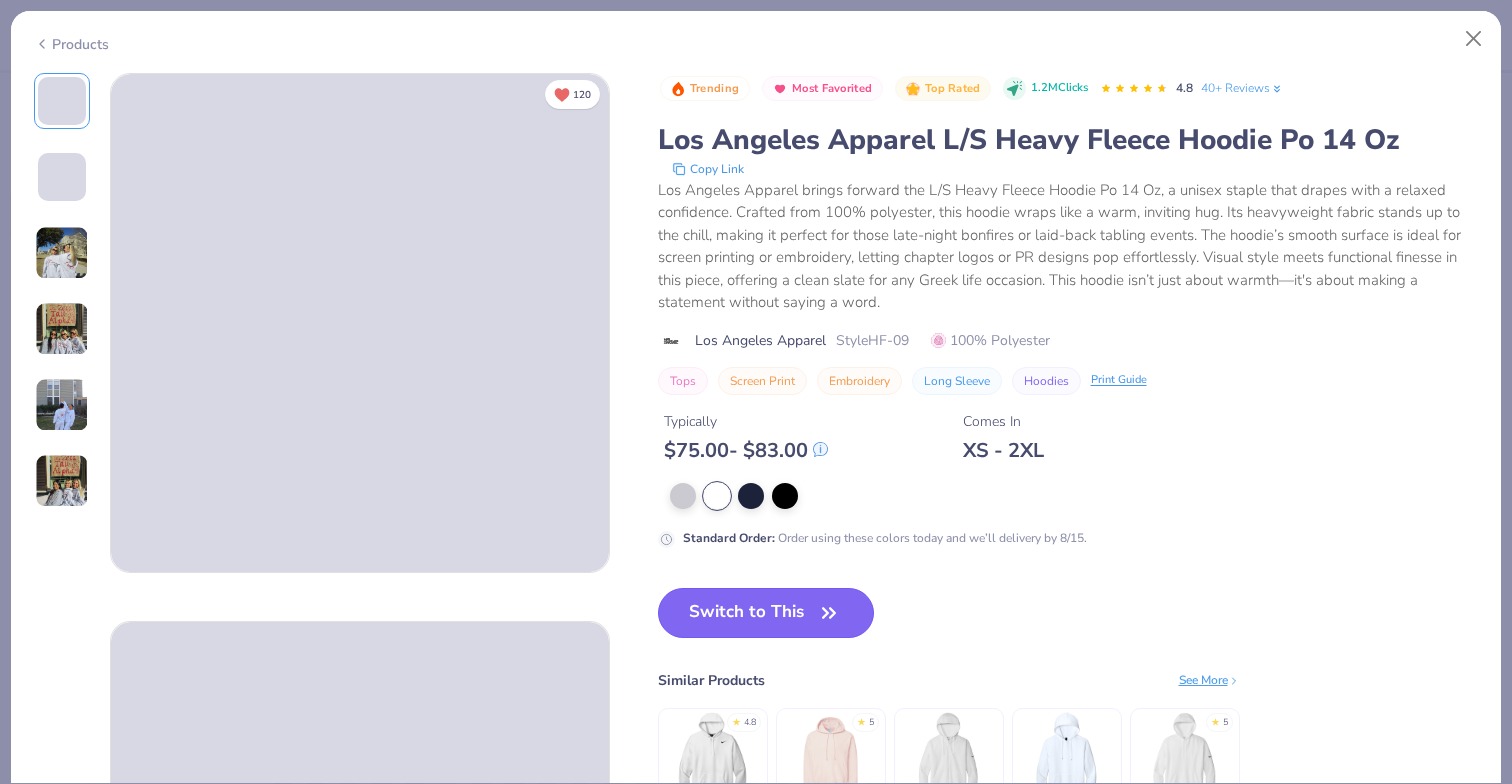 click on "Switch to This" at bounding box center [766, 613] 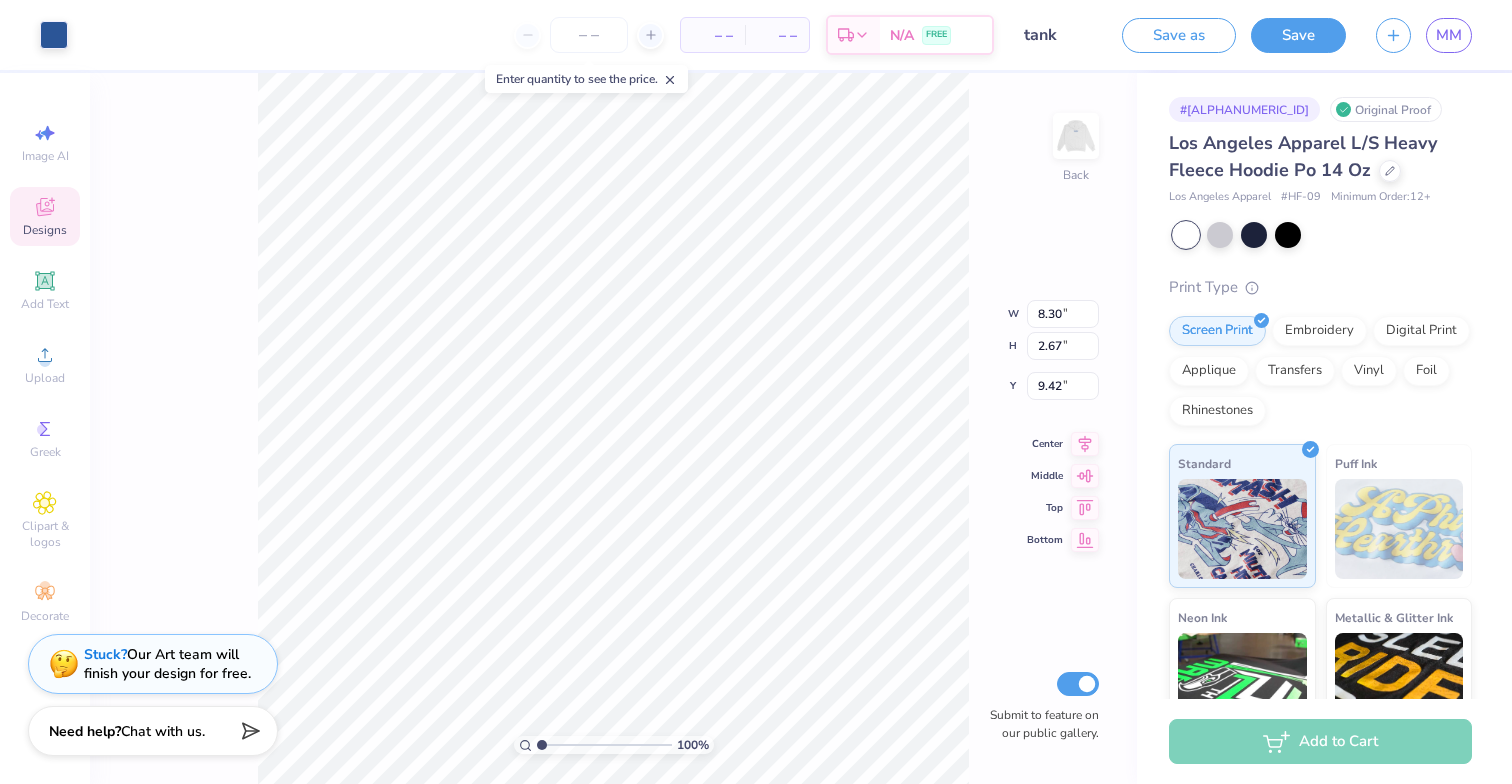 type on "12.54" 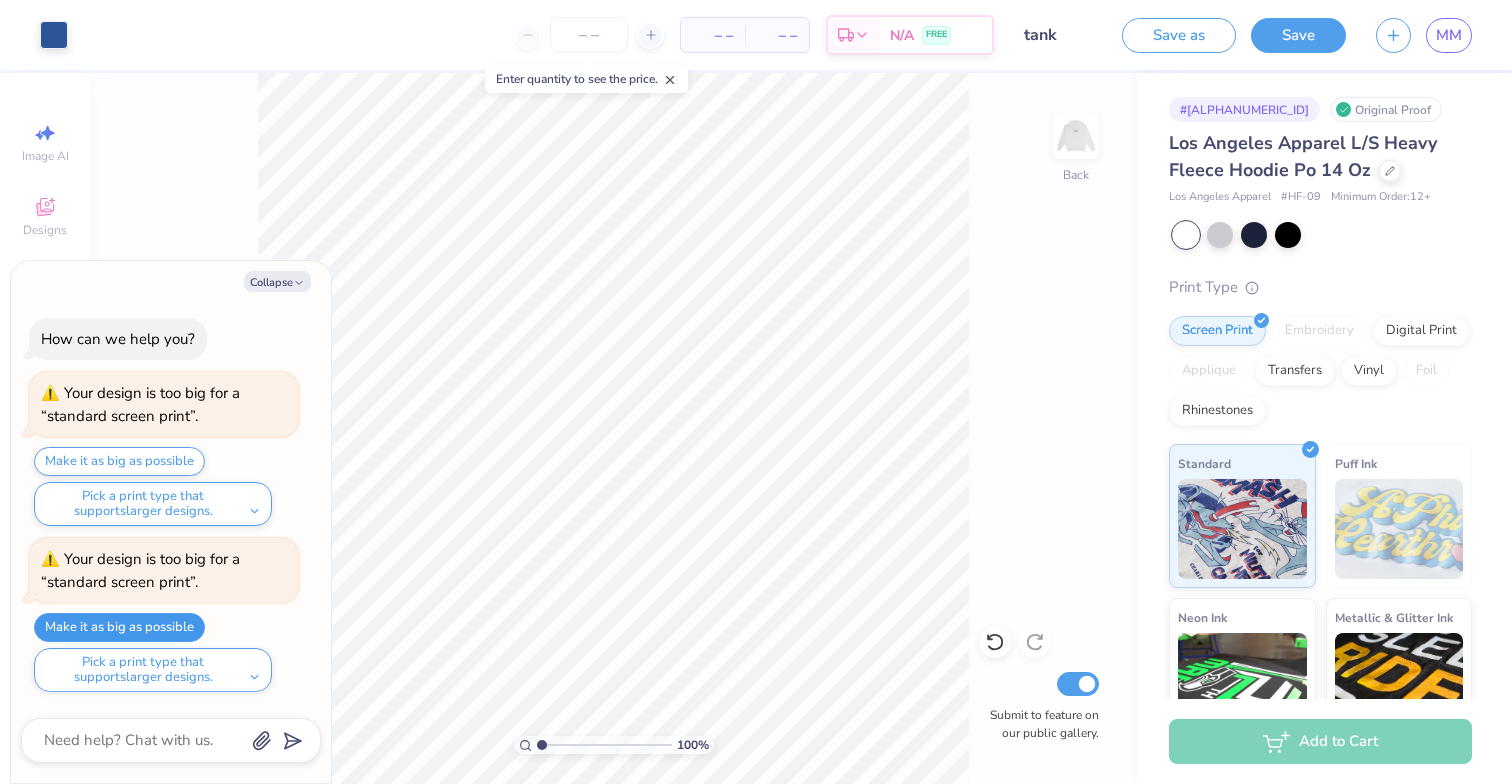 click on "Make it as big as possible" at bounding box center (119, 627) 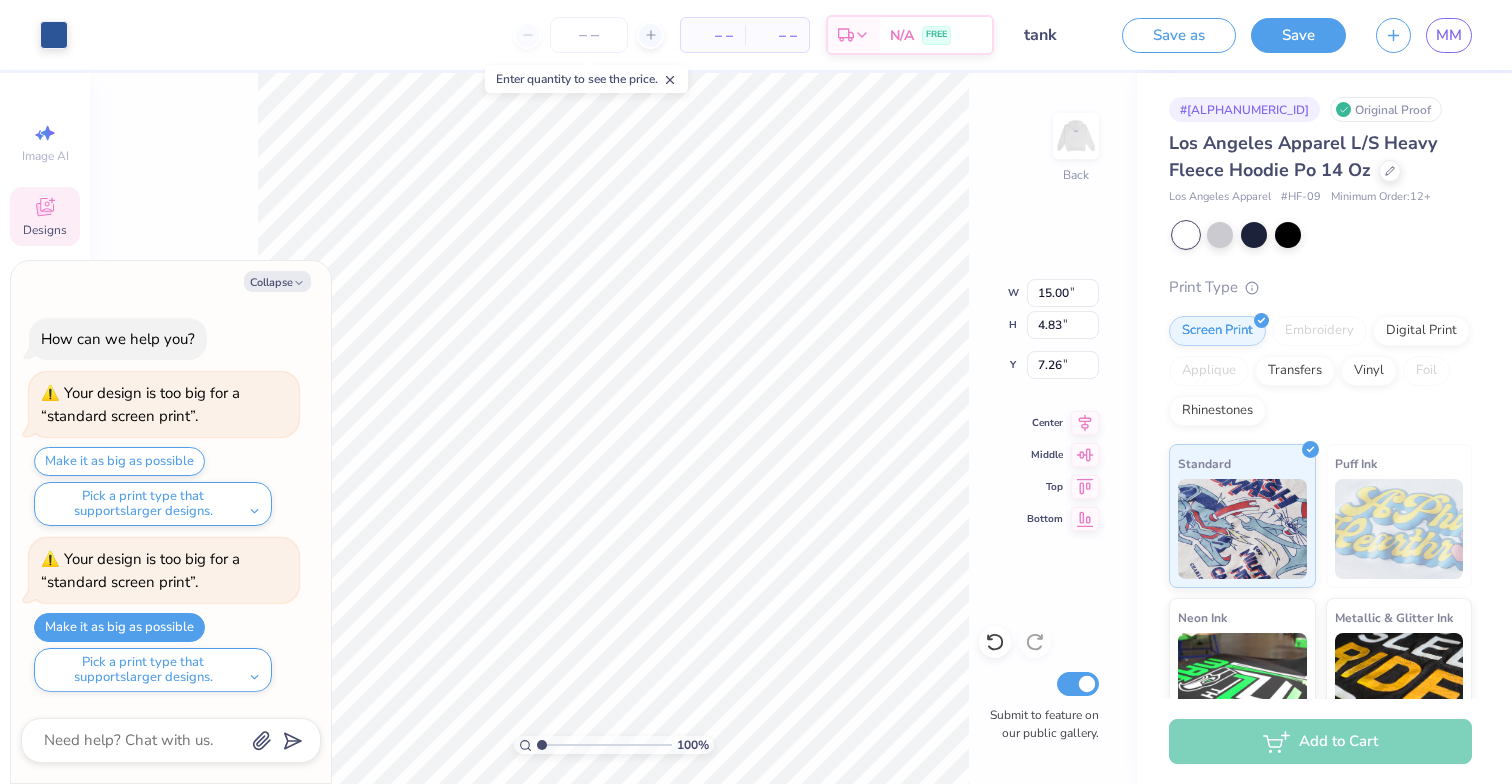 type on "x" 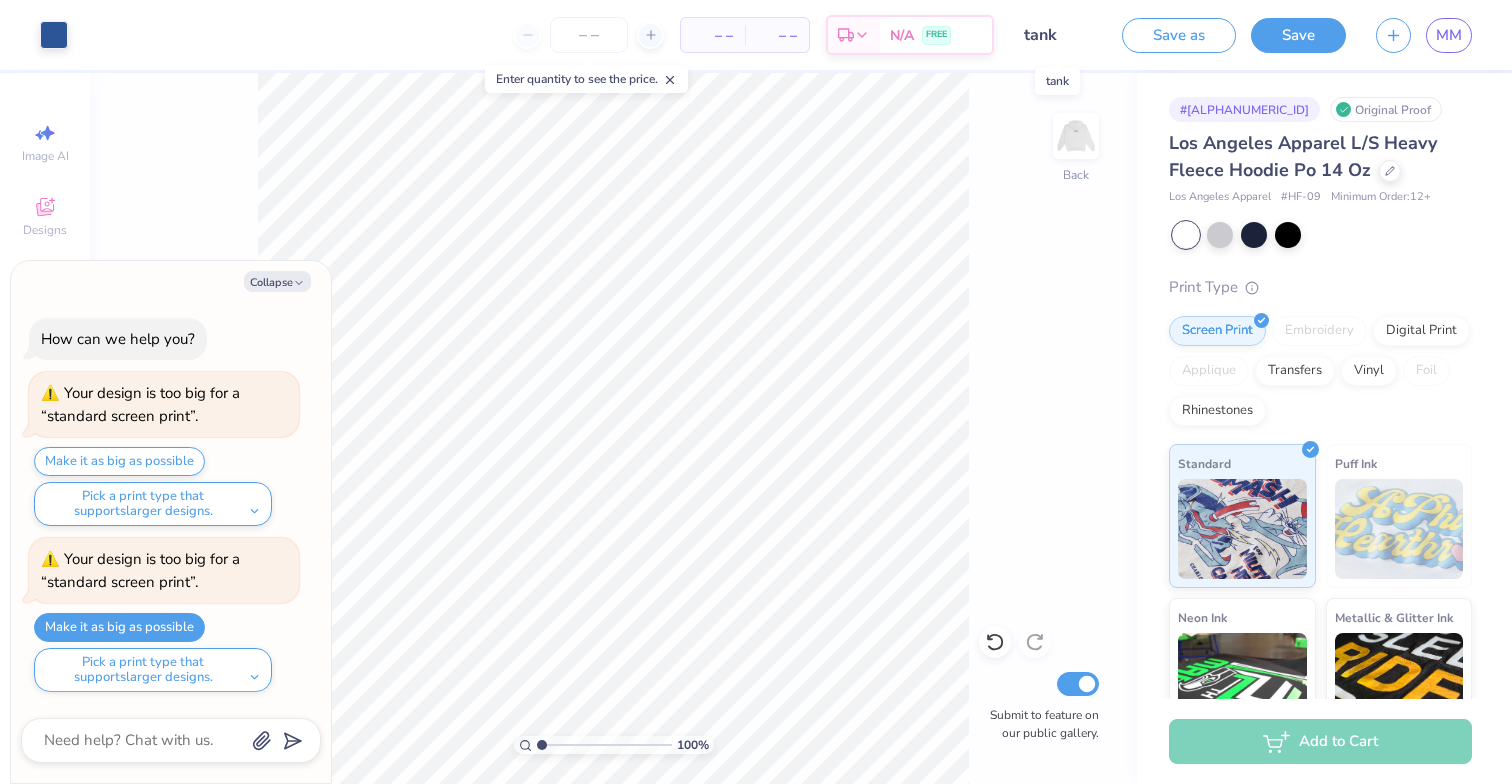 click on "tank" at bounding box center [1058, 35] 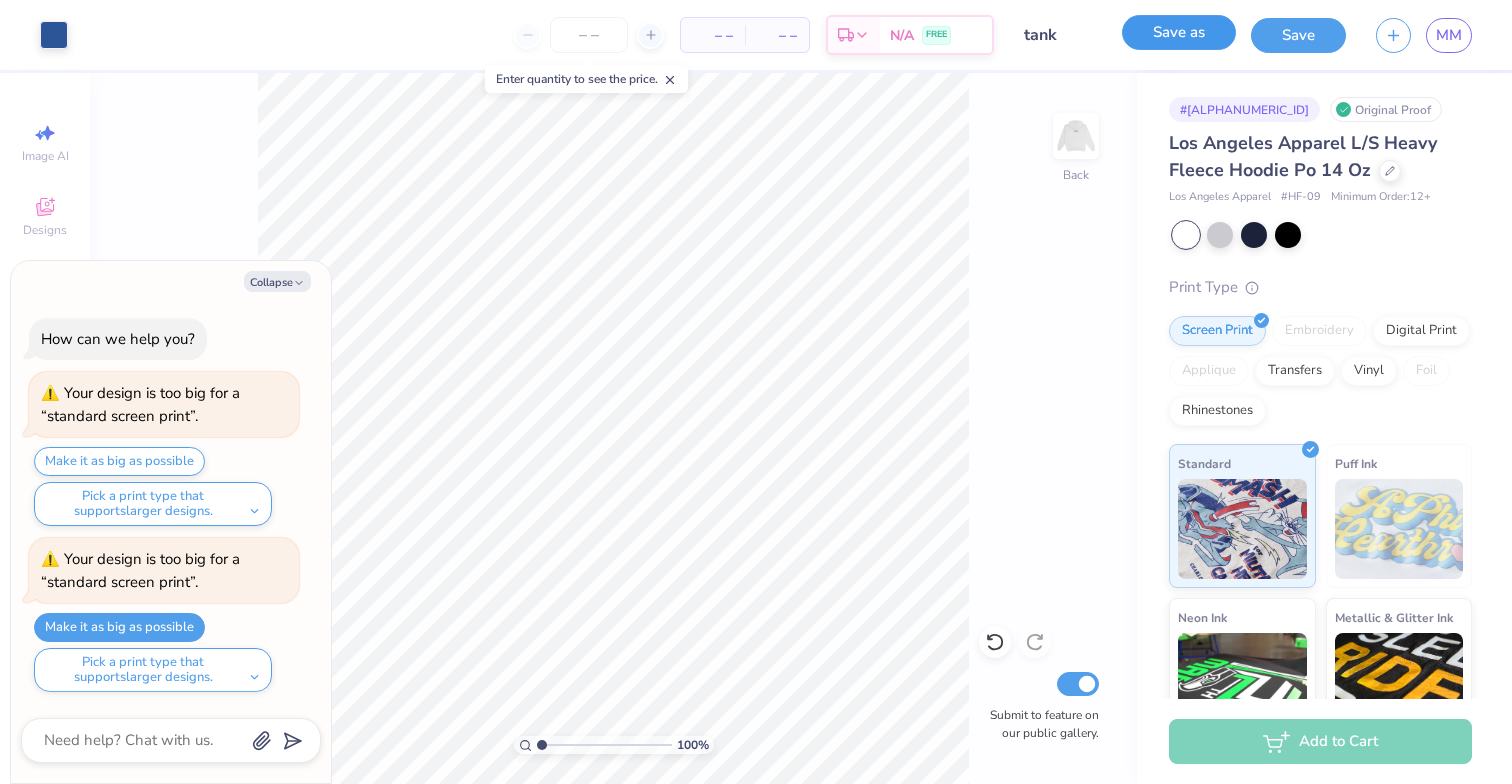 click on "Save as" at bounding box center [1179, 32] 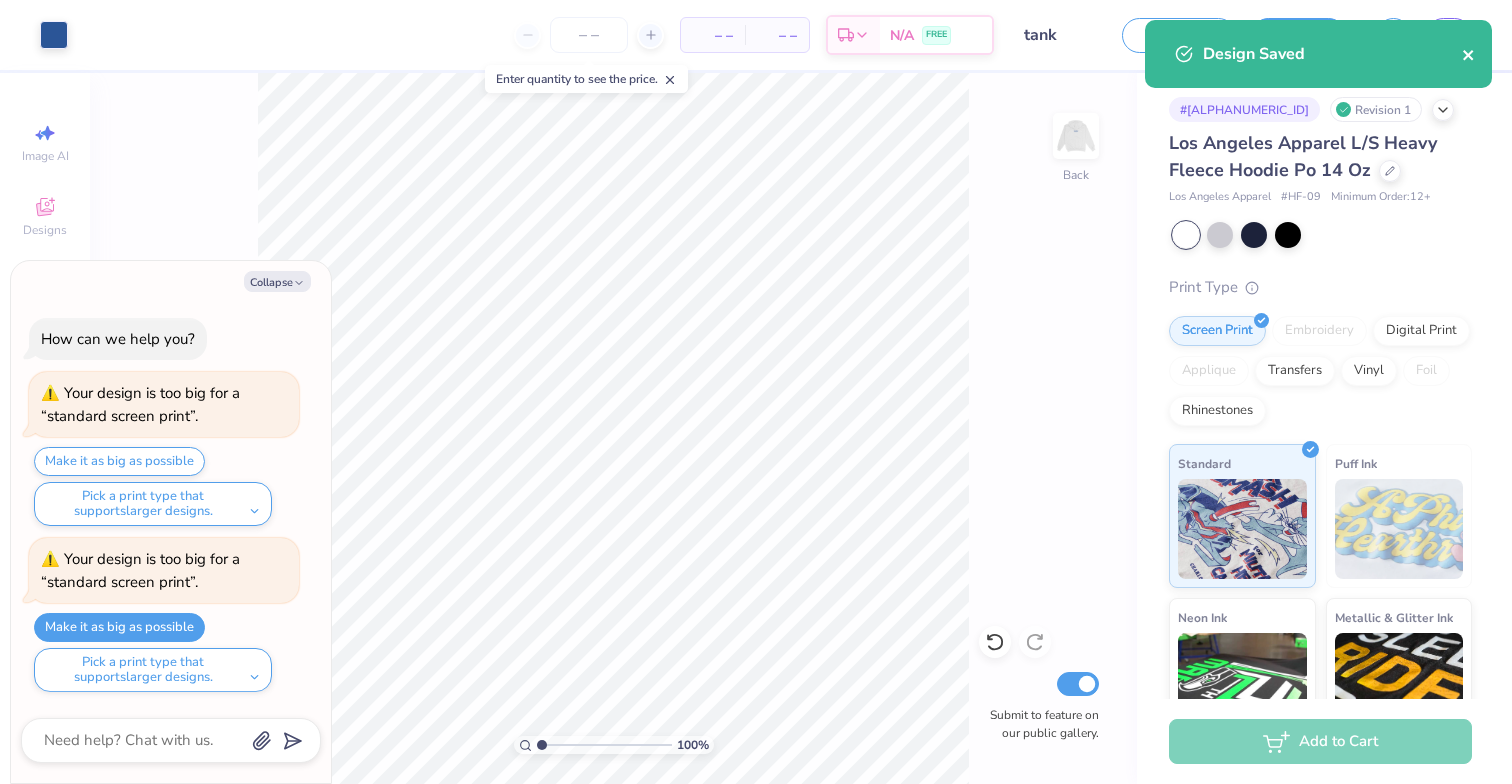 click 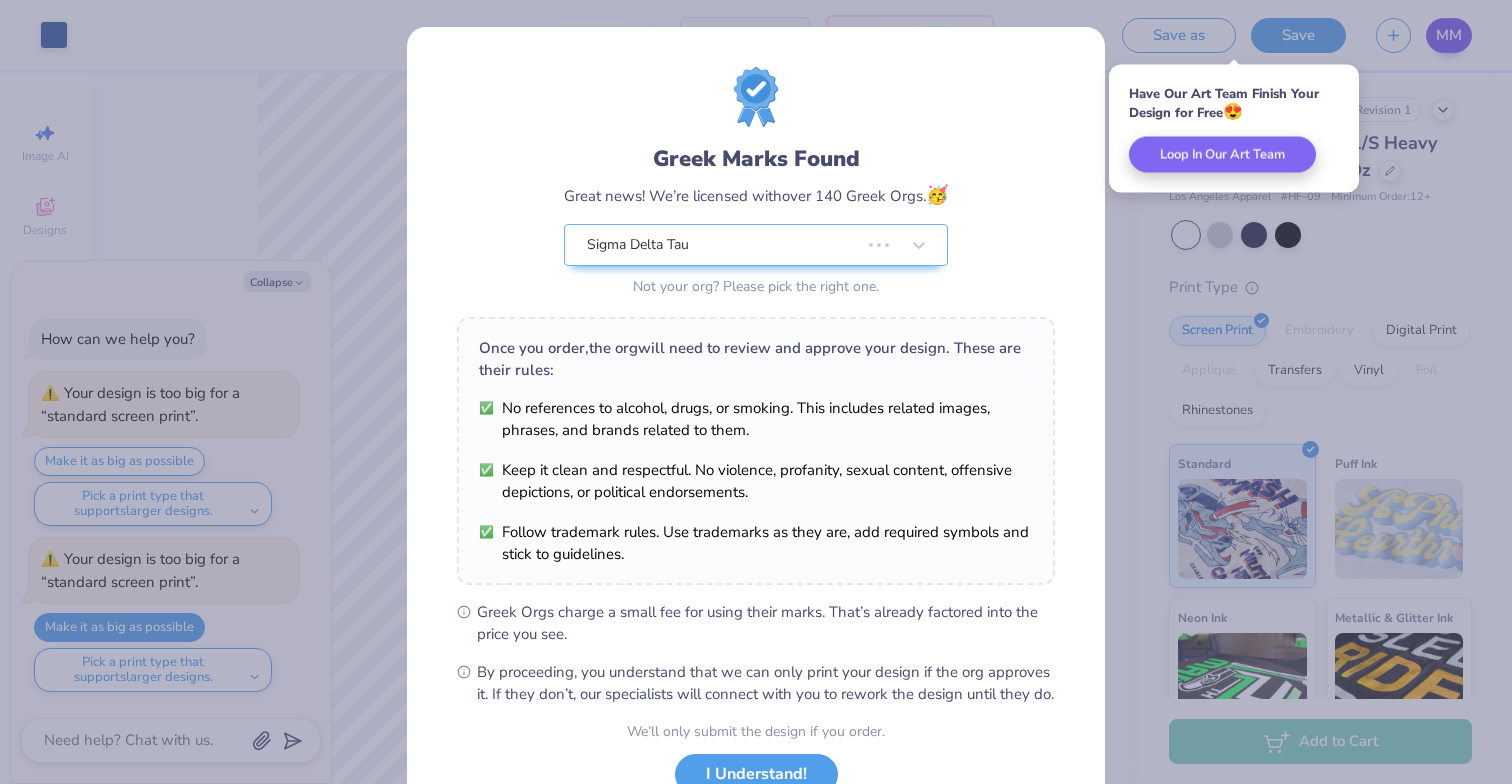 click on "Greek Marks Found Great news! We’re licensed with  over 140 Greek Orgs. 🥳 Sigma Delta Tau Not your org? Please pick the right one. Once you order,  the org  will need to review and approve your design. These are their rules: No references to alcohol, drugs, or smoking. This includes related images, phrases, and brands related to them. Keep it clean and respectful. No violence, profanity, sexual content, offensive depictions, or political endorsements. Follow trademark rules. Use trademarks as they are, add required symbols and stick to guidelines. Greek Orgs charge a small fee for using their marks. That’s already factored into the price you see. By proceeding, you understand that we can only print your design if the org approves it. If they don’t, our specialists will connect with you to rework the design until they do. We’ll only submit the design if you order. I Understand! No  Greek  marks in your design?" at bounding box center [756, 392] 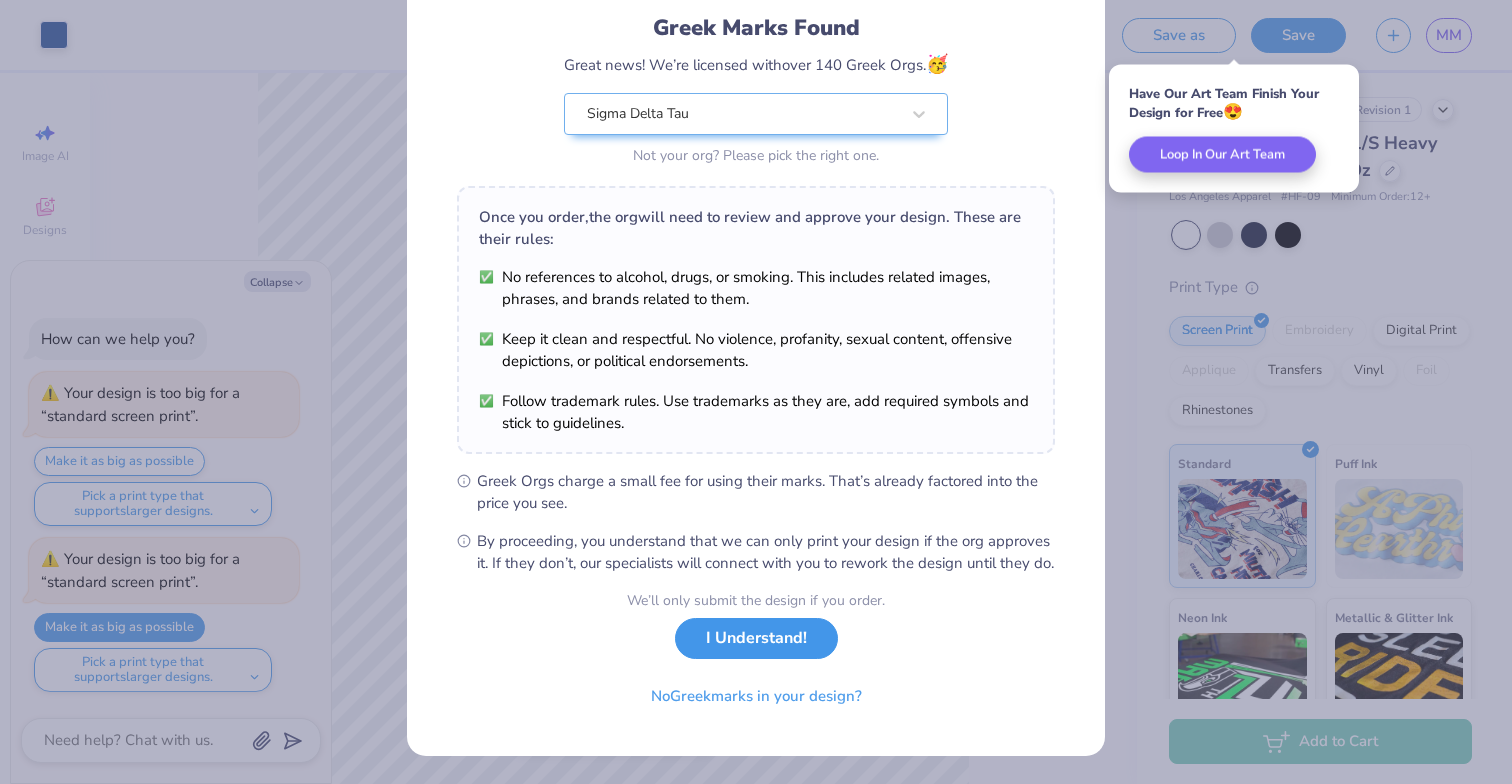 click on "I Understand!" at bounding box center (756, 638) 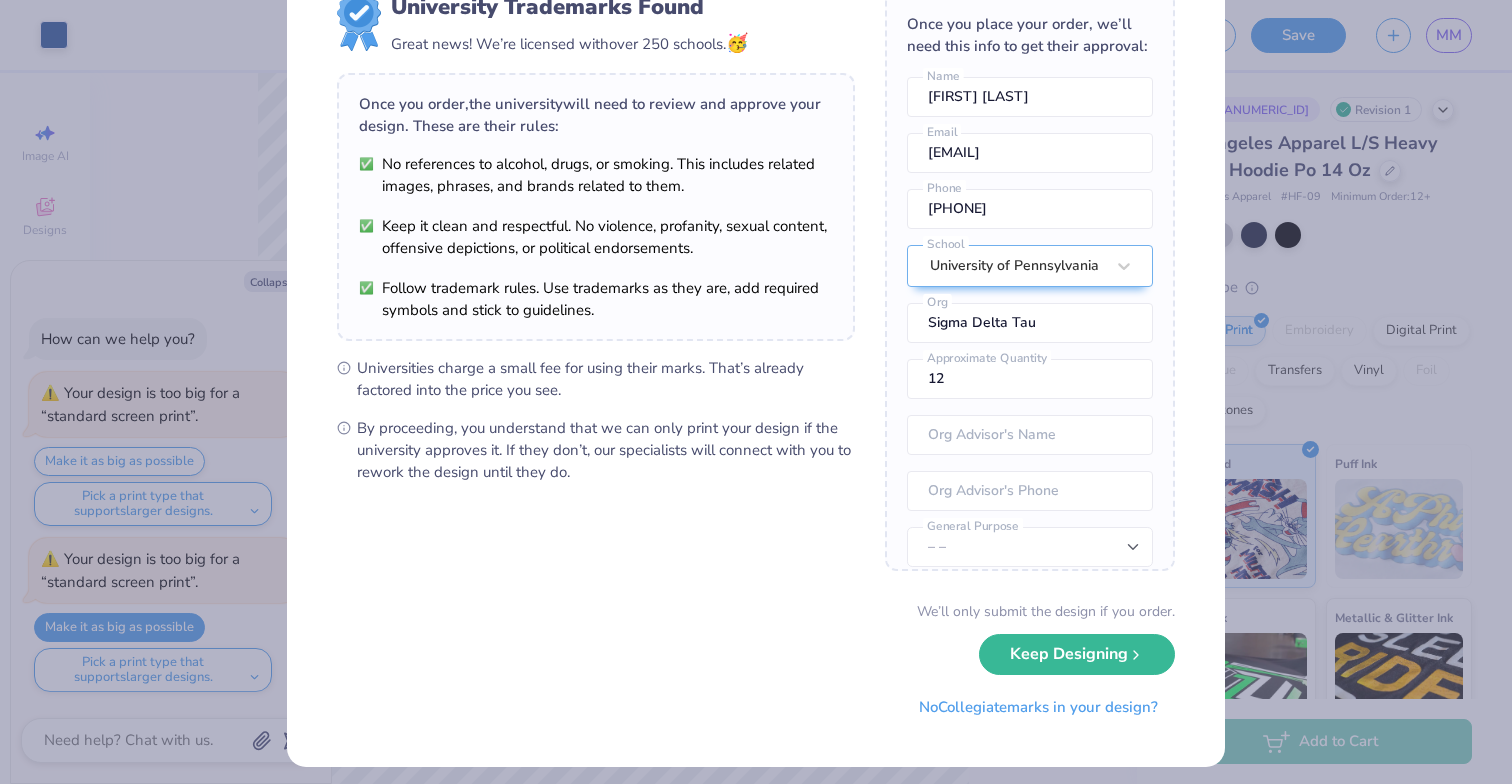 scroll, scrollTop: 79, scrollLeft: 0, axis: vertical 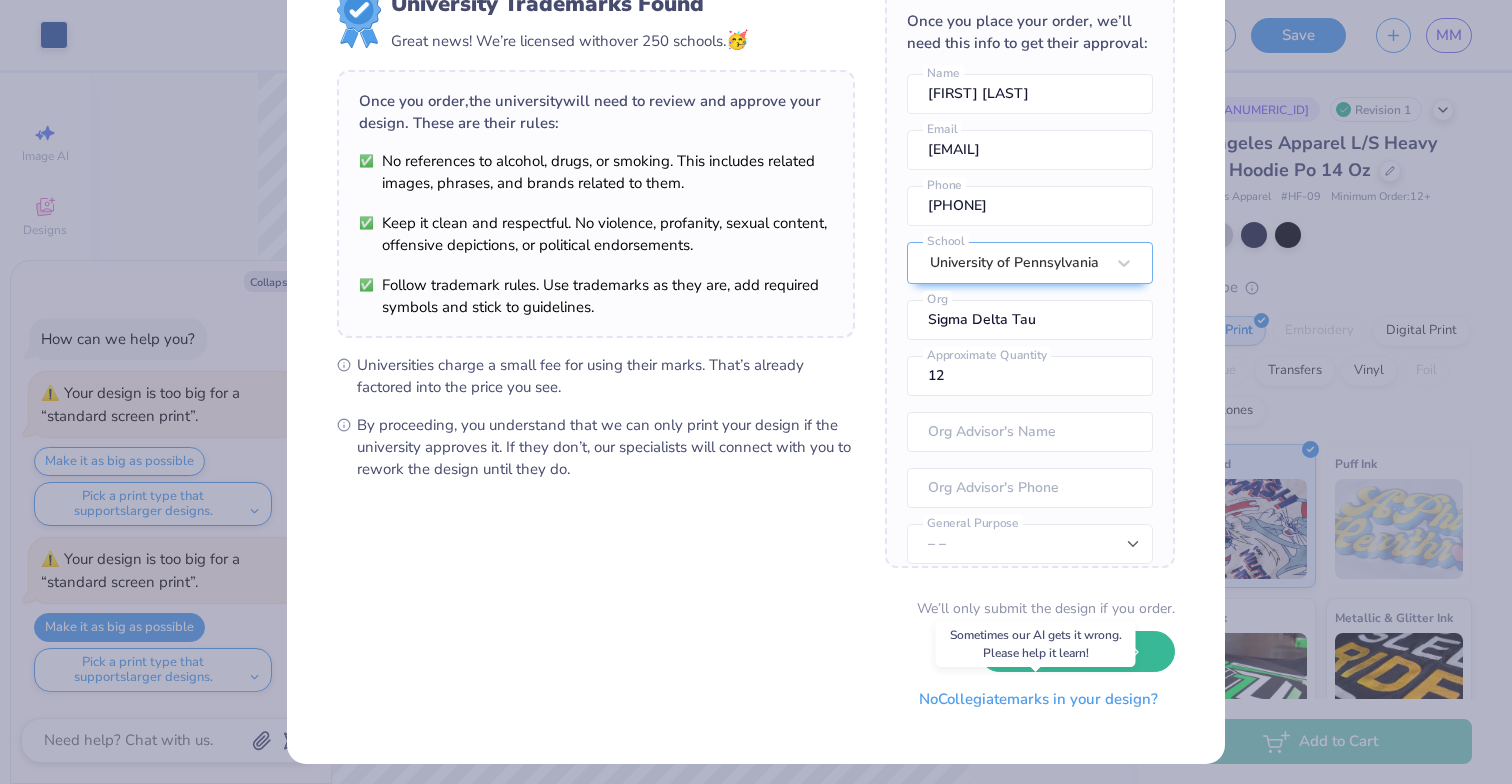 click on "No  Collegiate  marks in your design?" at bounding box center (1038, 699) 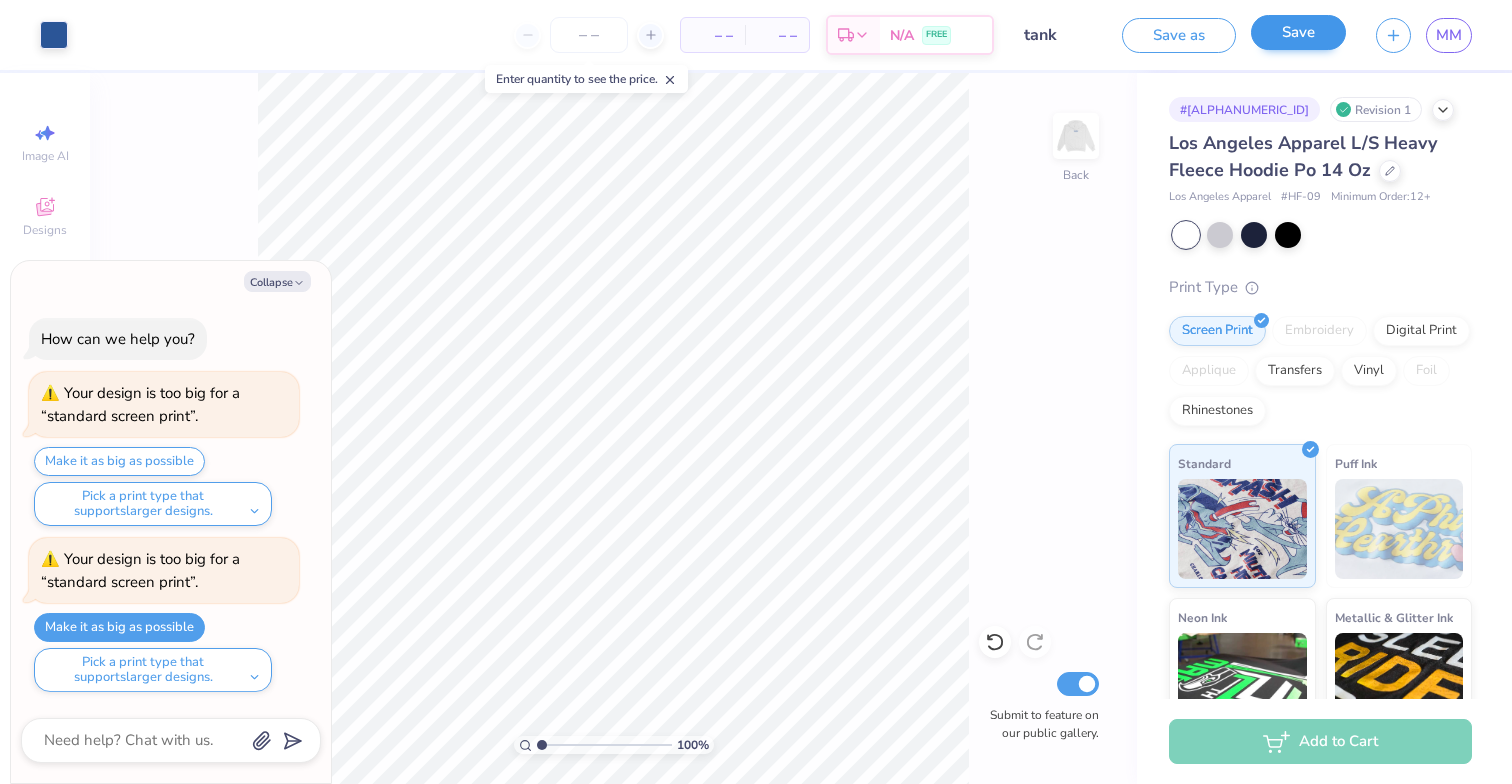 type on "x" 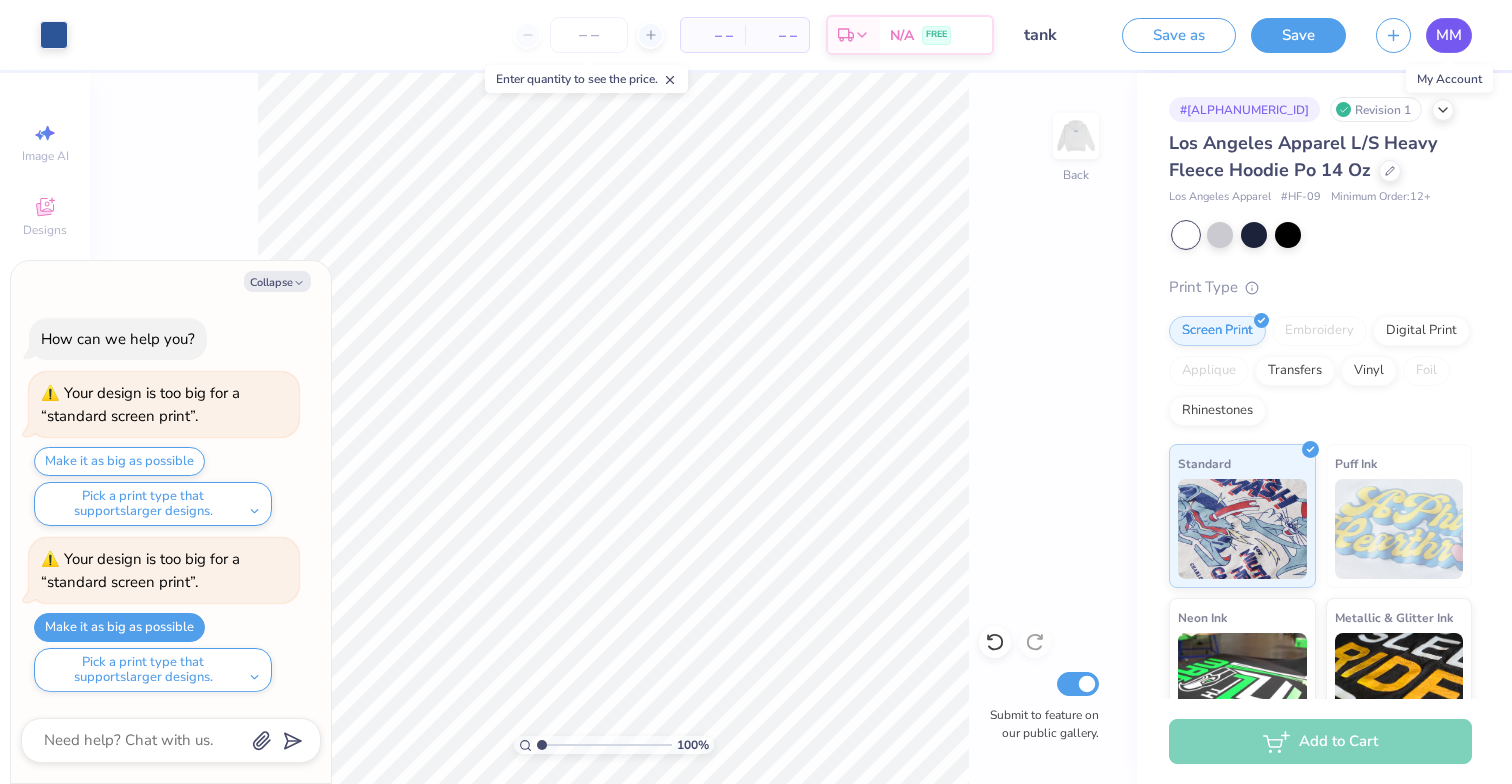 click on "MM" at bounding box center (1449, 35) 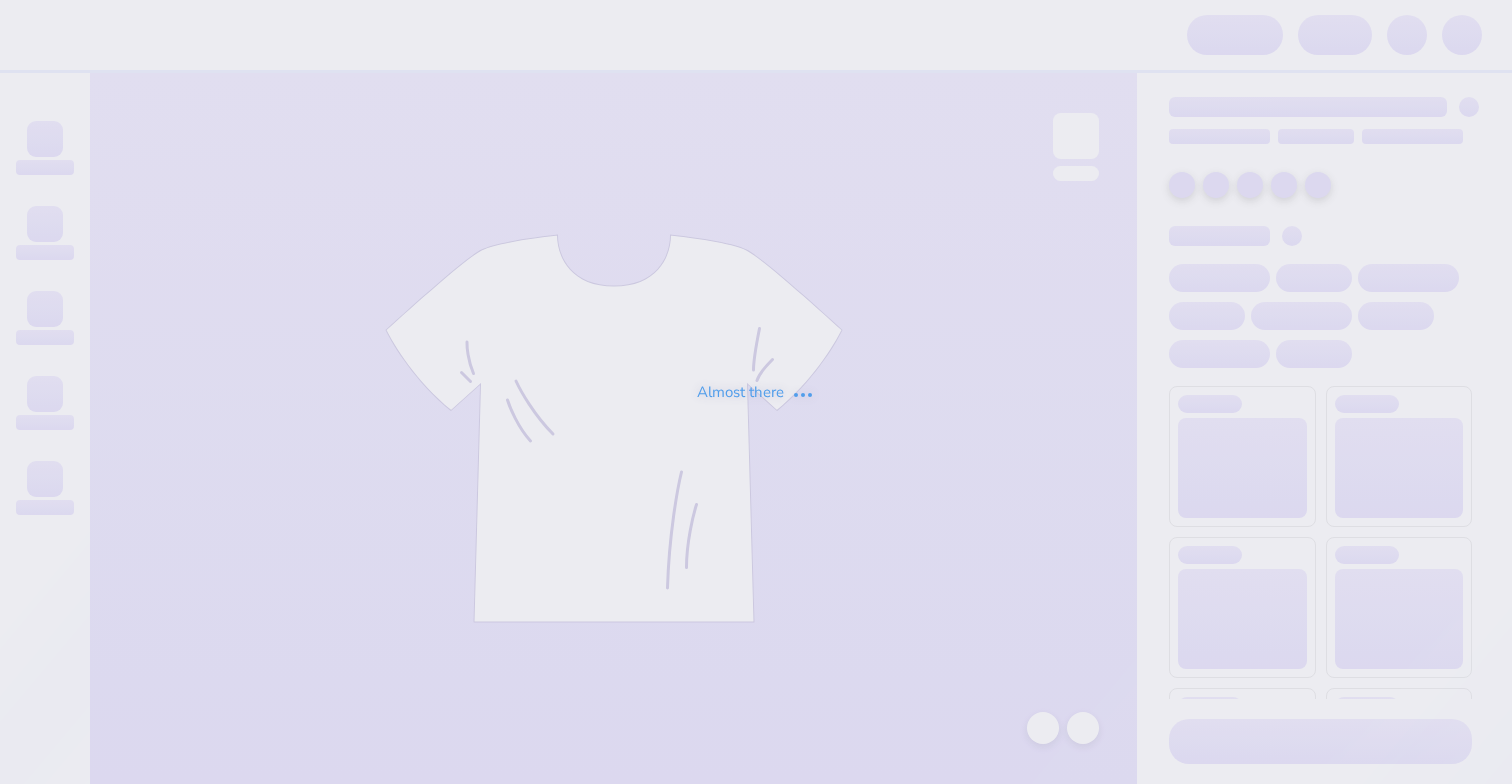 scroll, scrollTop: 0, scrollLeft: 0, axis: both 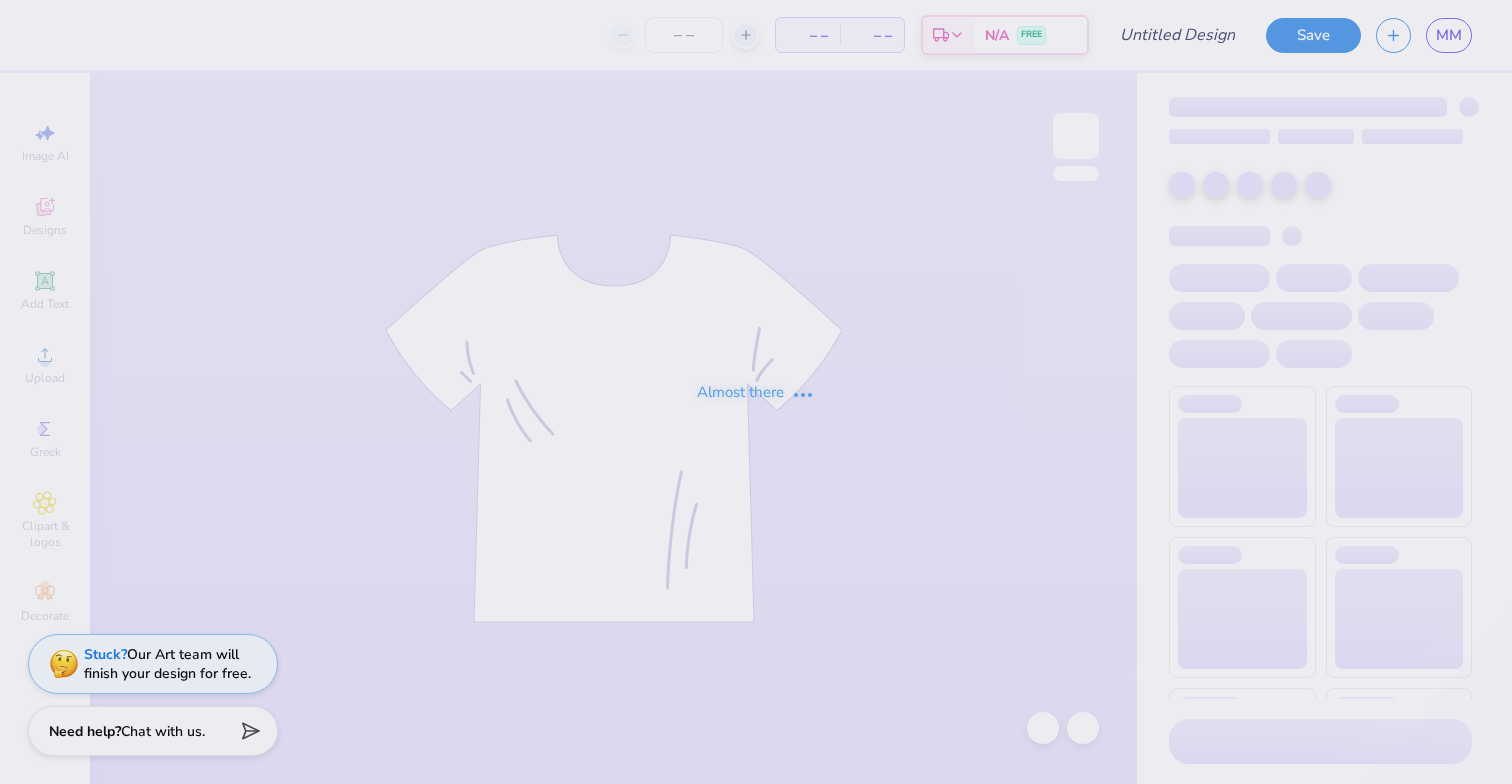 type on "PUFFY" 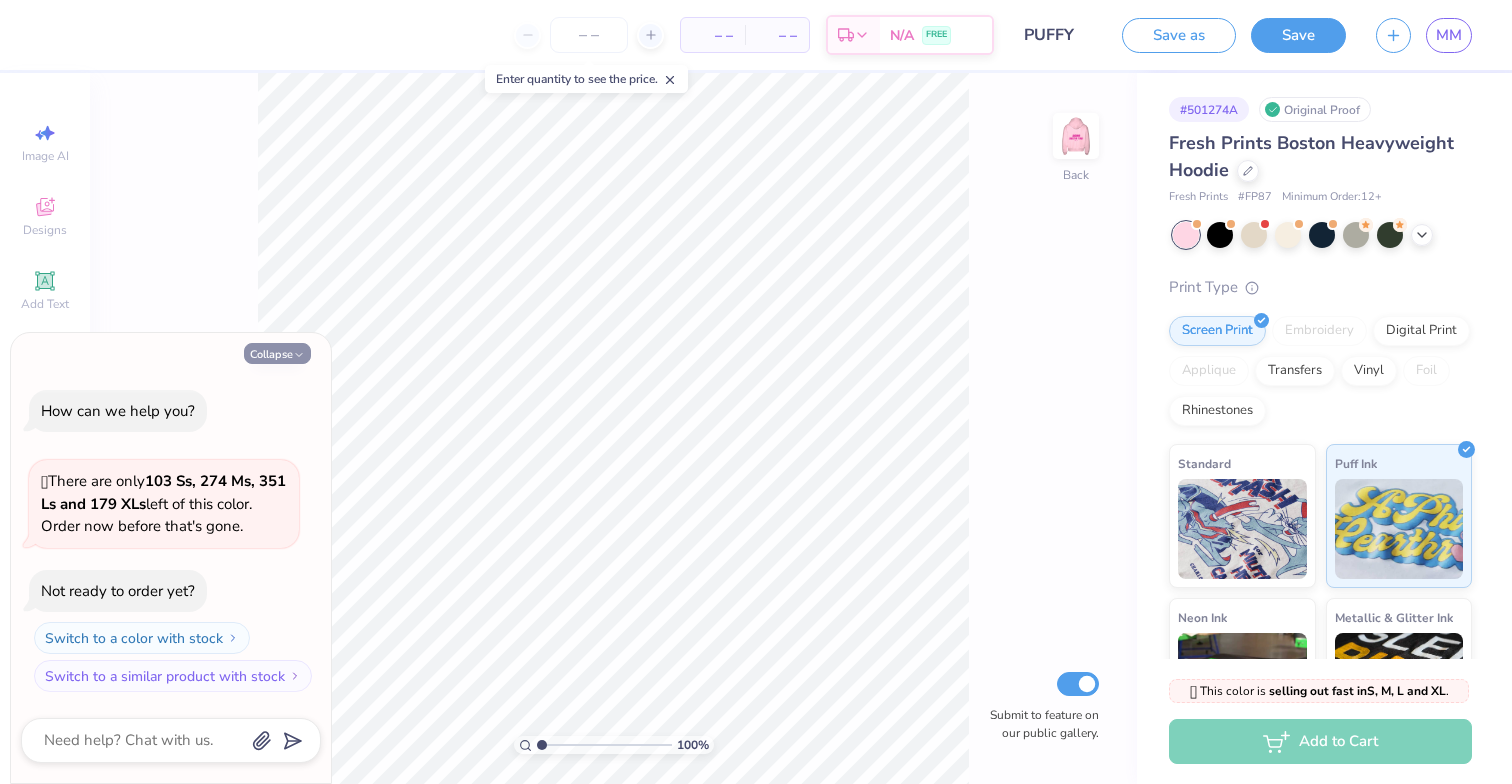 click 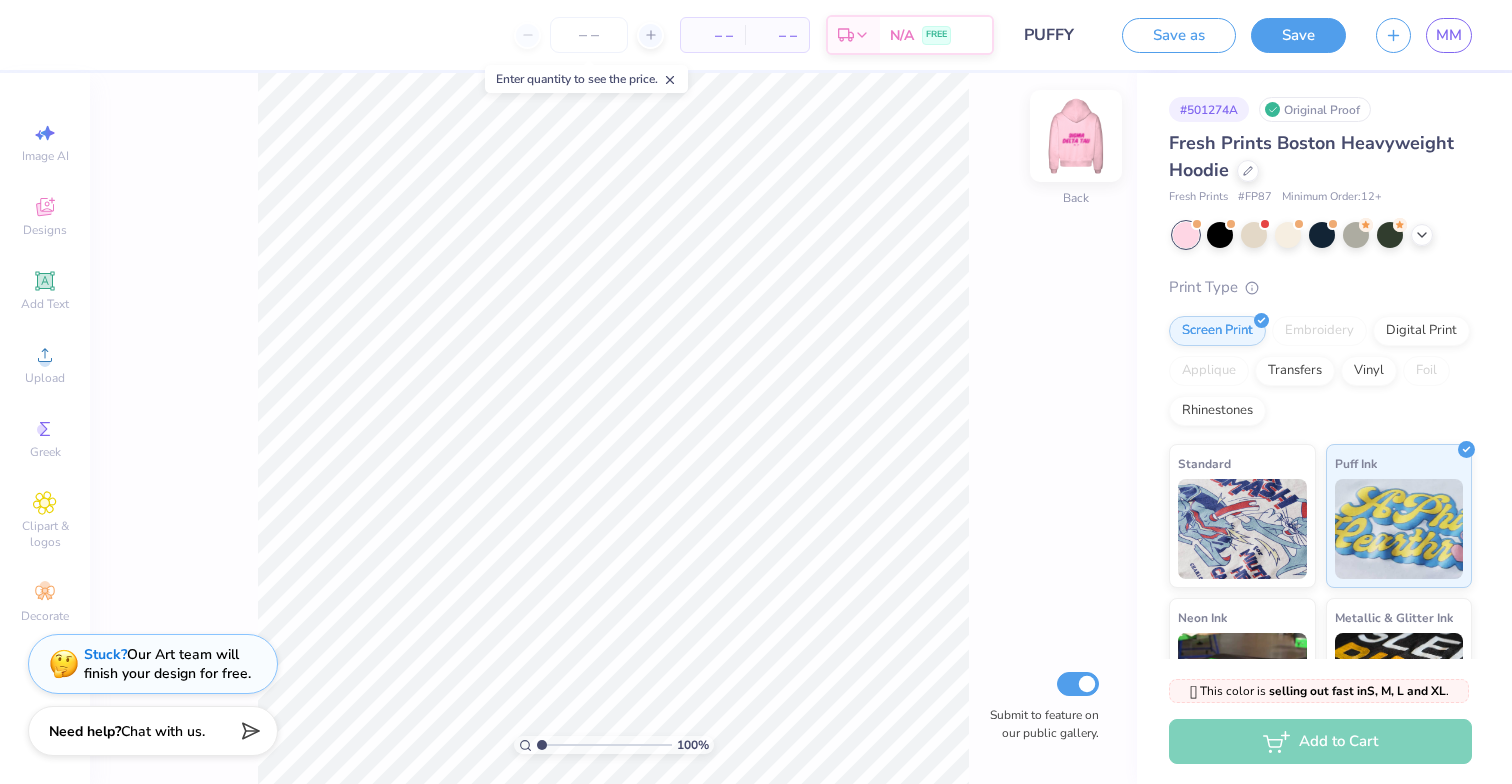 click at bounding box center (1076, 136) 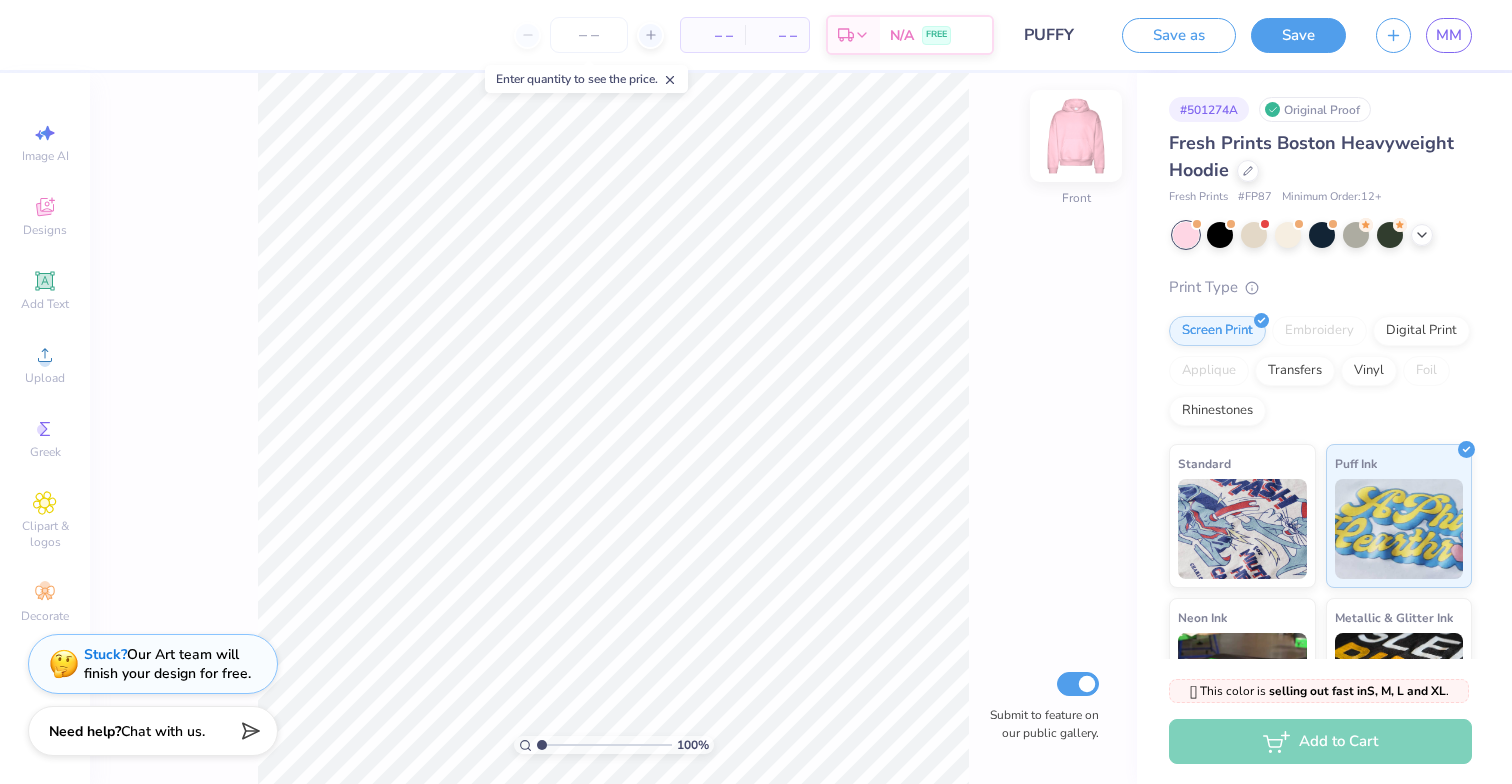 click at bounding box center [1076, 136] 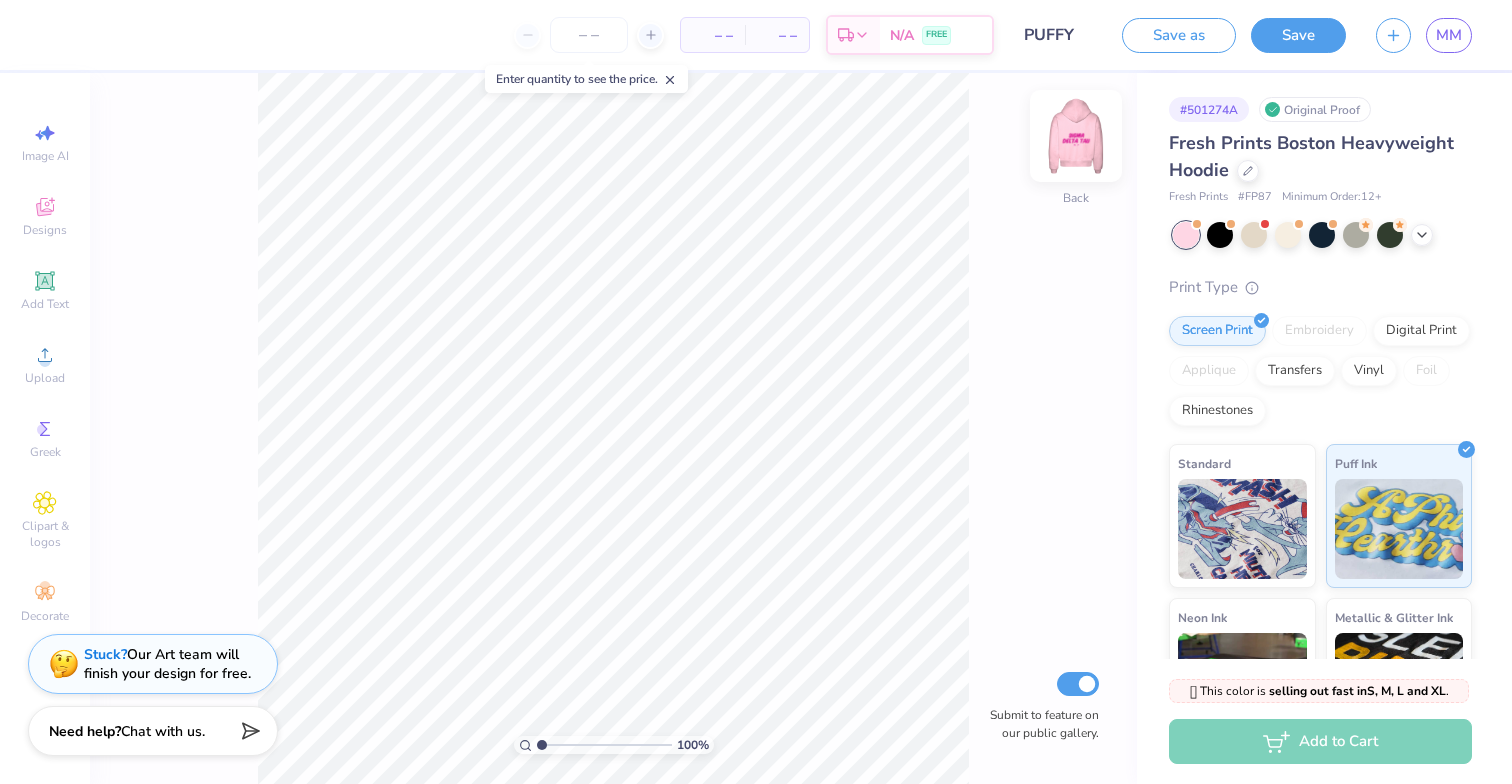 click at bounding box center (1076, 136) 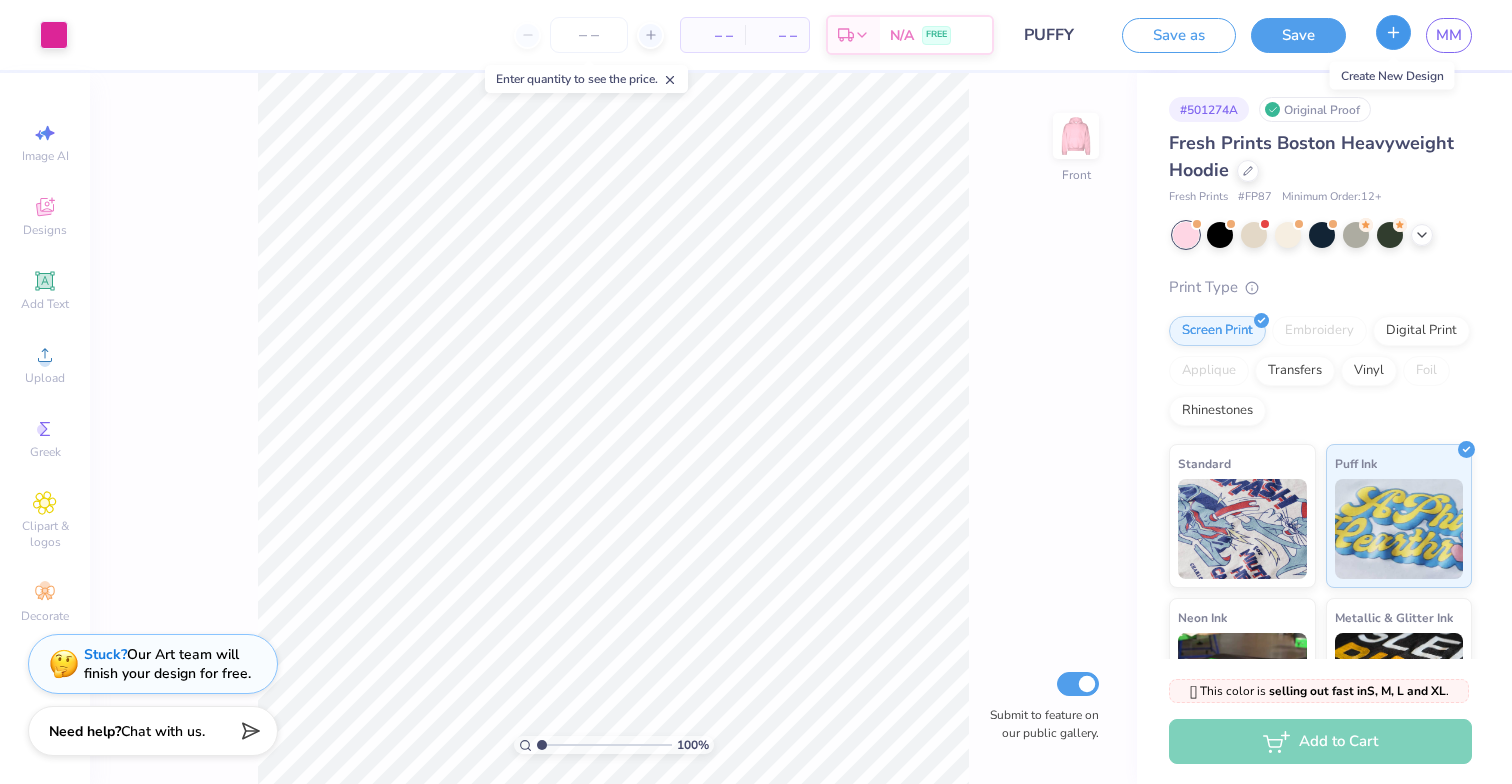 click at bounding box center (1393, 32) 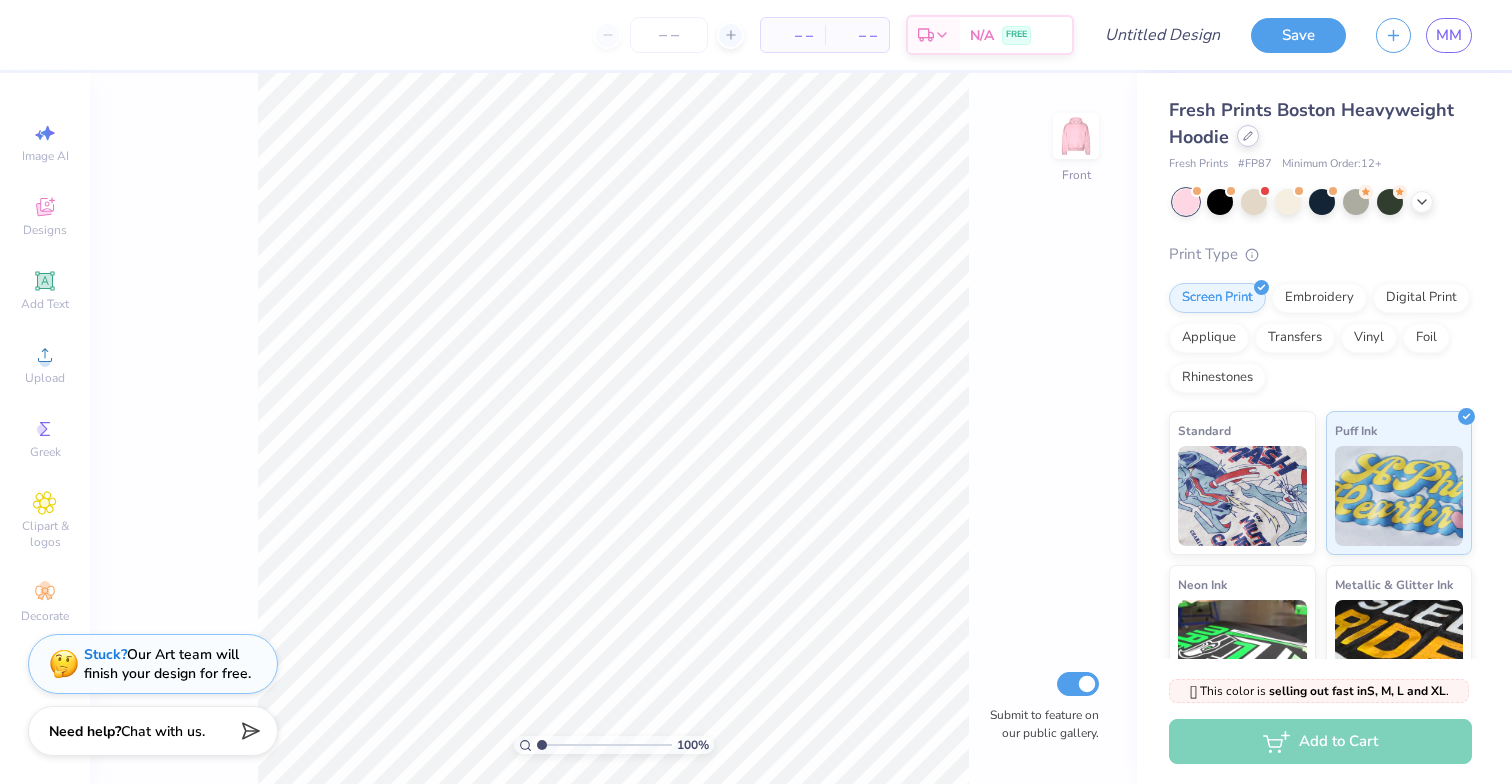 click 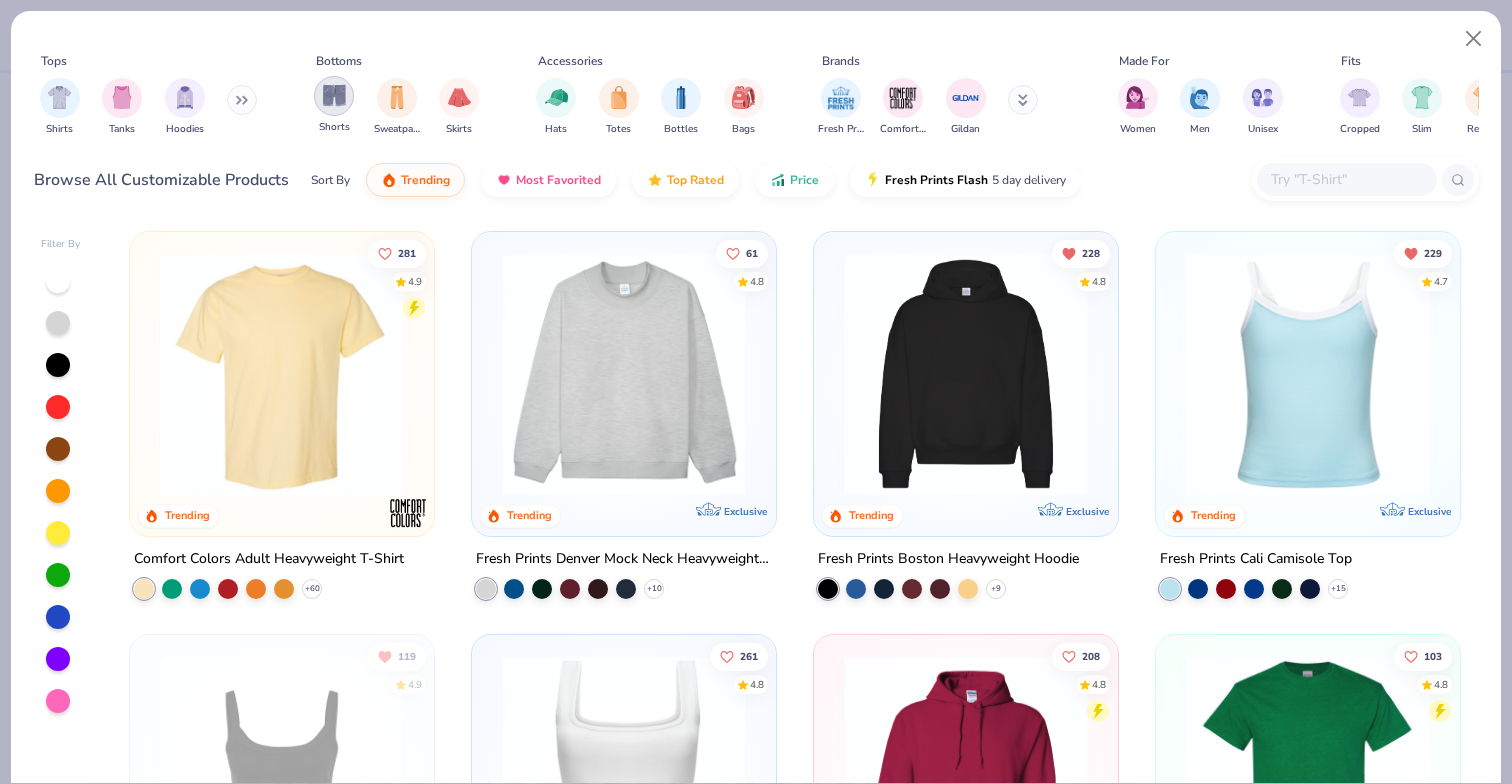 click at bounding box center (334, 96) 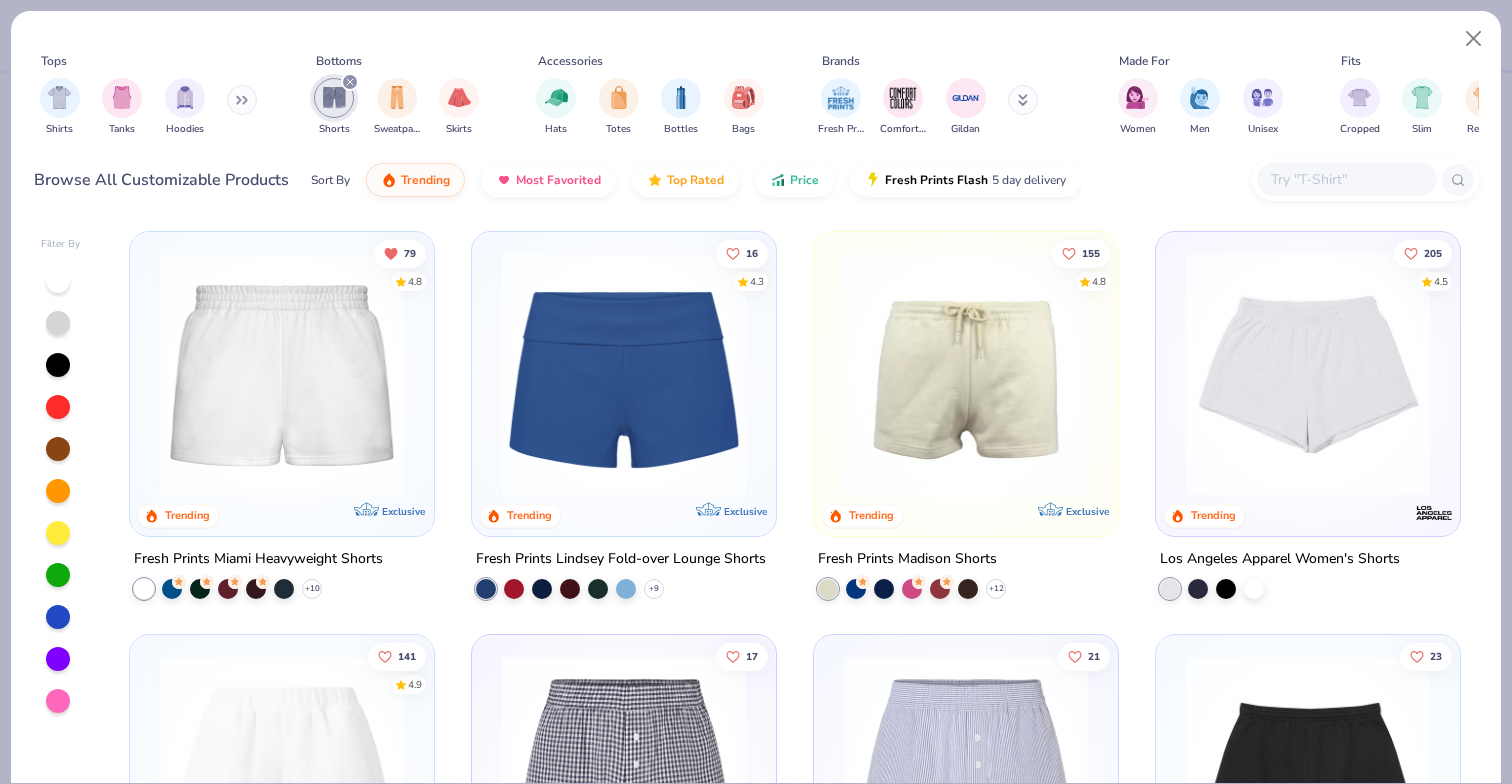 click at bounding box center [282, 374] 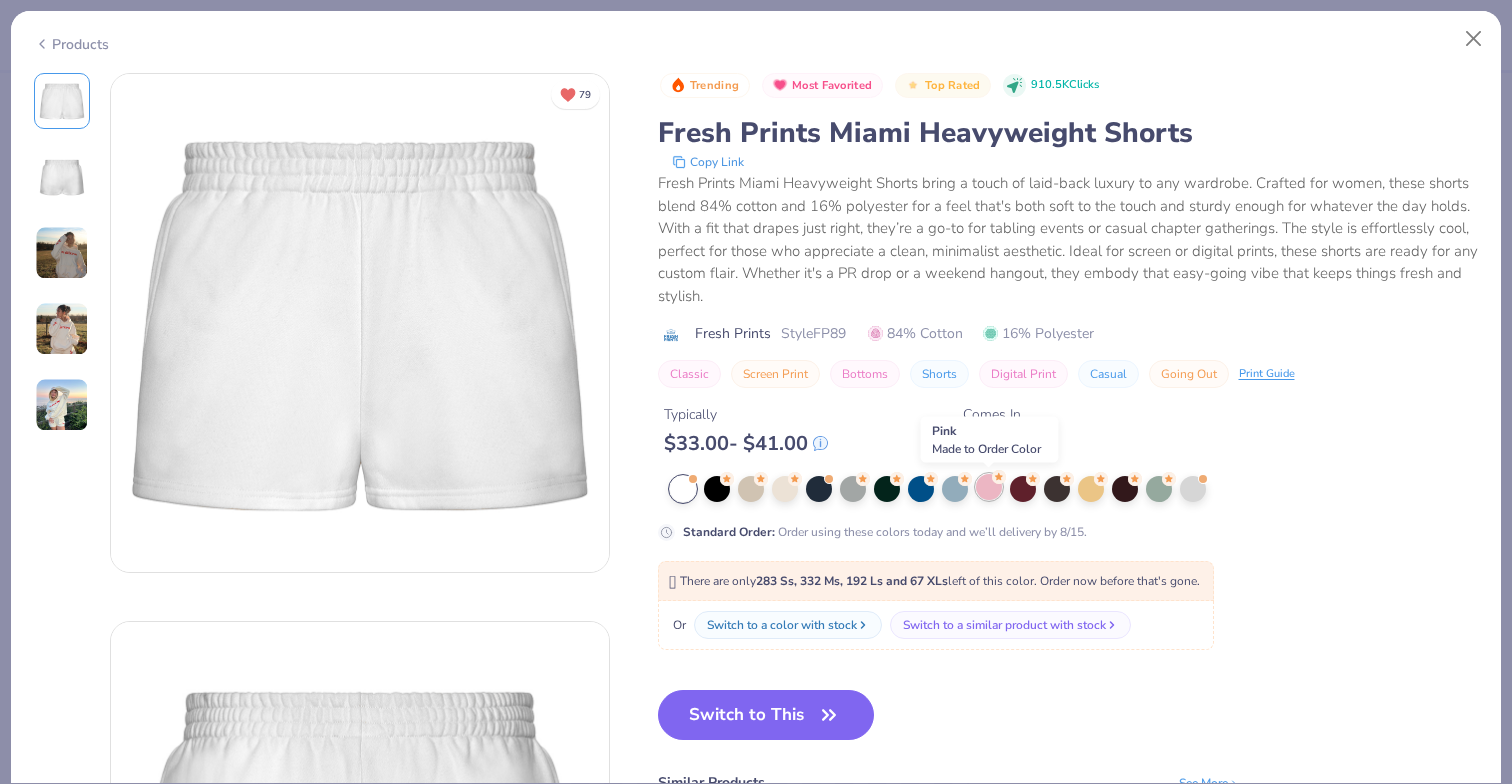 click at bounding box center [989, 487] 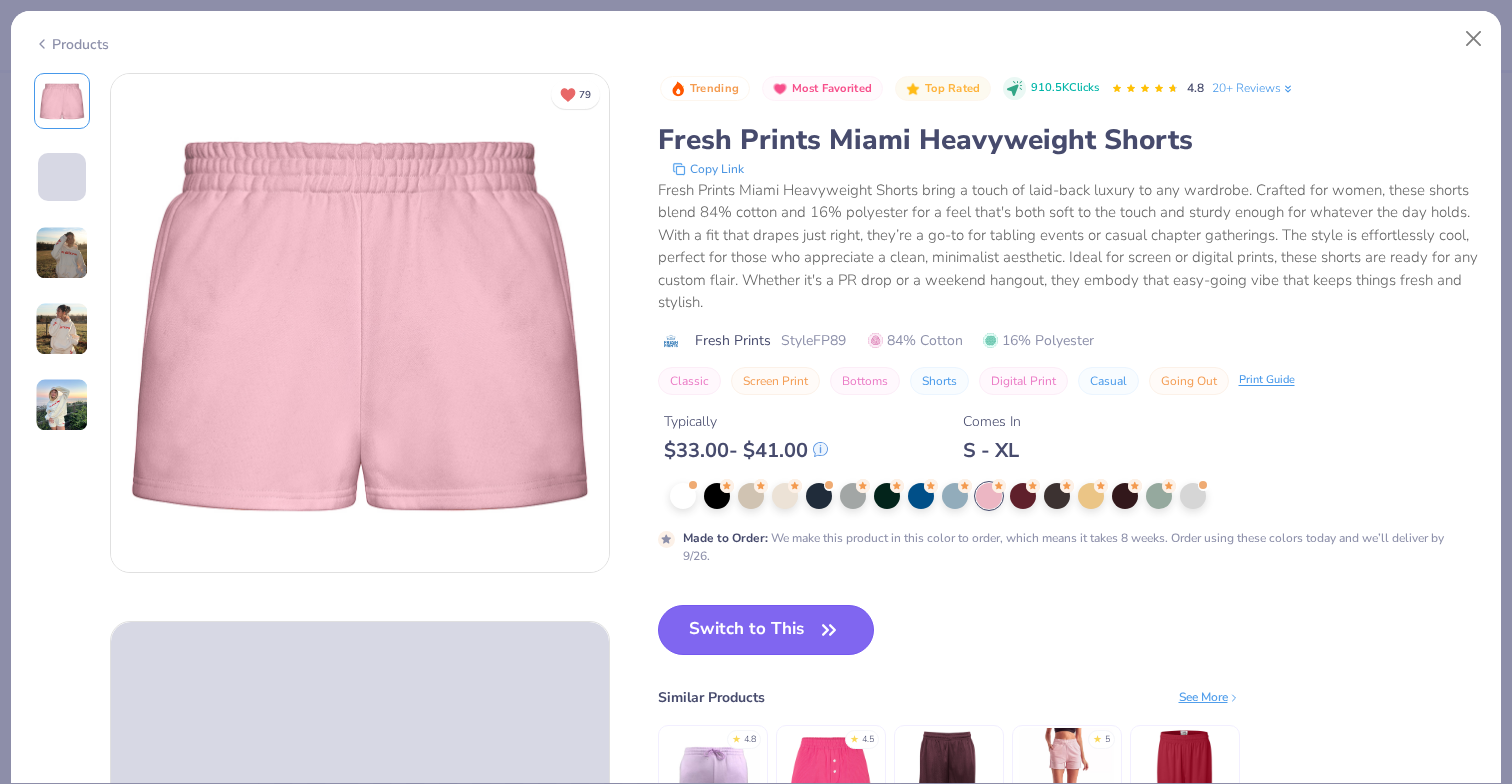 click on "Switch to This" at bounding box center [766, 630] 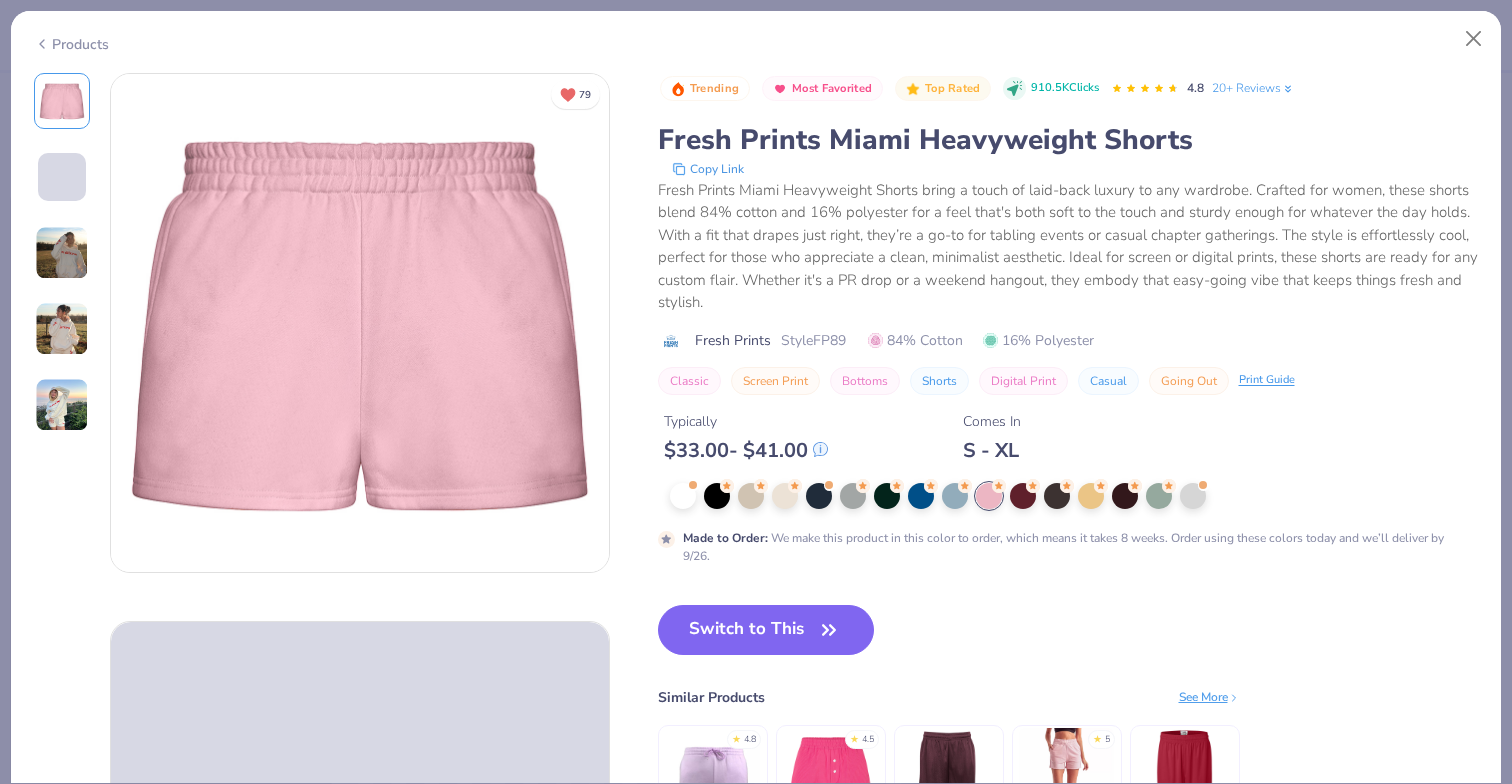 scroll, scrollTop: 16, scrollLeft: 0, axis: vertical 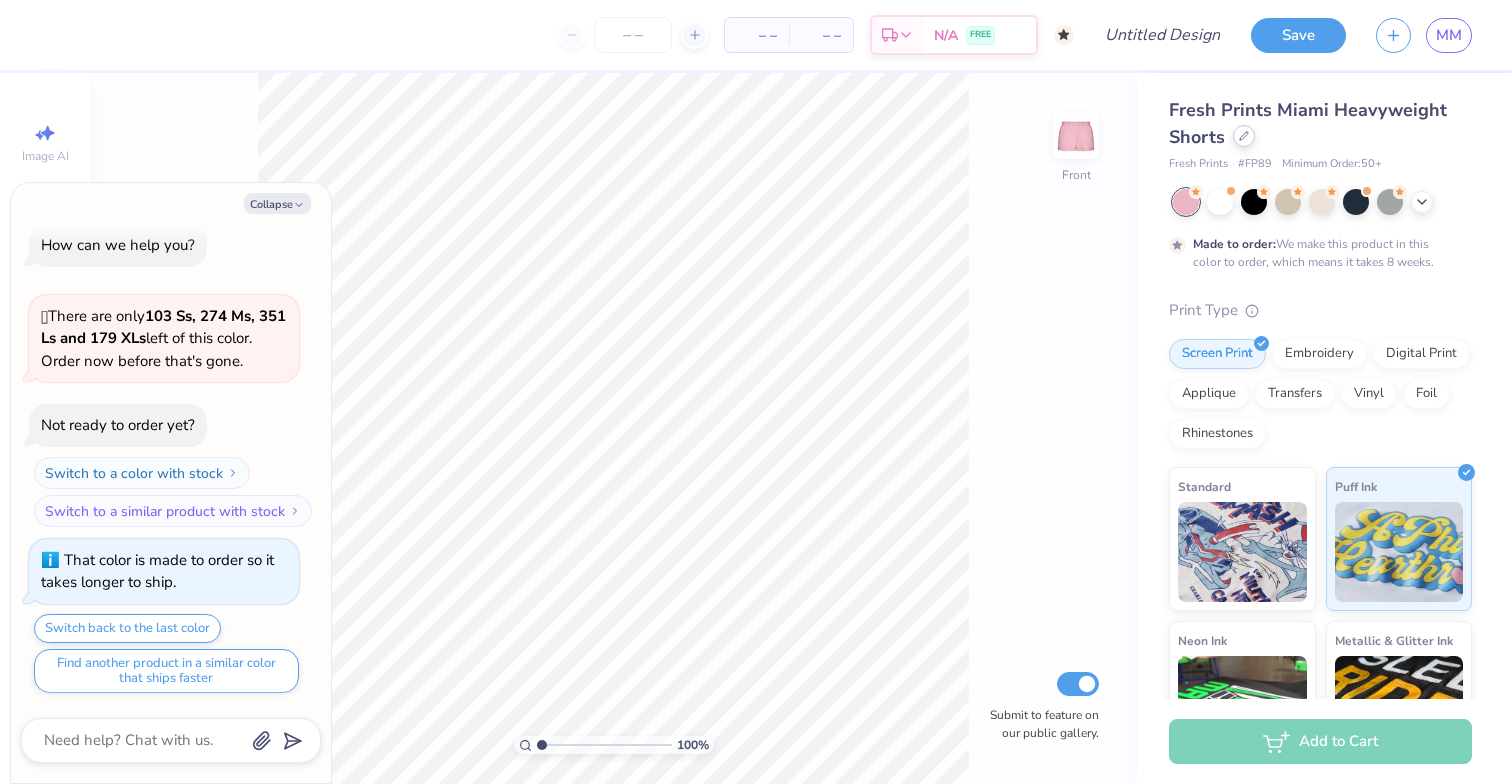 click at bounding box center (1244, 136) 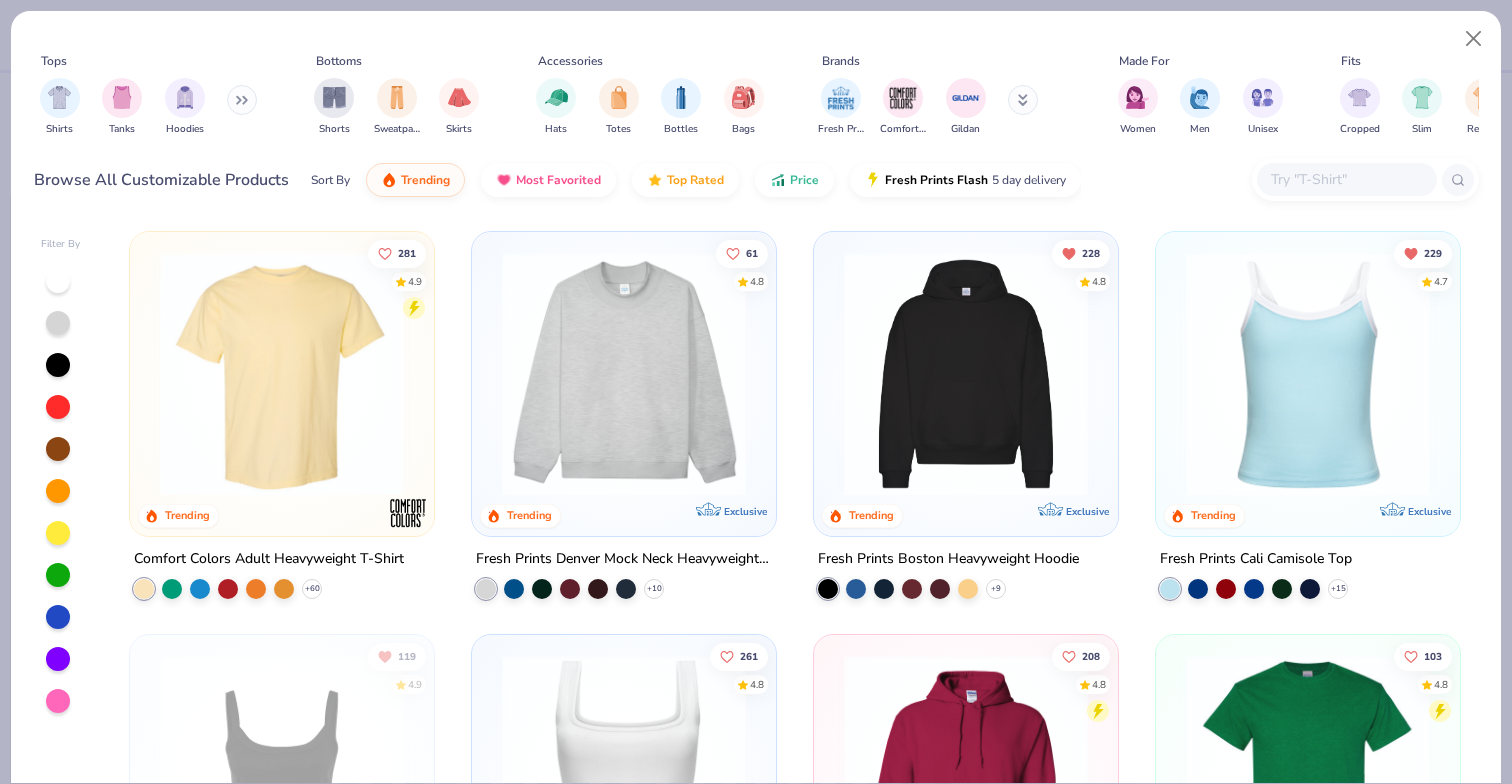 click on "Shirts Tanks Hoodies" at bounding box center [149, 107] 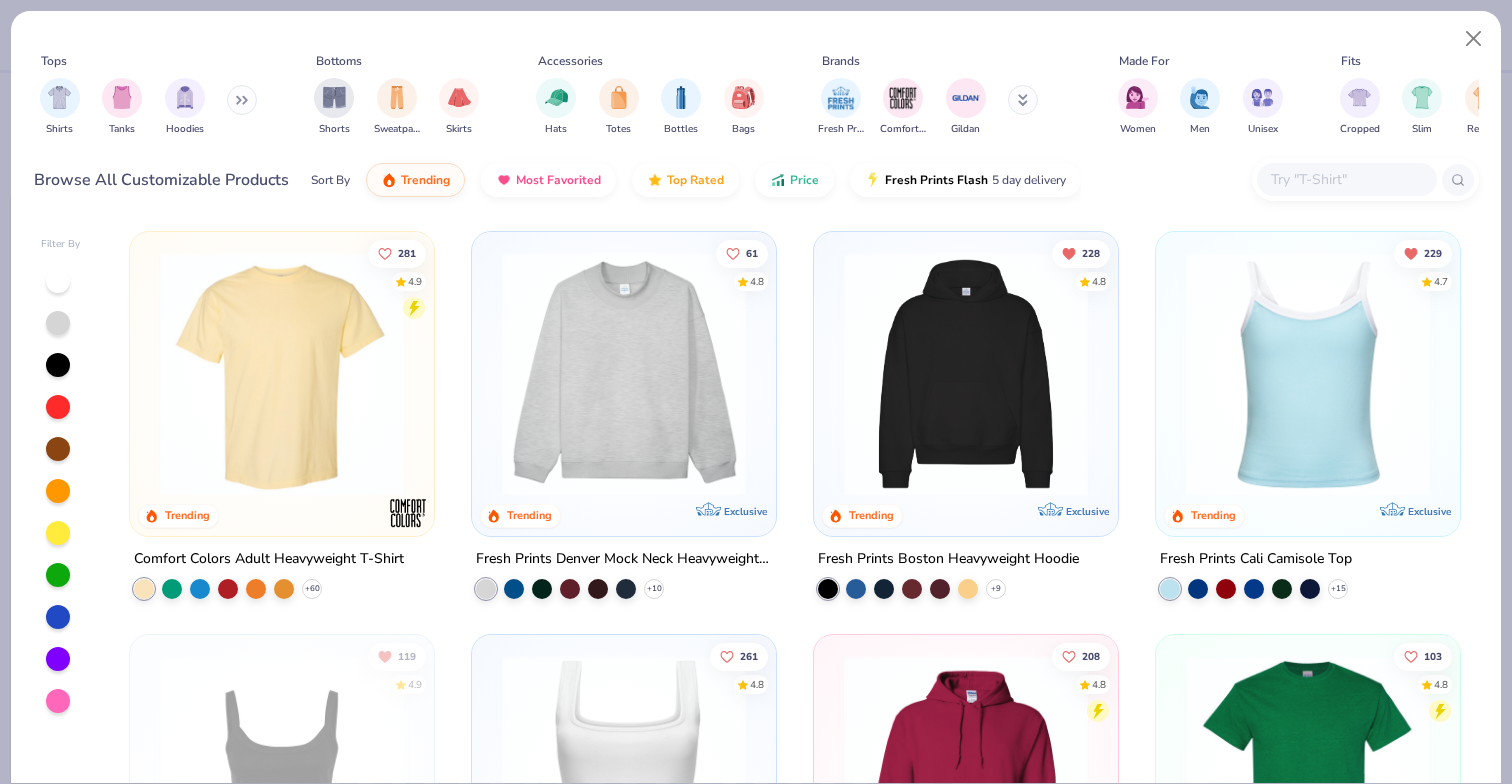 click 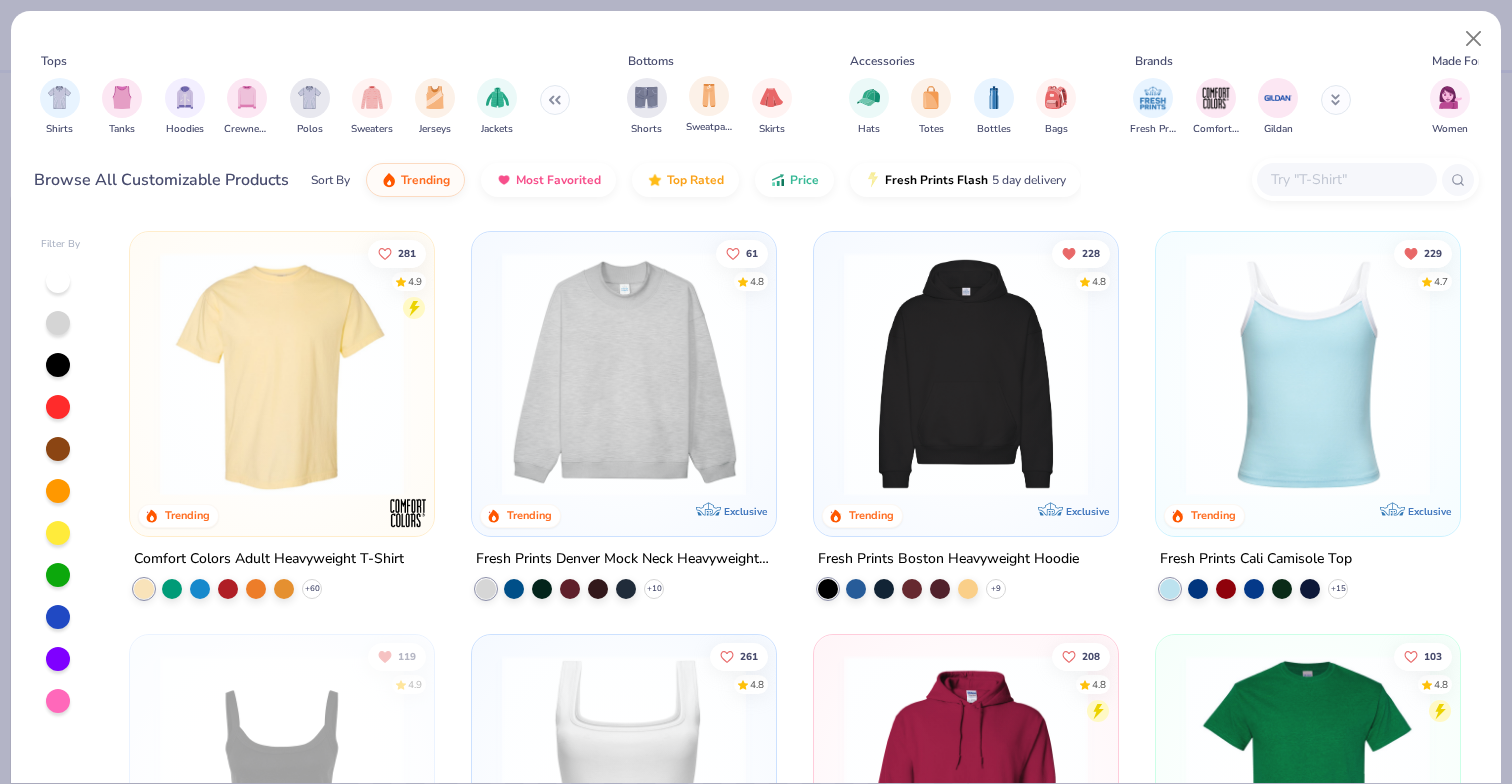 click on "Sweatpants" at bounding box center (709, 105) 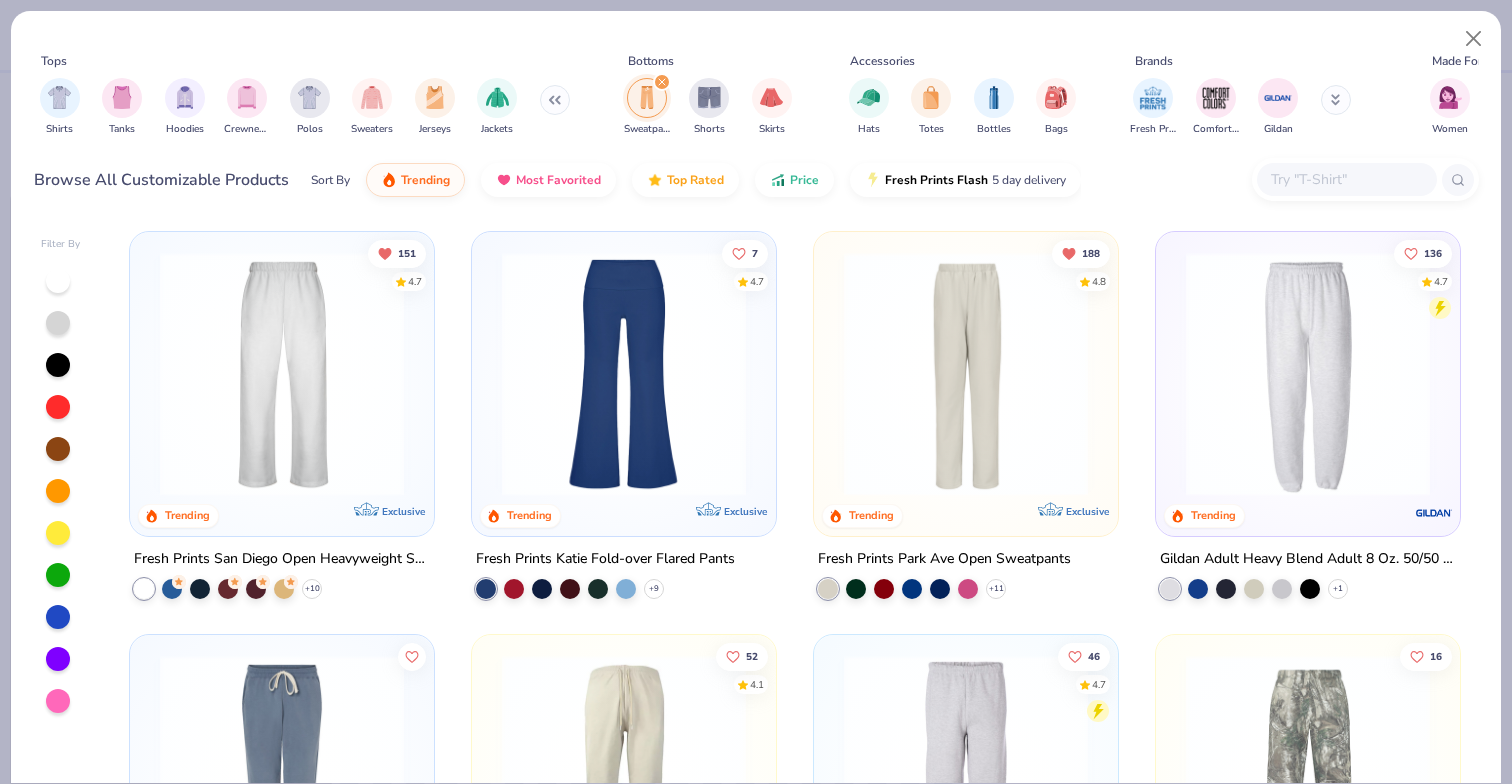 click at bounding box center [282, 374] 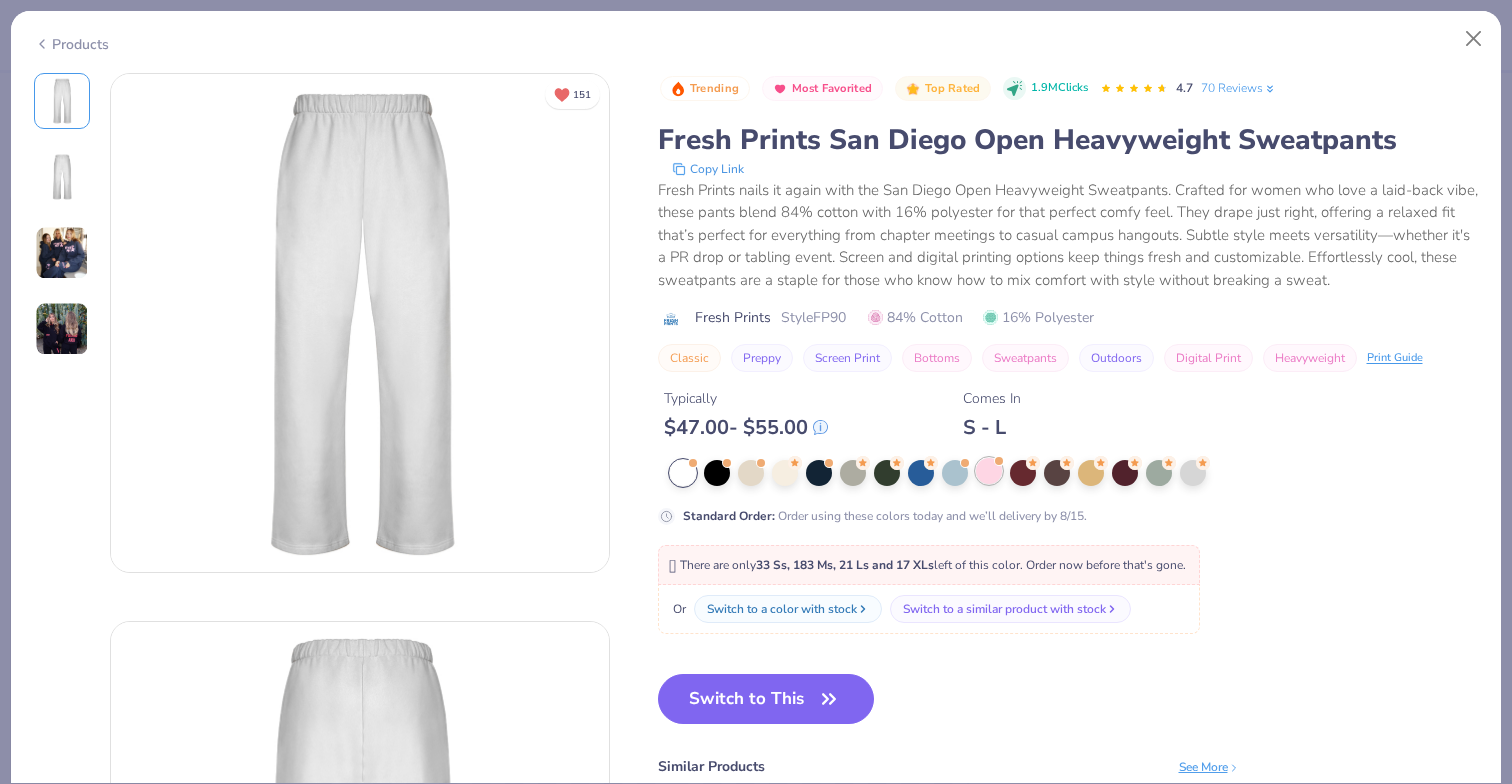 click at bounding box center (989, 471) 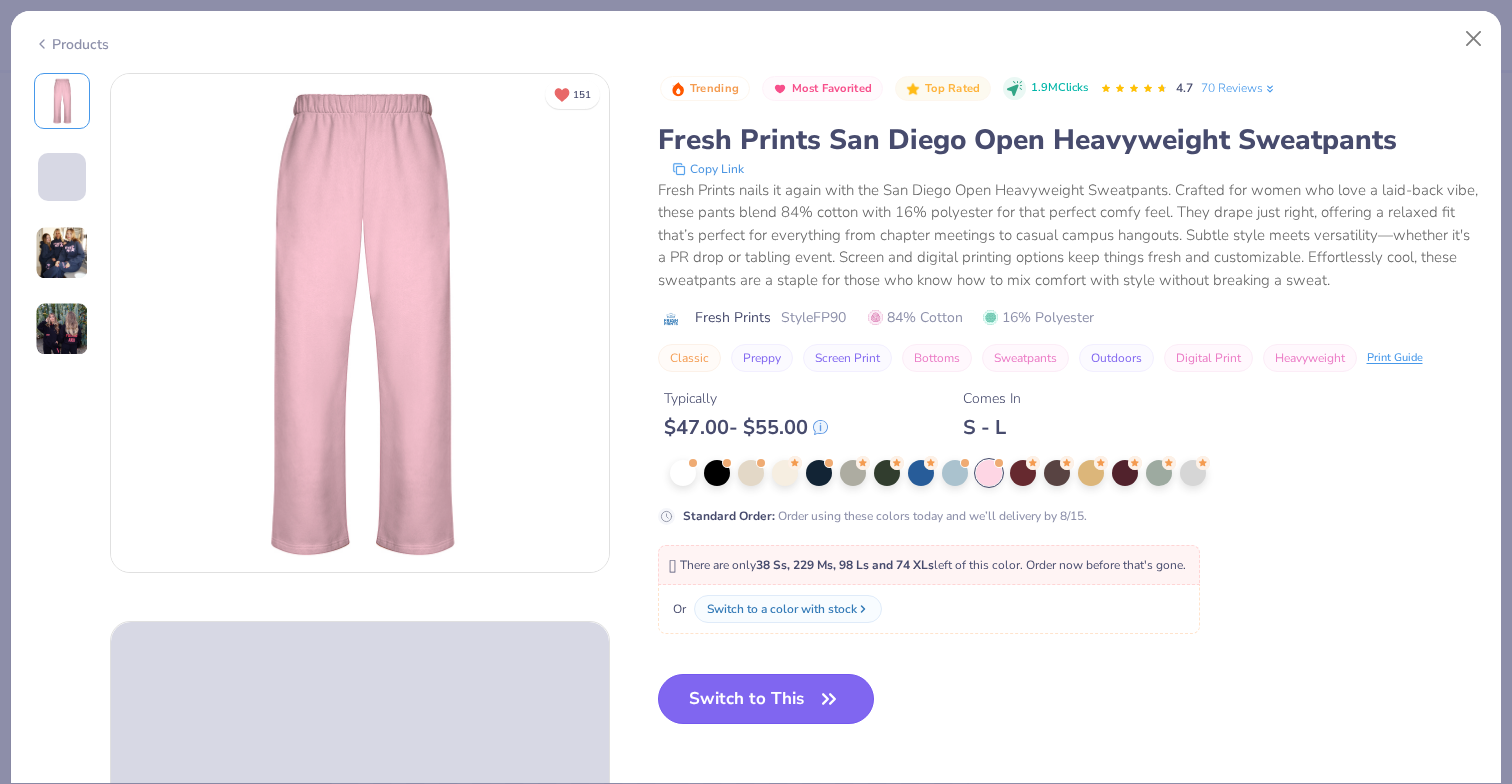 click on "Switch to This" at bounding box center [766, 699] 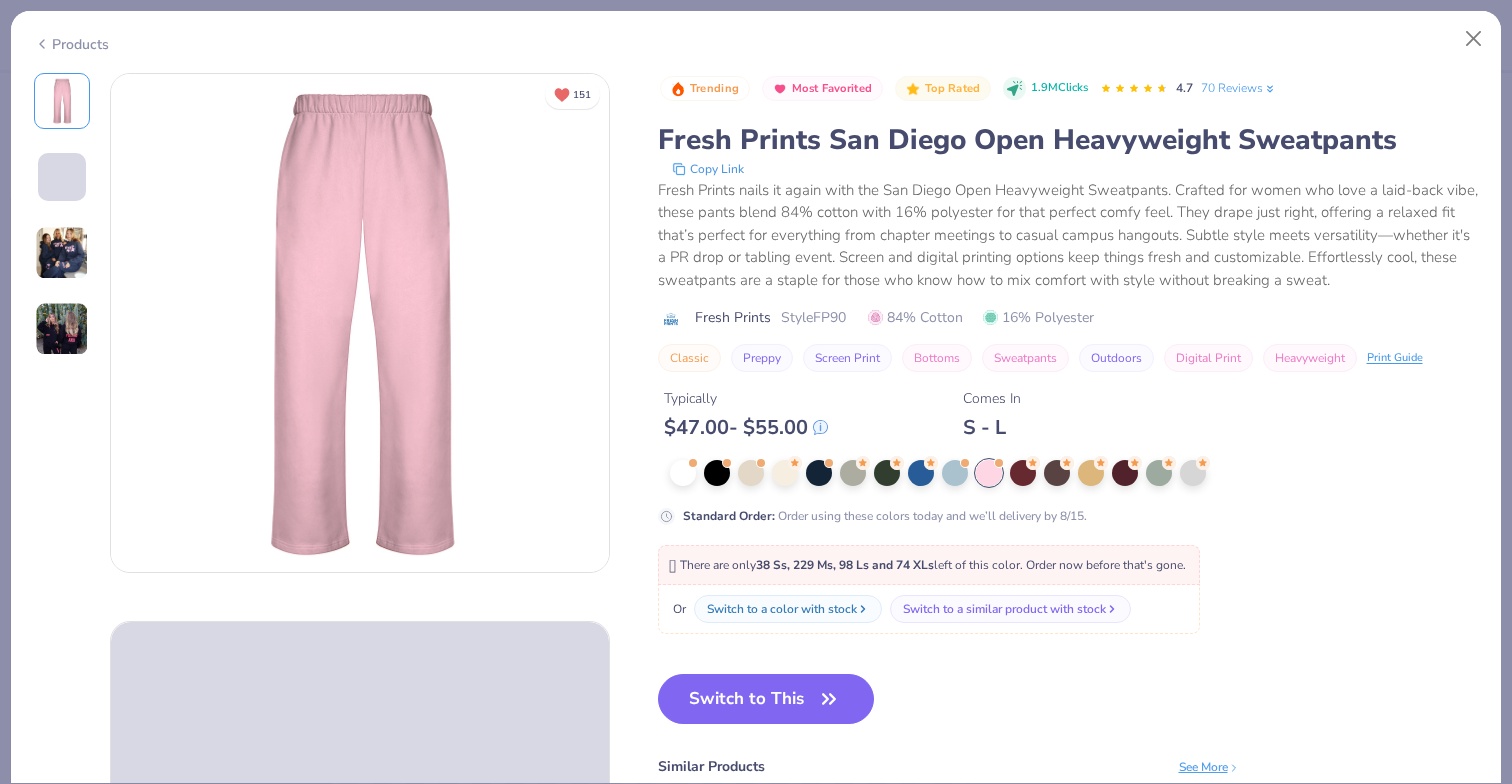 scroll, scrollTop: 116, scrollLeft: 0, axis: vertical 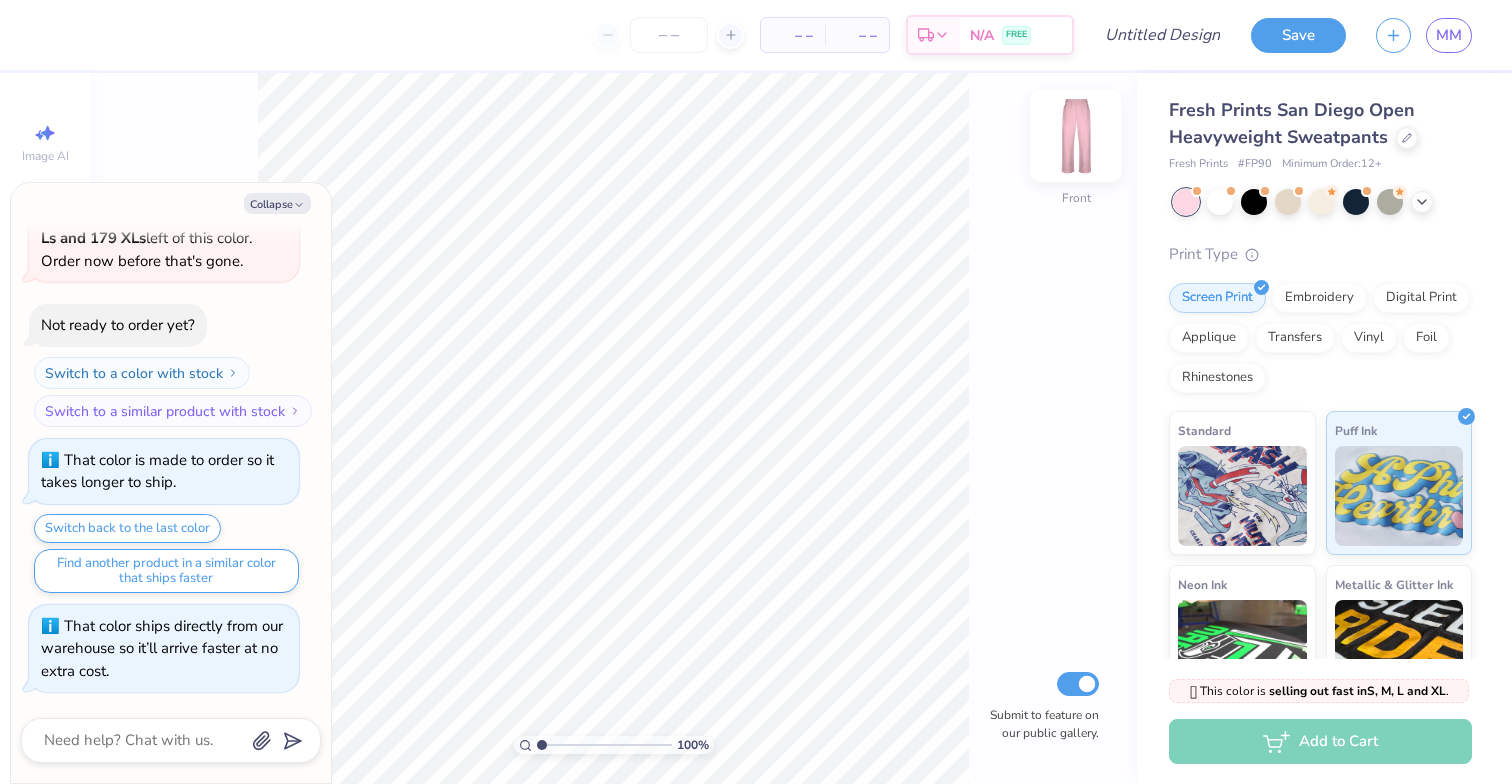 click at bounding box center (1076, 136) 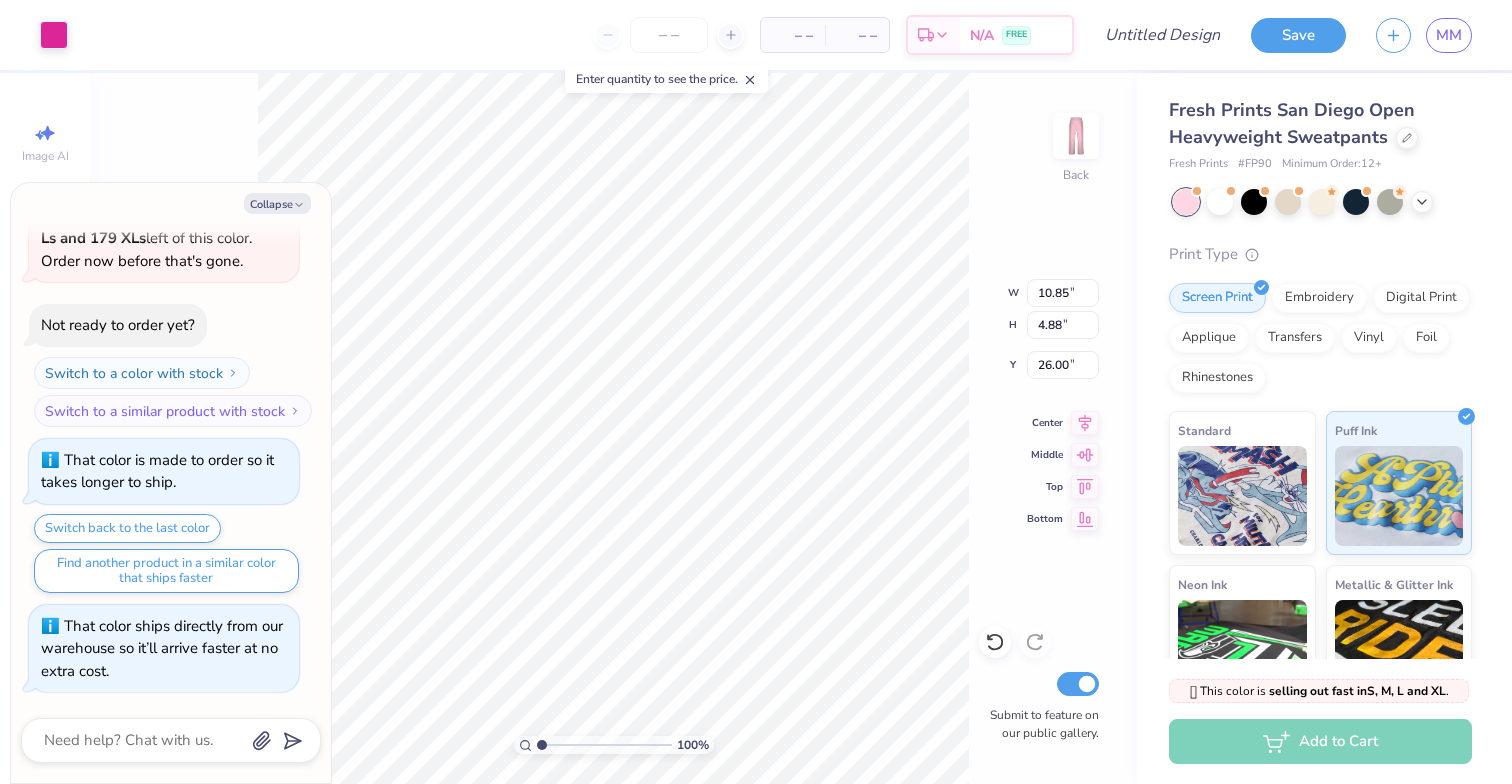 type on "x" 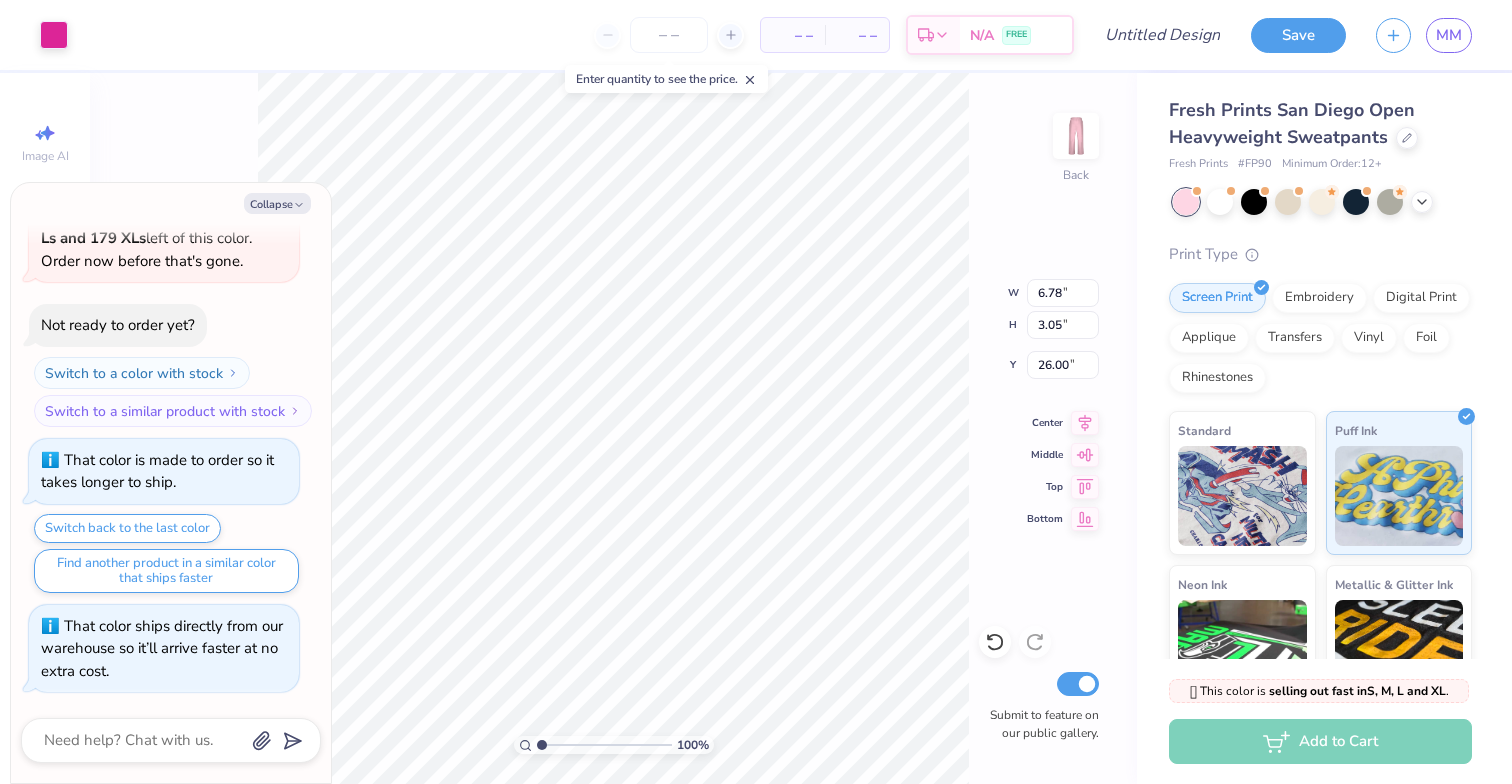 type on "x" 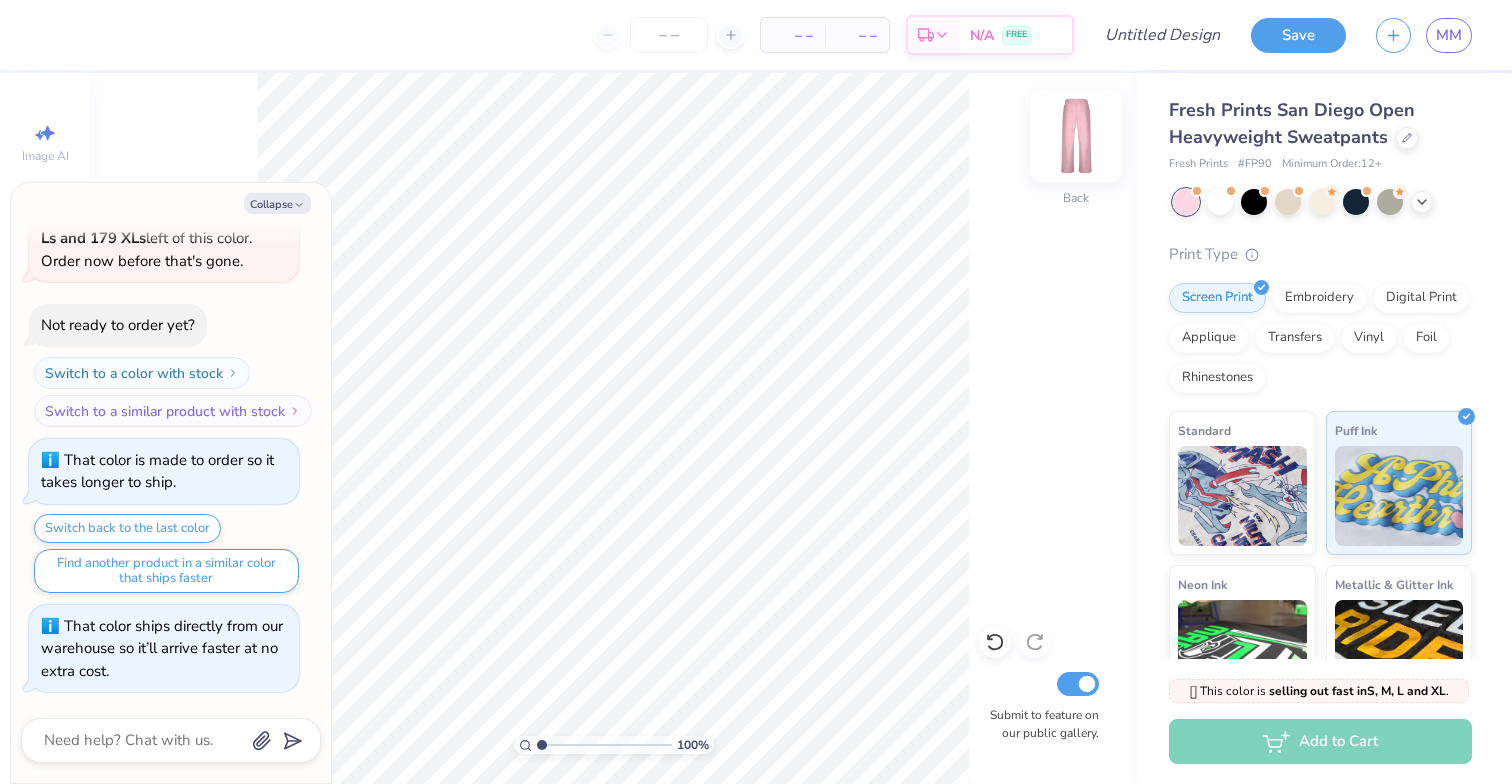 click at bounding box center [1076, 136] 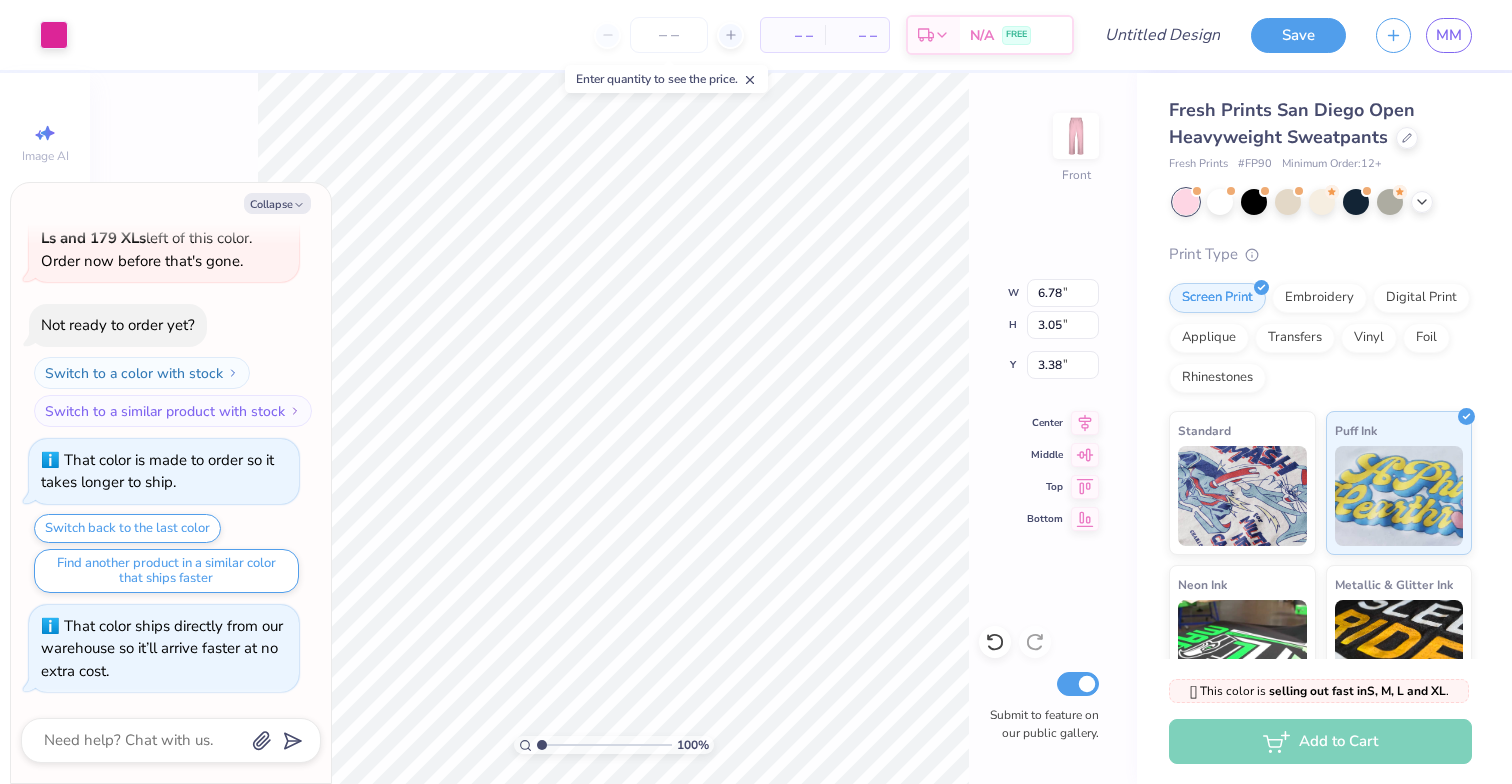 type on "x" 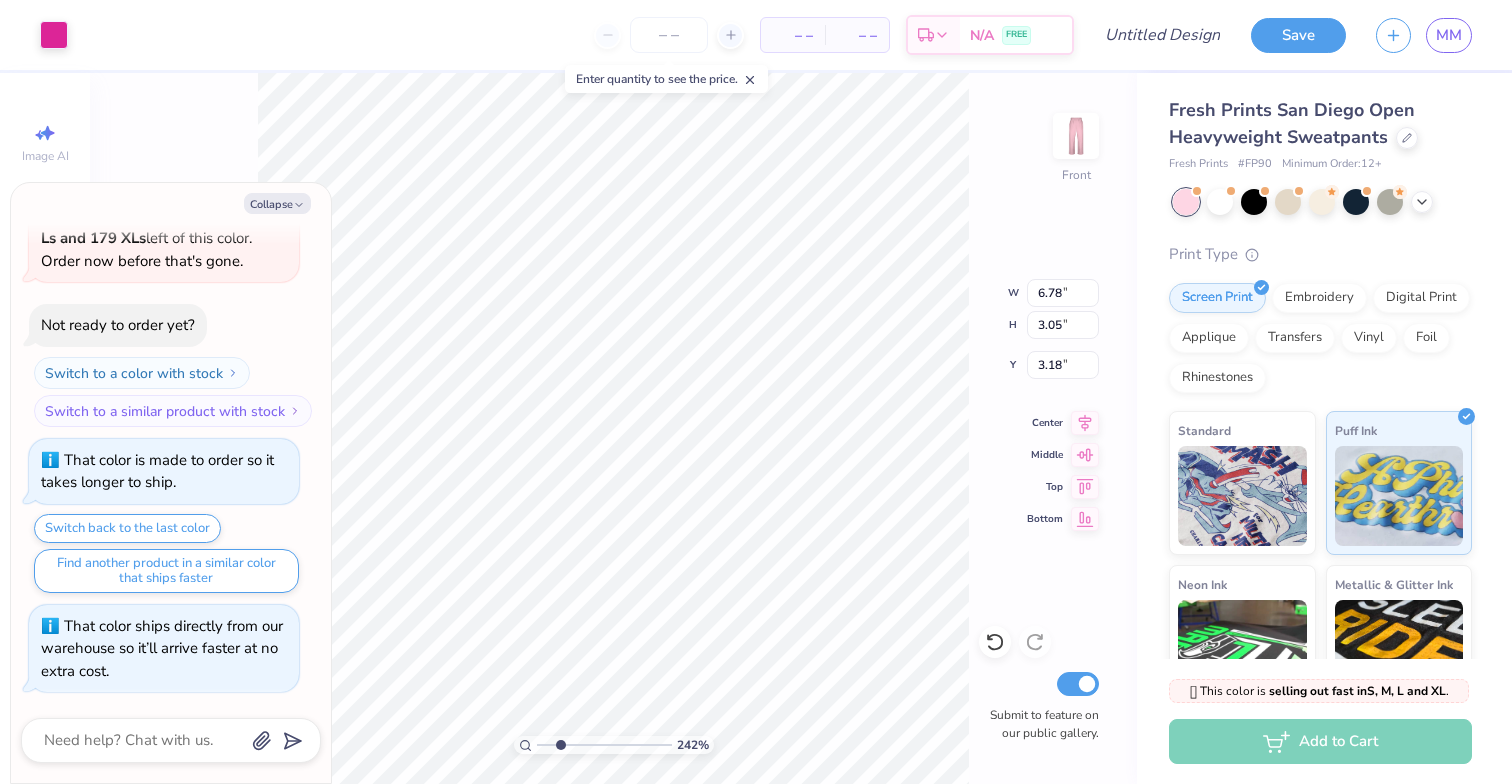 drag, startPoint x: 542, startPoint y: 745, endPoint x: 560, endPoint y: 745, distance: 18 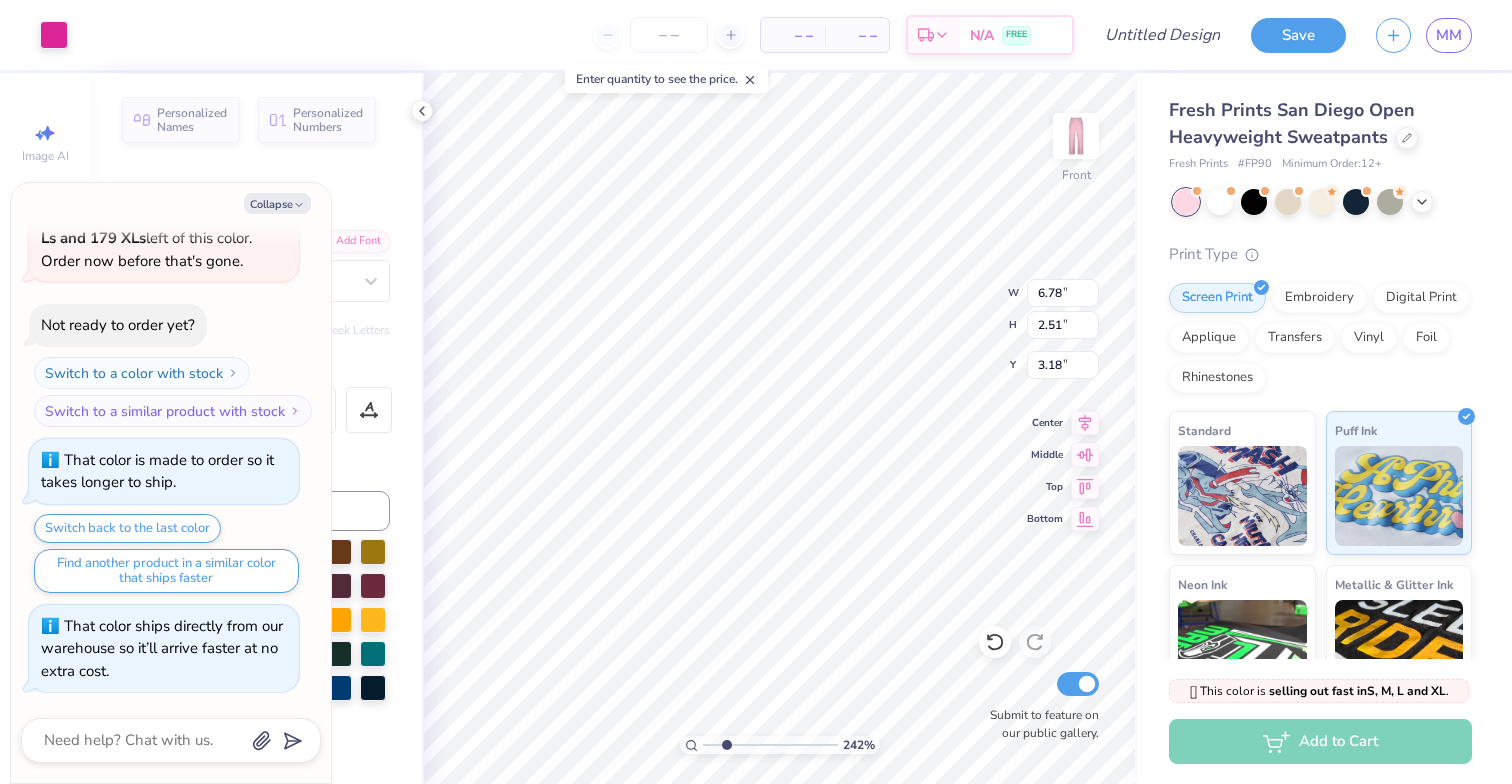 type on "x" 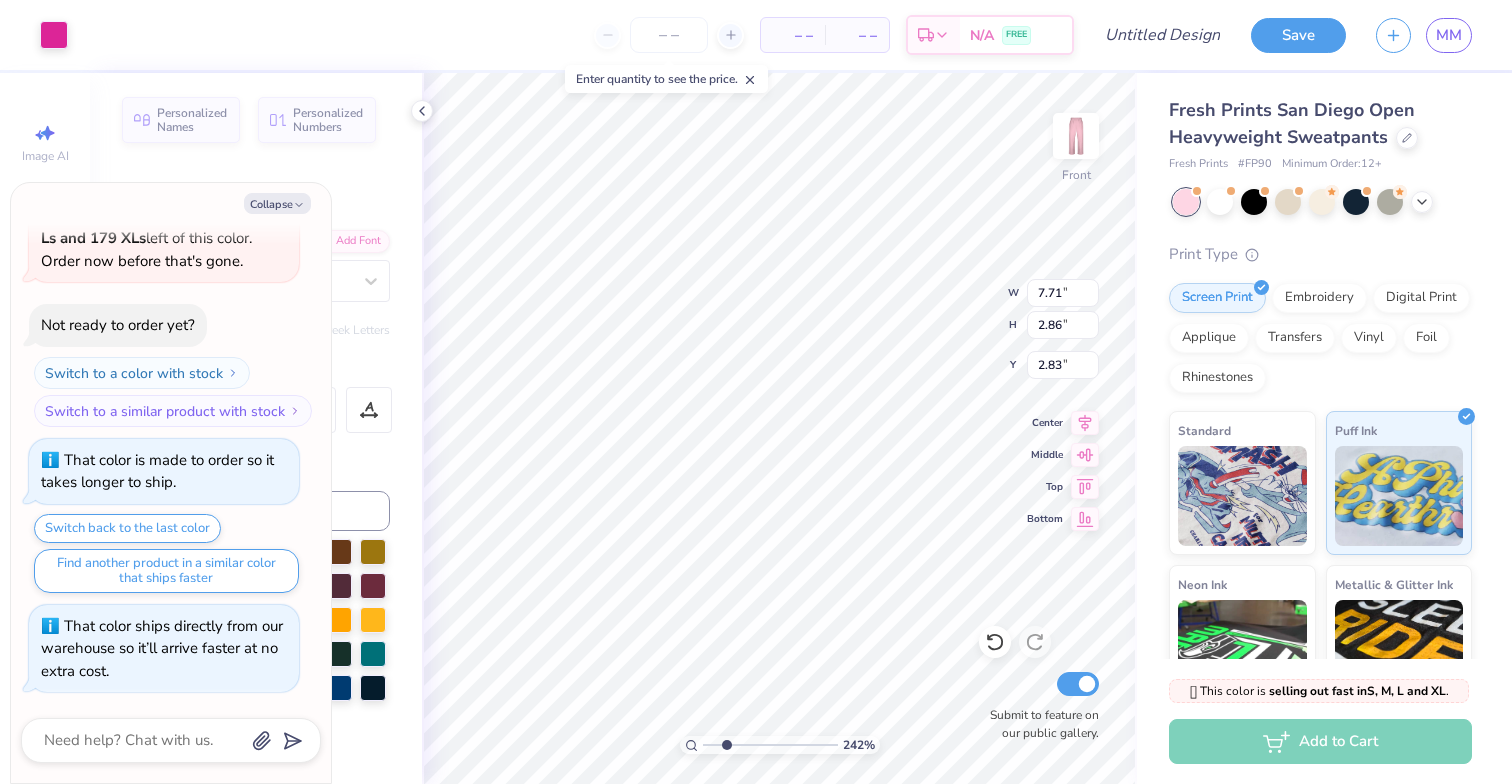 type on "x" 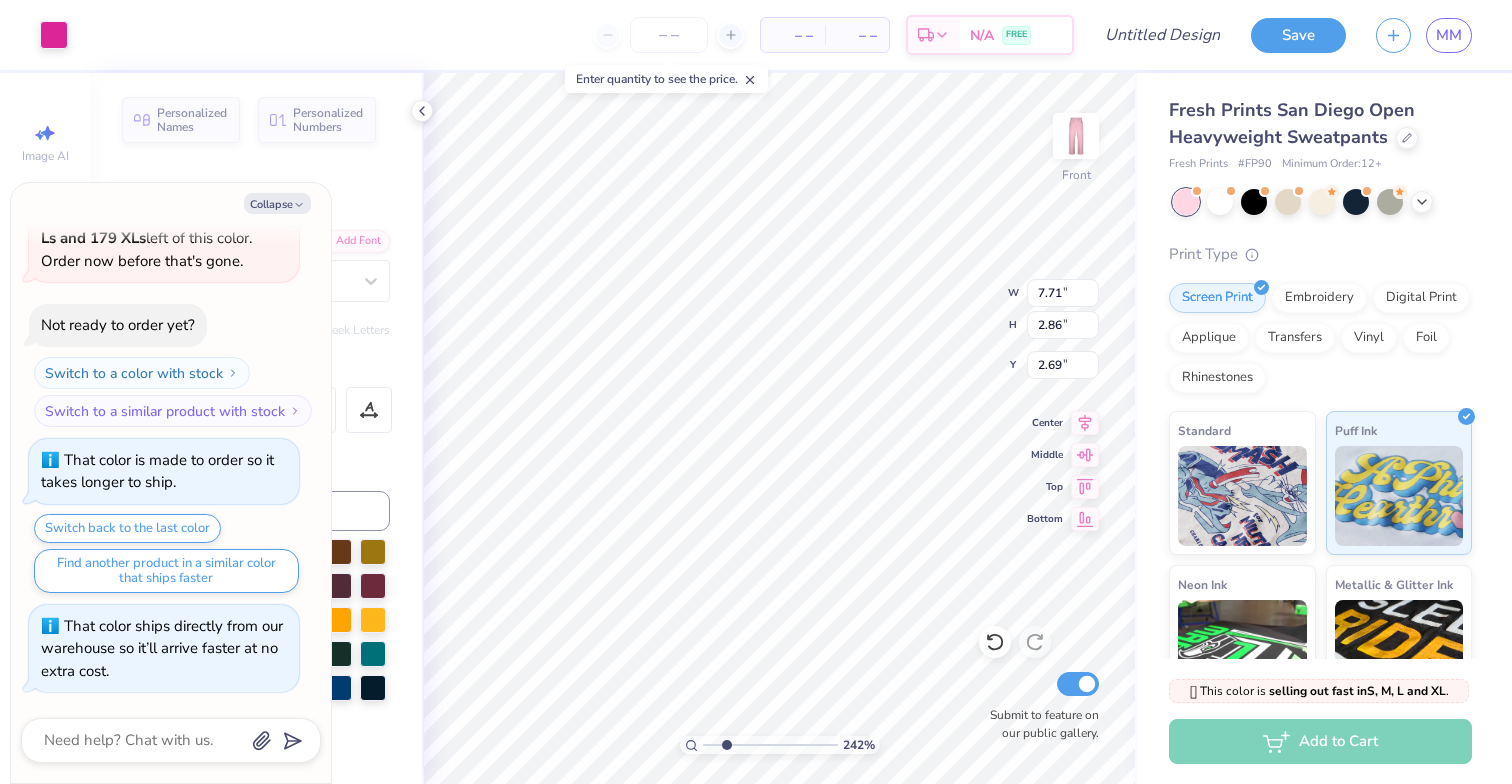 click on "Screen Print Embroidery Digital Print Applique Transfers Vinyl Foil Rhinestones" at bounding box center [1320, 338] 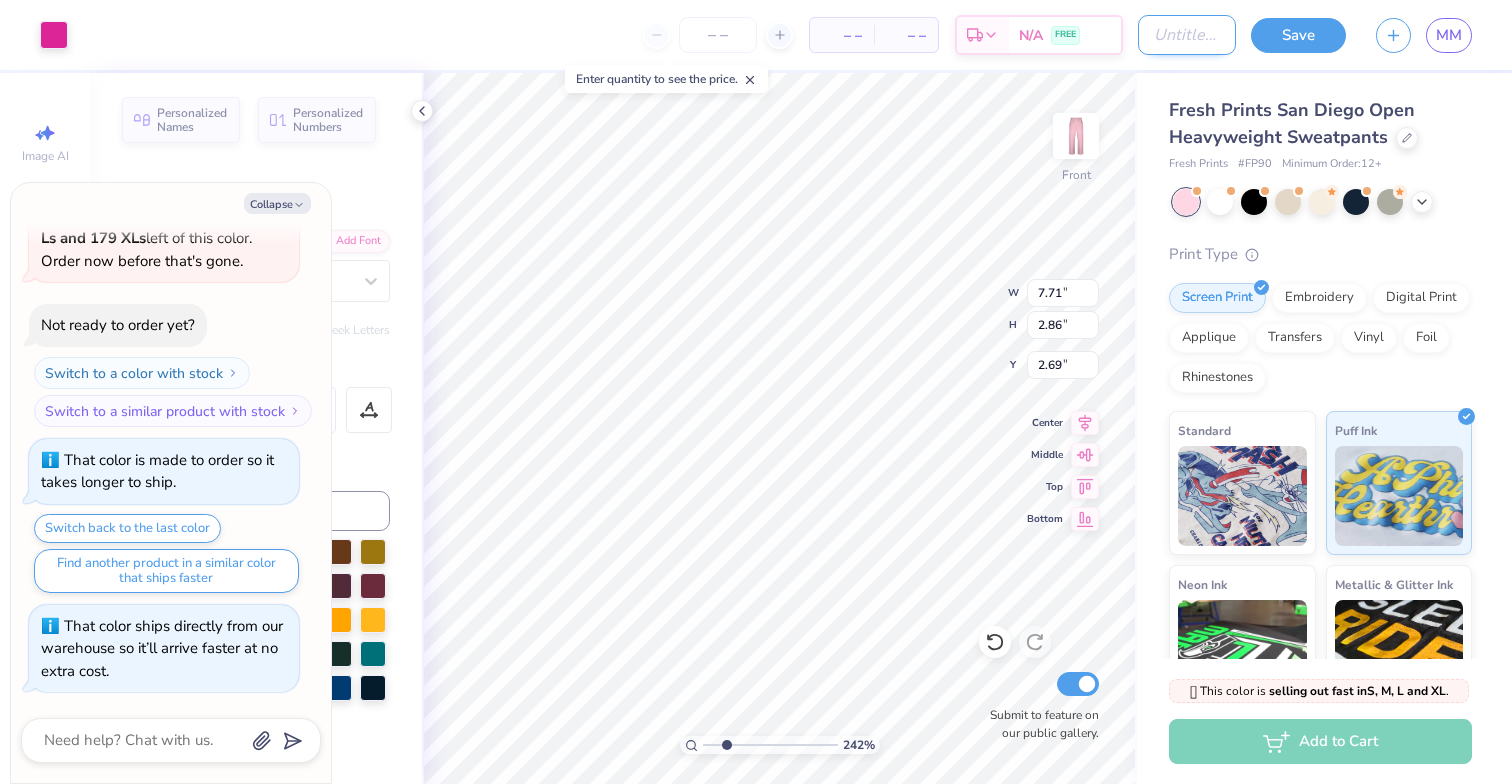 click on "Design Title" at bounding box center [1187, 35] 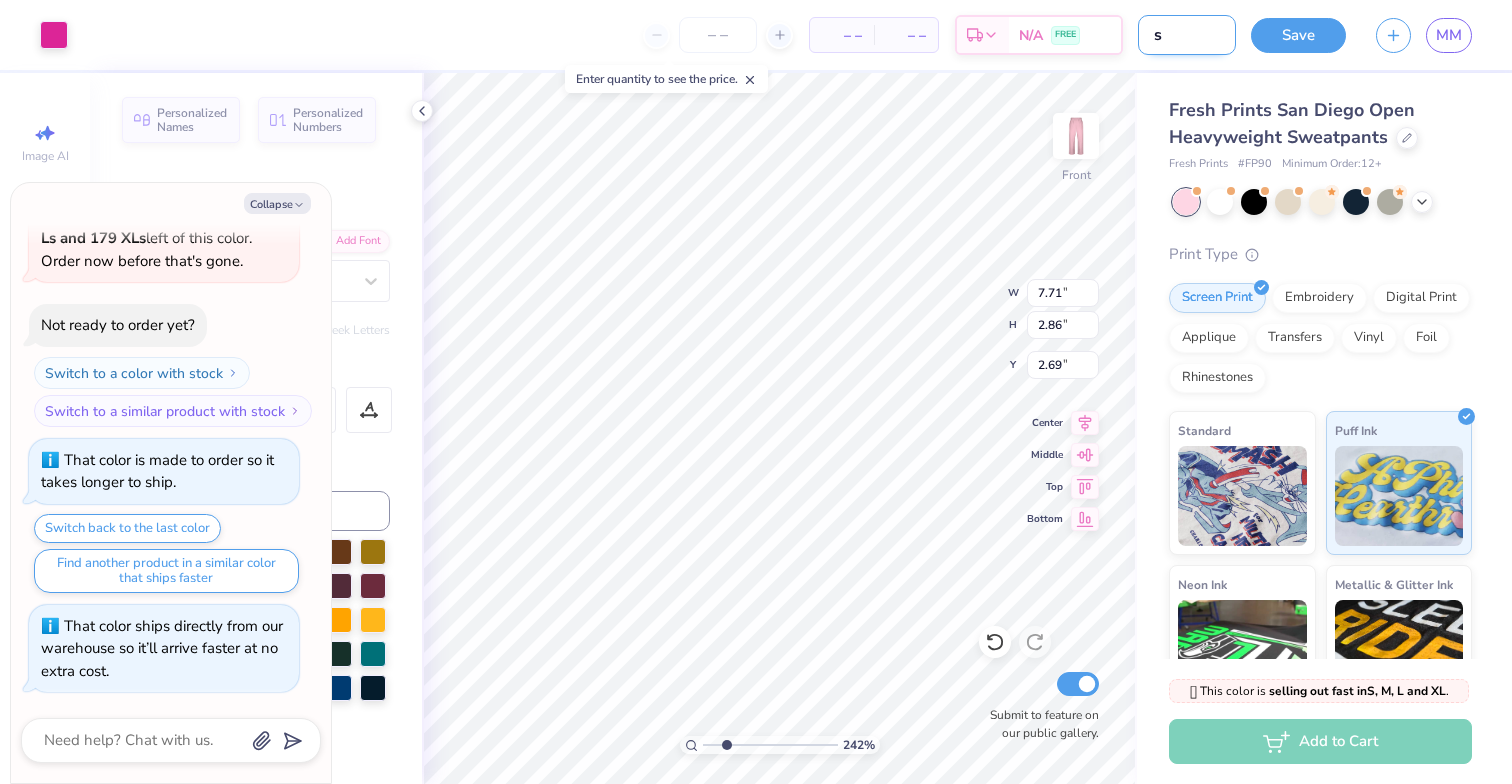 type on "se" 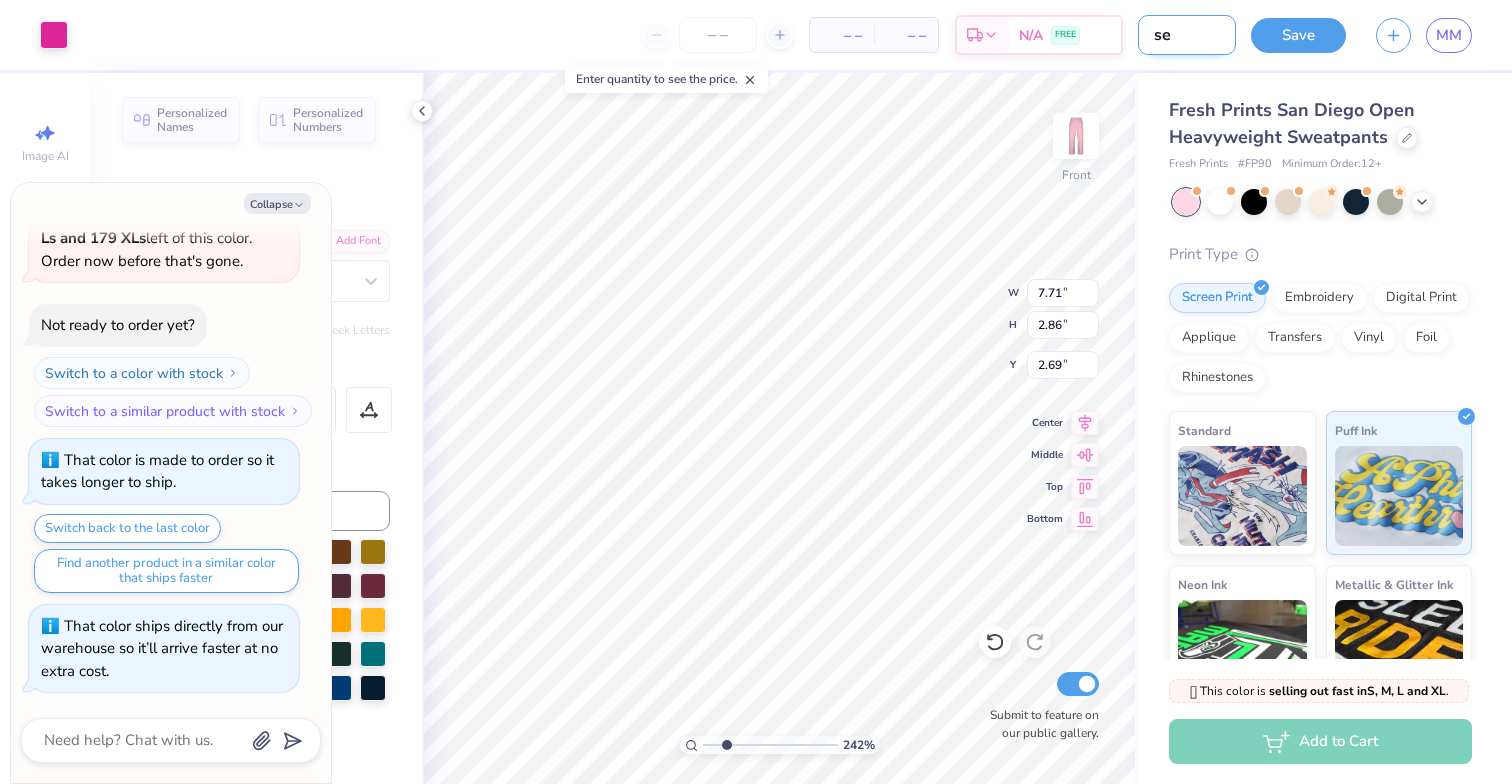 type on "s" 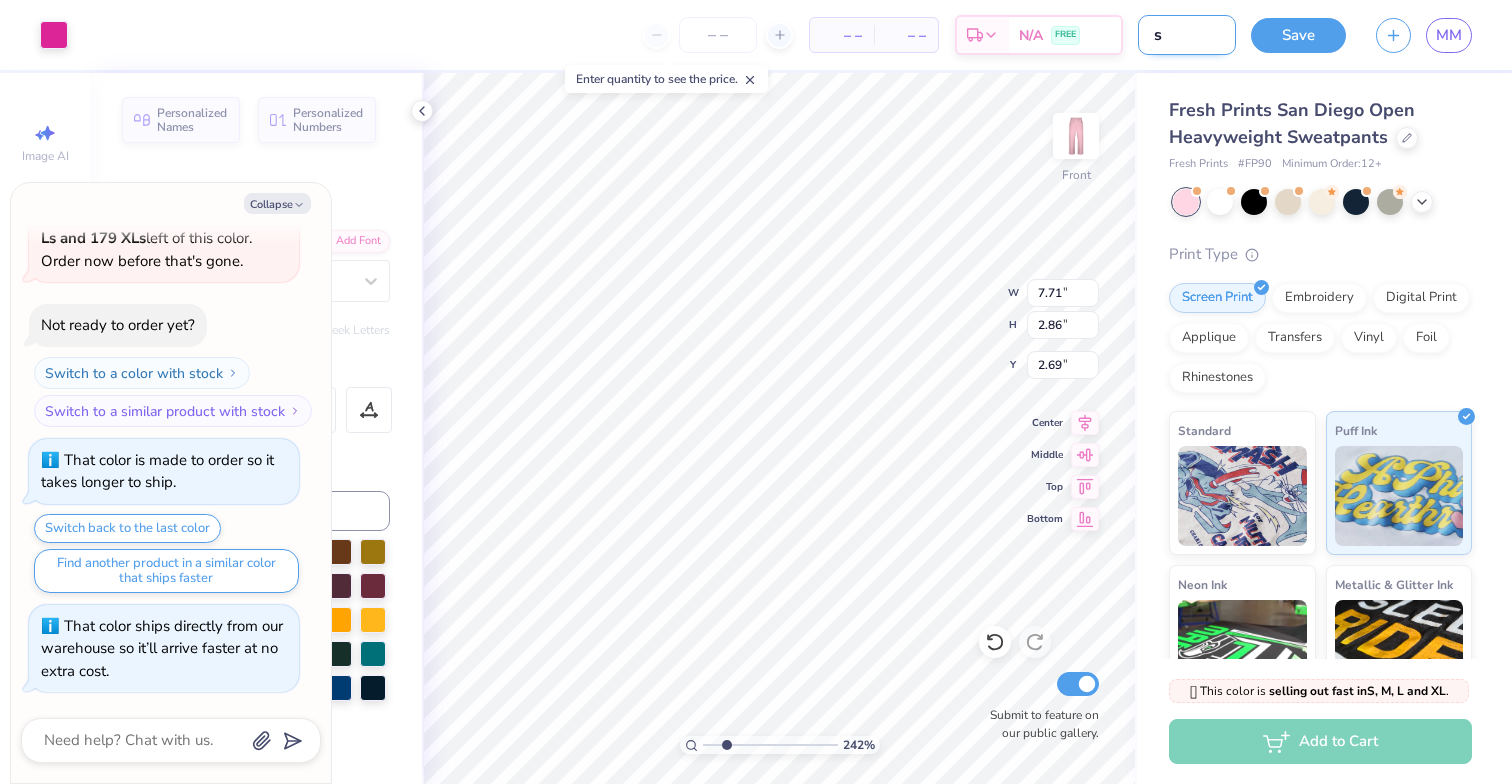 type on "sw" 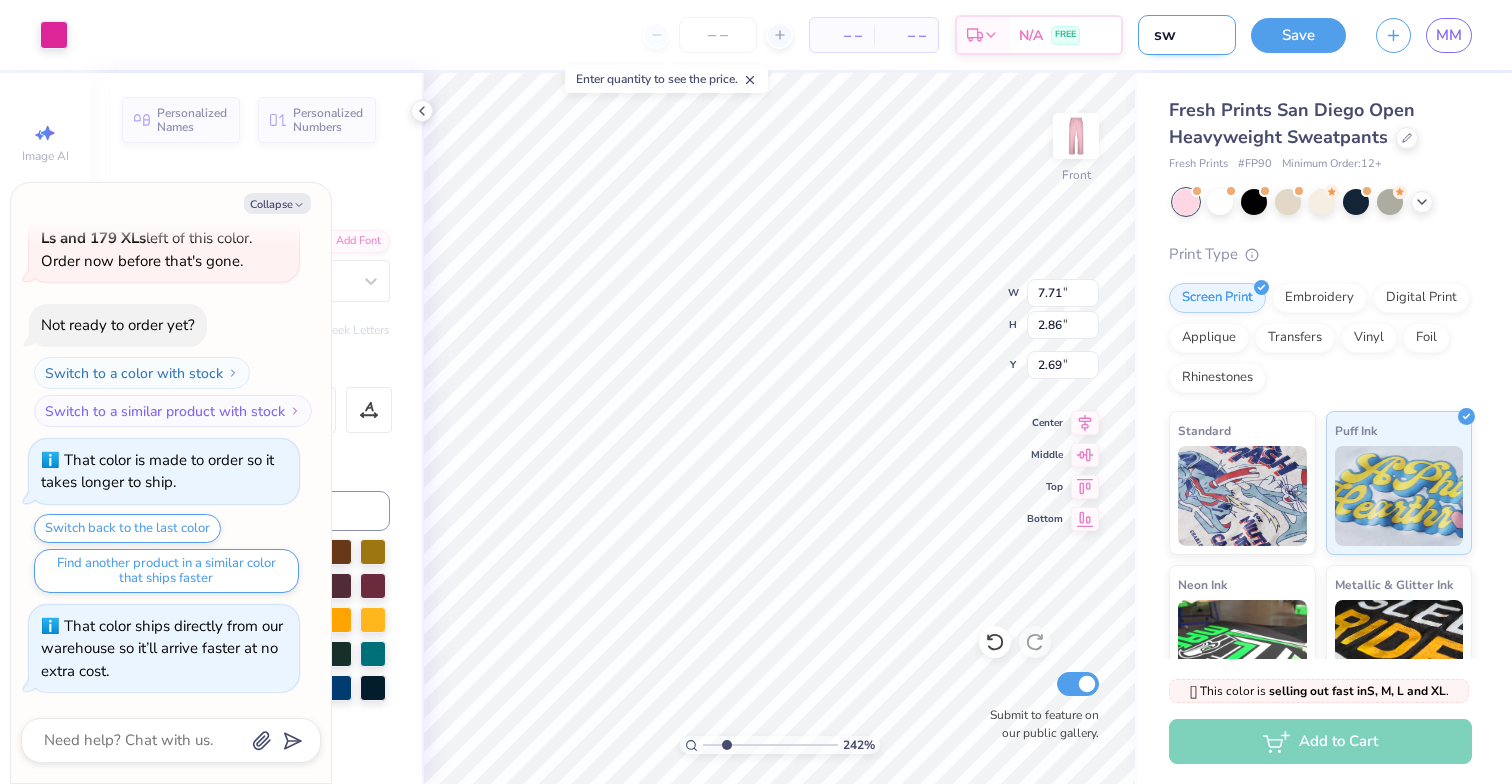 type on "x" 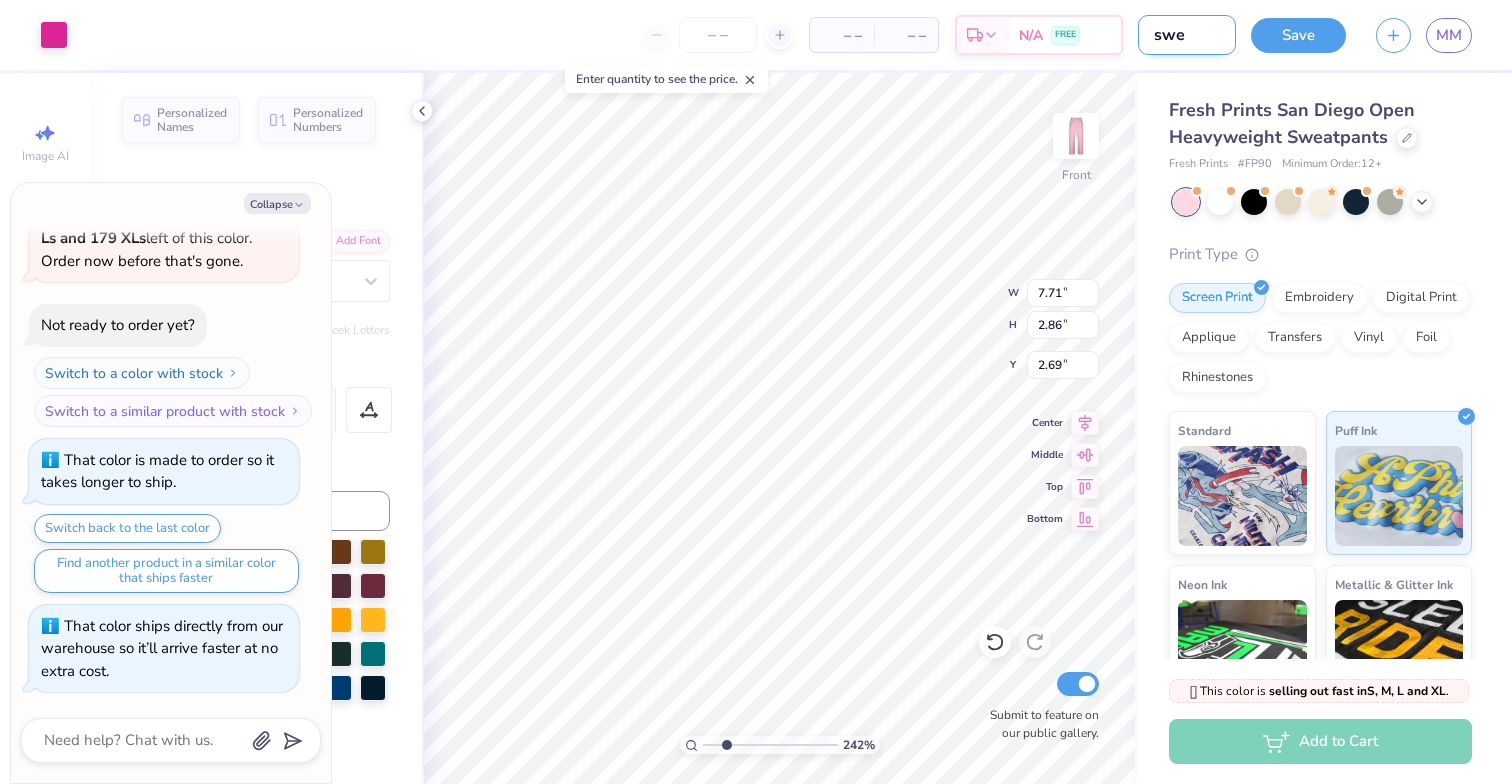 type on "swea" 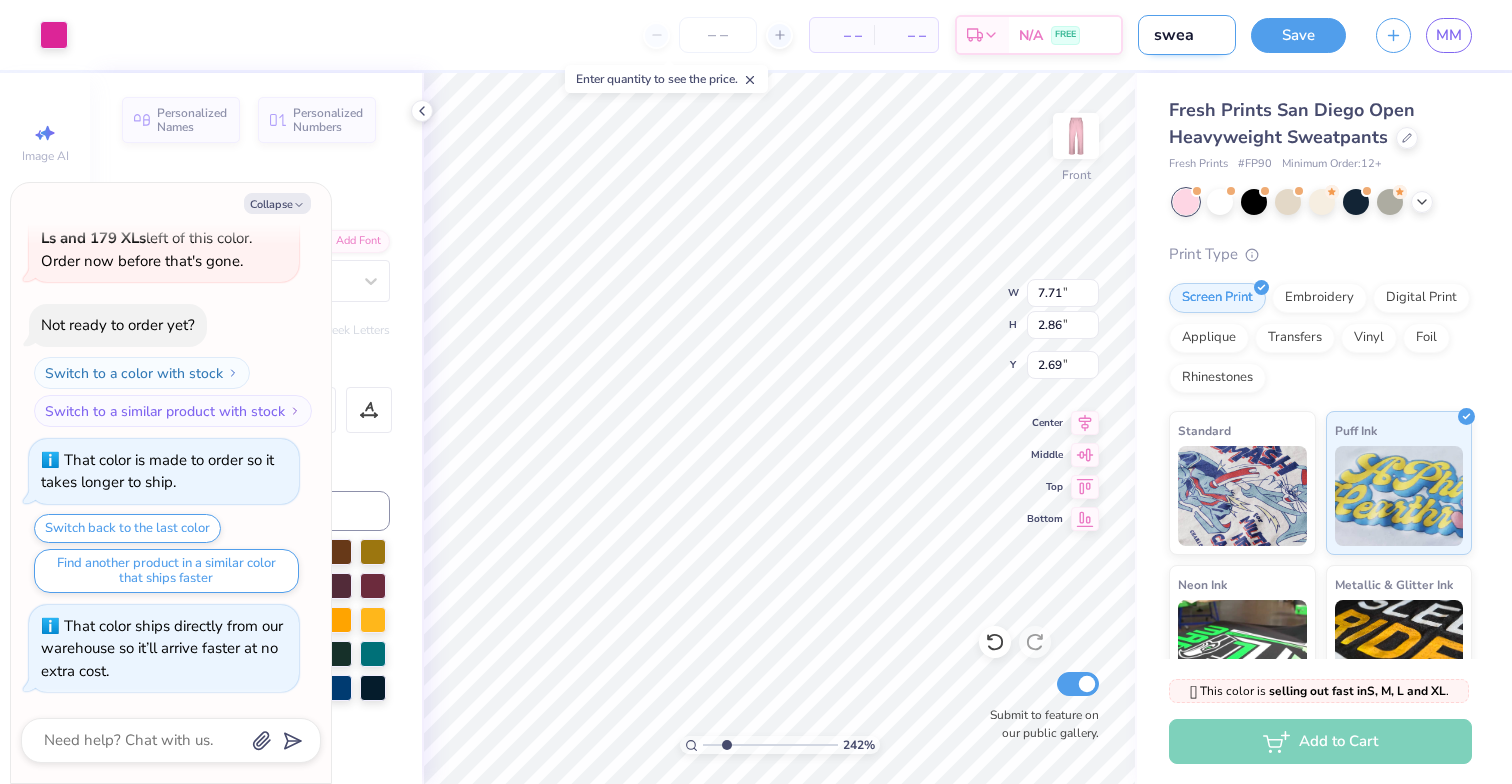 type on "sweat" 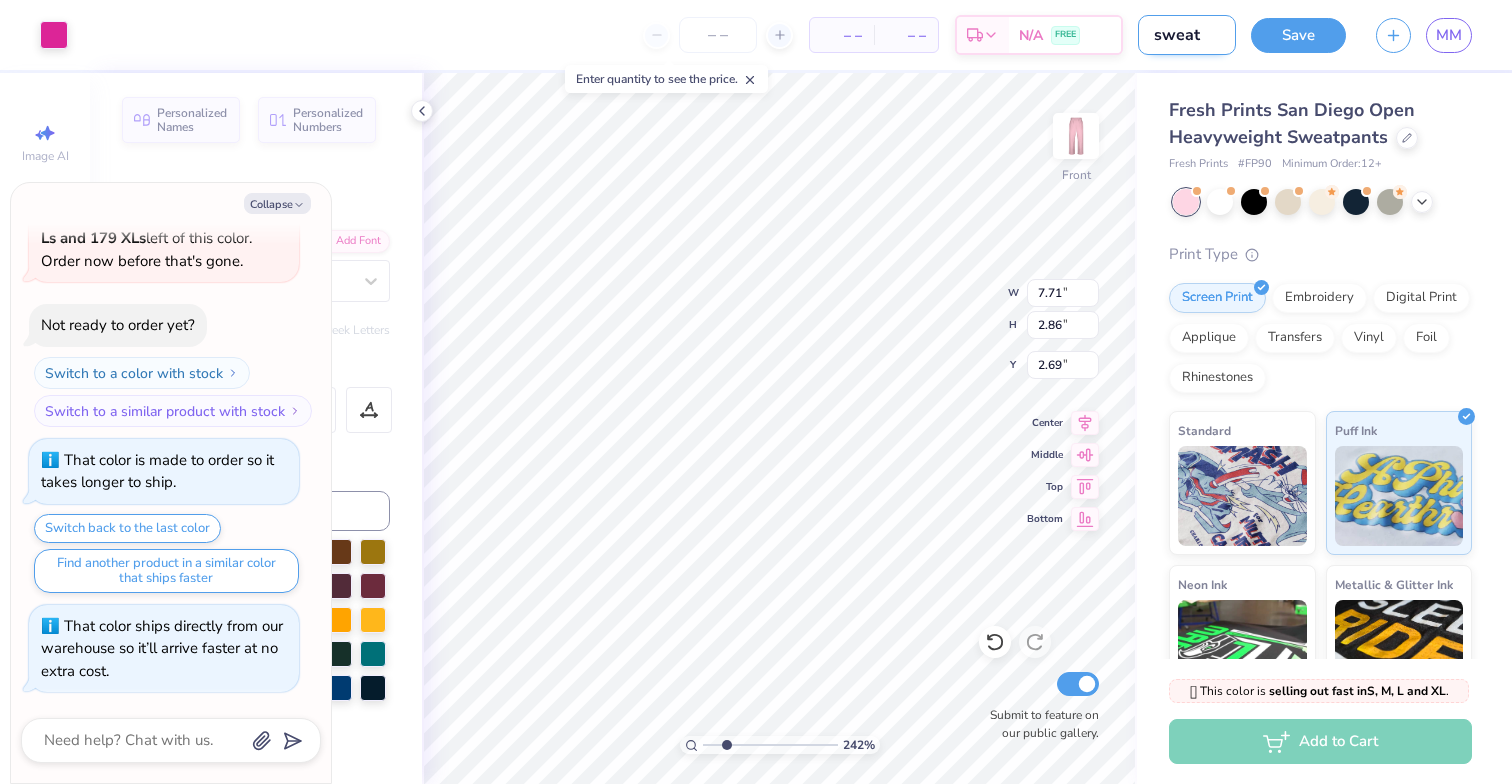 type on "sweats" 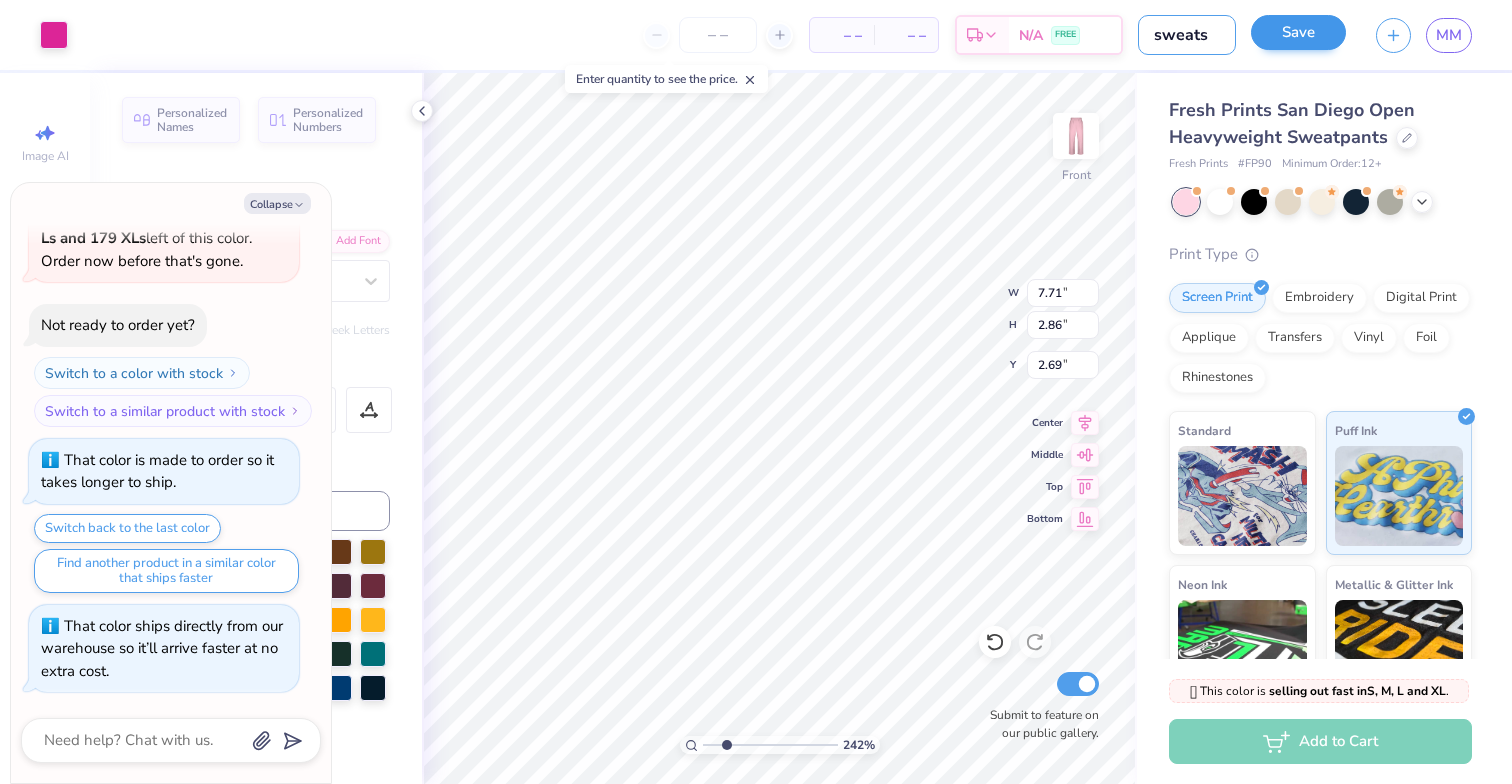 type on "sweats" 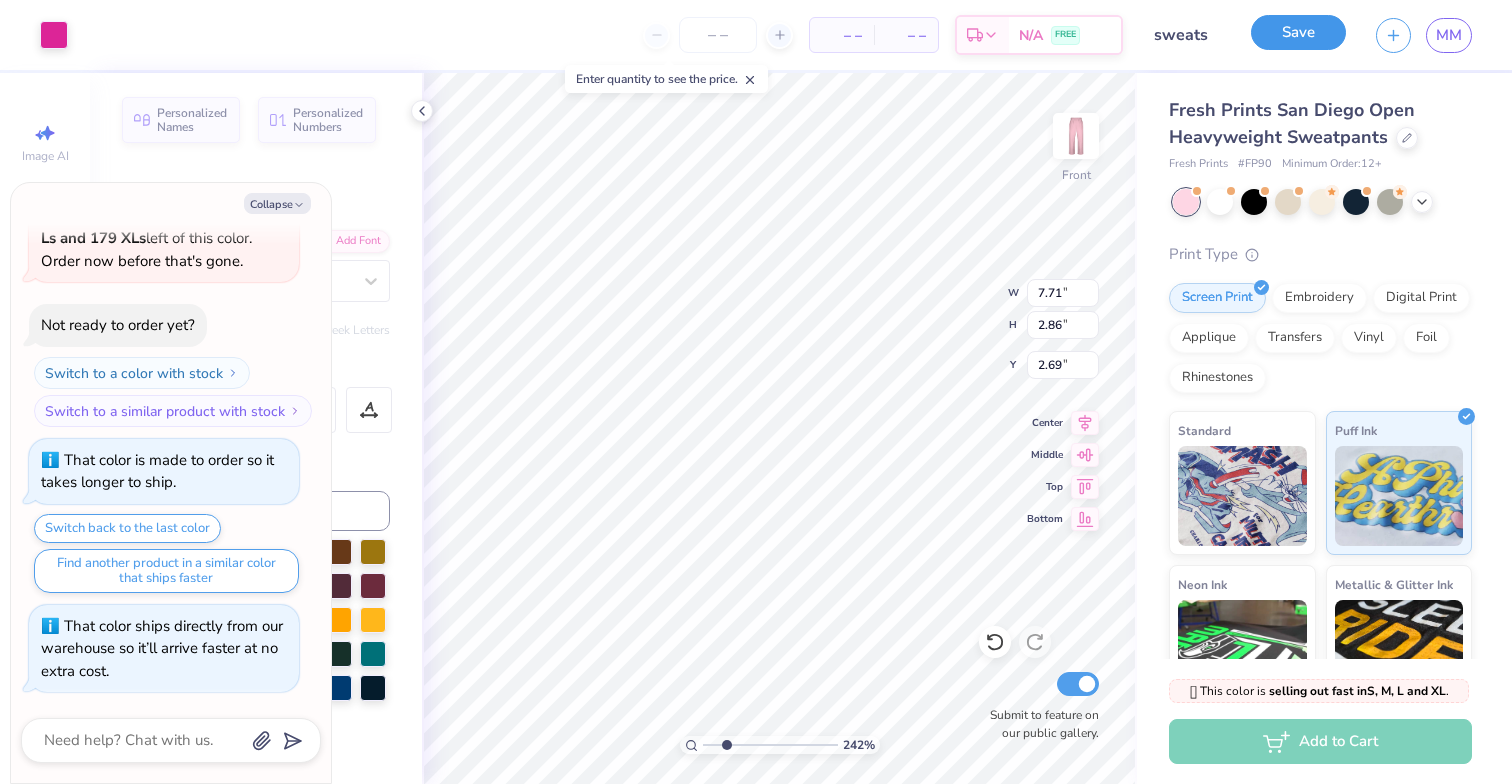 click on "Save" at bounding box center [1298, 32] 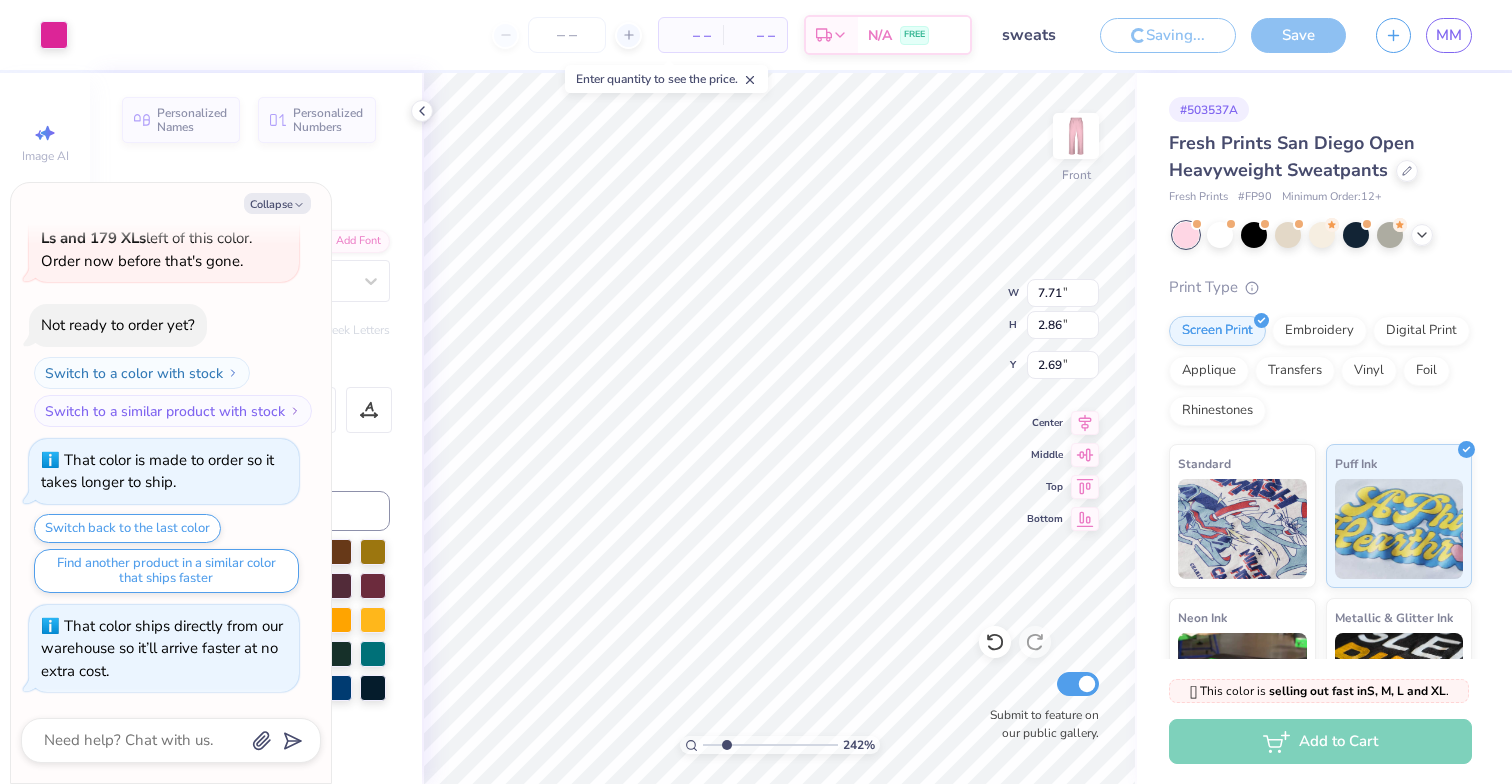 type on "x" 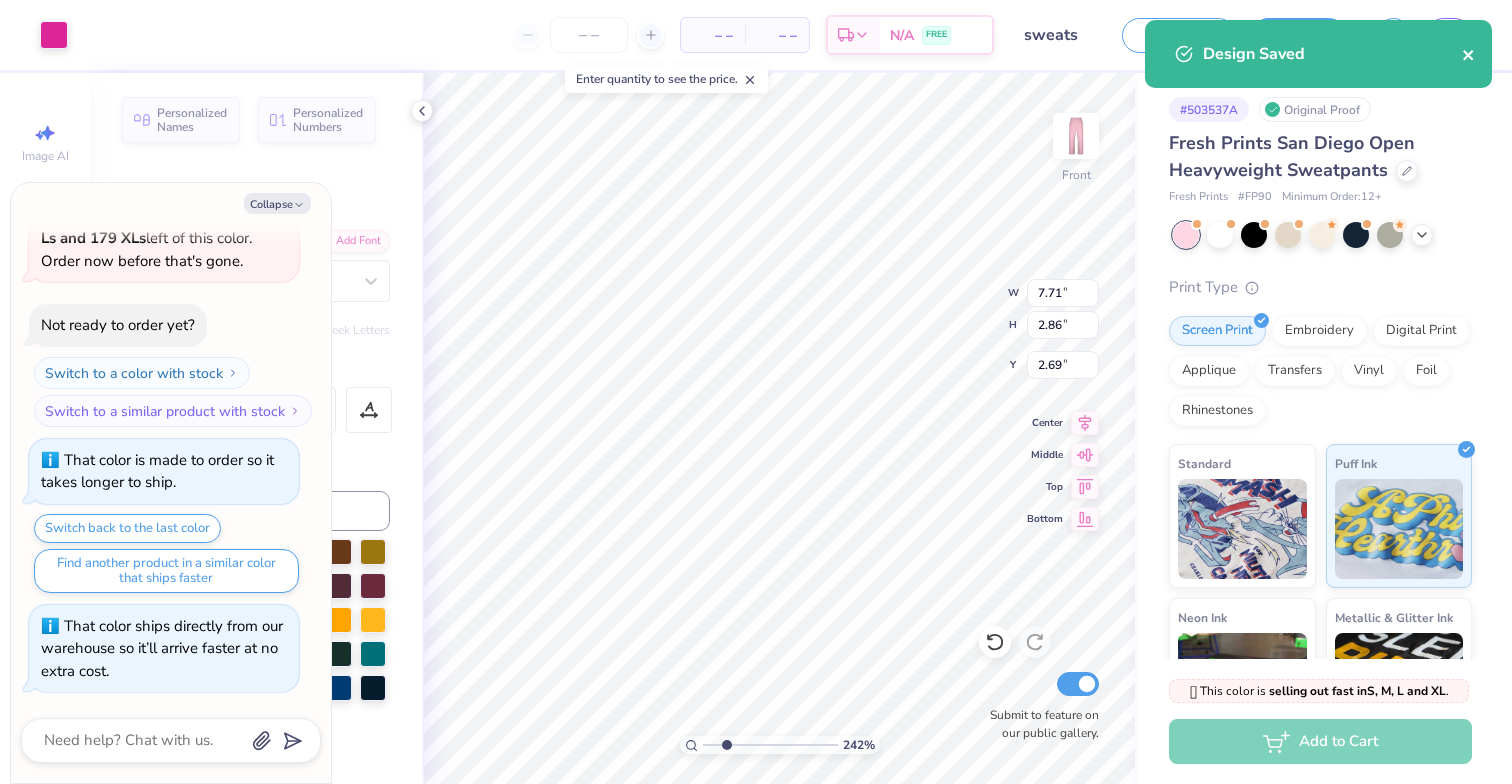click 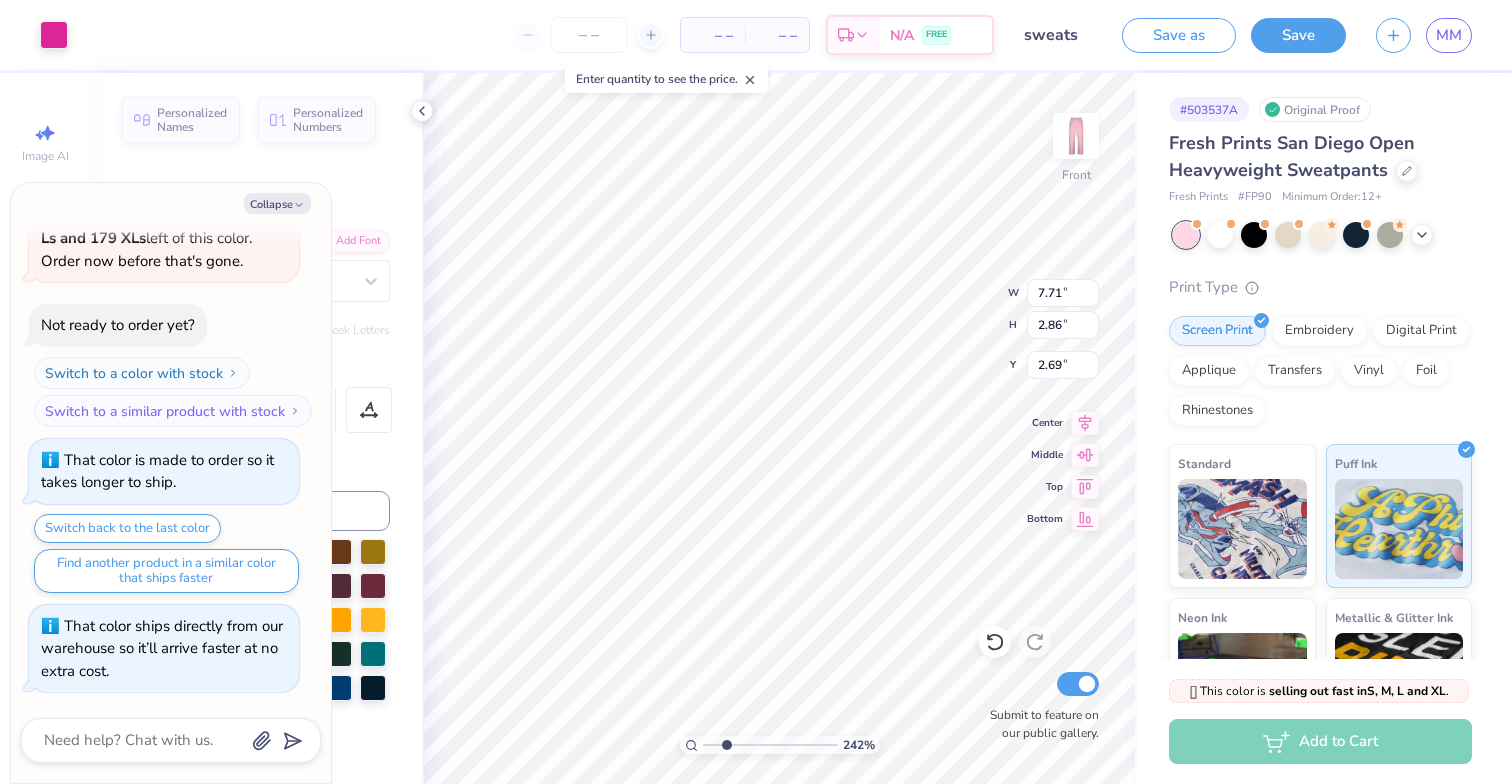 click on "Art colors – – Per Item – – Total Est.  Delivery N/A FREE Design Title sweats Save as Save MM Image AI Designs Add Text Upload Greek Clipart & logos Decorate Personalized Names Personalized Numbers Text Tool  Add Font Font cafe de paris-sans Switch to Greek Letters Format Color Styles Text Shape 242  % Front W 7.71 7.71 " H 2.86 2.86 " Y 2.69 2.69 " Center Middle Top Bottom Submit to feature on our public gallery. # 503537A Original Proof Fresh Prints San Diego Open Heavyweight Sweatpants Fresh Prints # FP90 Minimum Order:  12 +   Print Type Screen Print Embroidery Digital Print Applique Transfers Vinyl Foil Rhinestones Standard Puff Ink Neon Ink Metallic & Glitter Ink Glow in the Dark Ink Water based Ink 🫣   This color is   selling out fast in  S, M, L and XL . 🫣   There are only  38 Ss, 229 Ms, 98 Ls and 74 XLs  left of this color. Order now before that's gone. Not ready to order yet? Switch to a color with stock Add to Cart Stuck?  Our Art team will finish your design for free. Need help?" at bounding box center (756, 392) 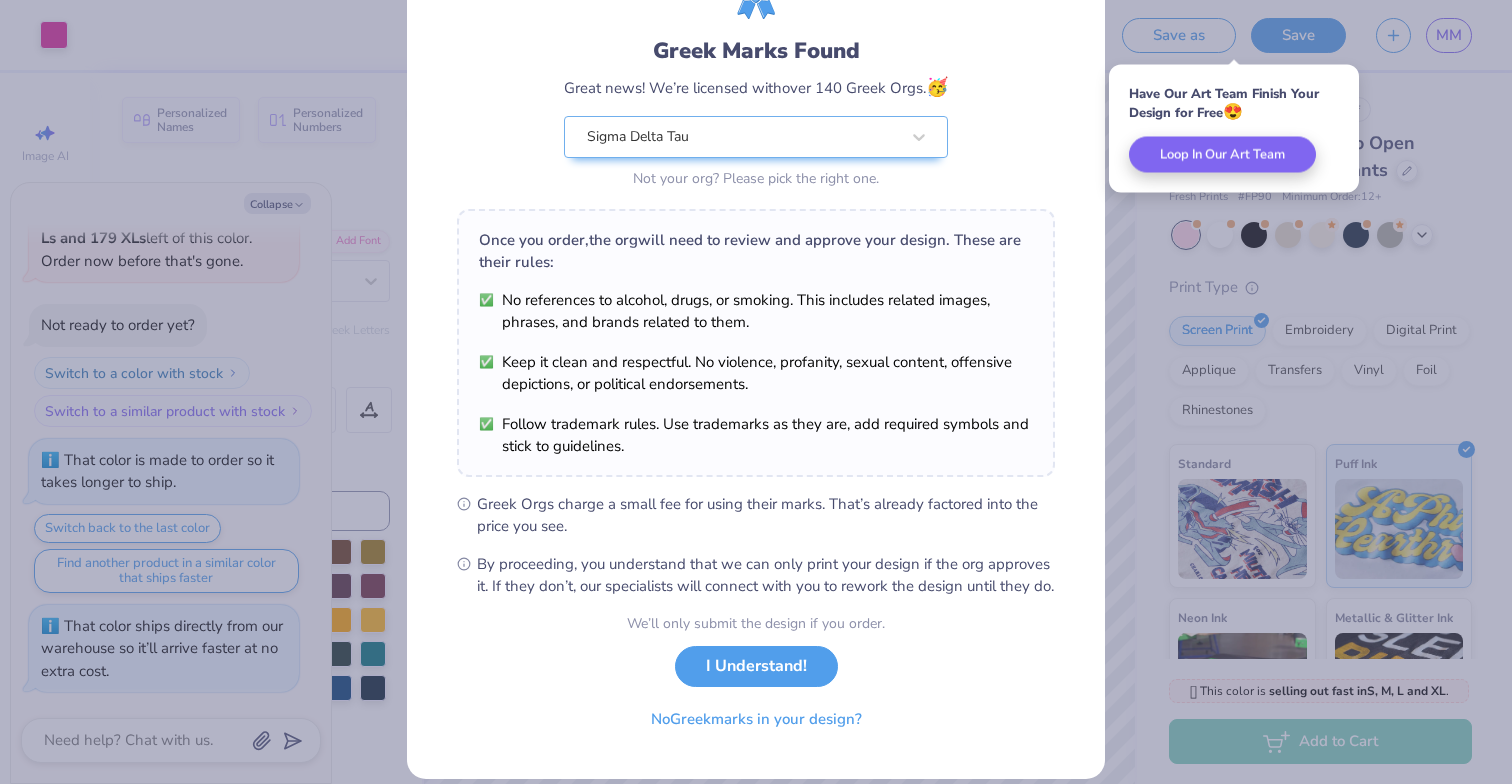 scroll, scrollTop: 152, scrollLeft: 0, axis: vertical 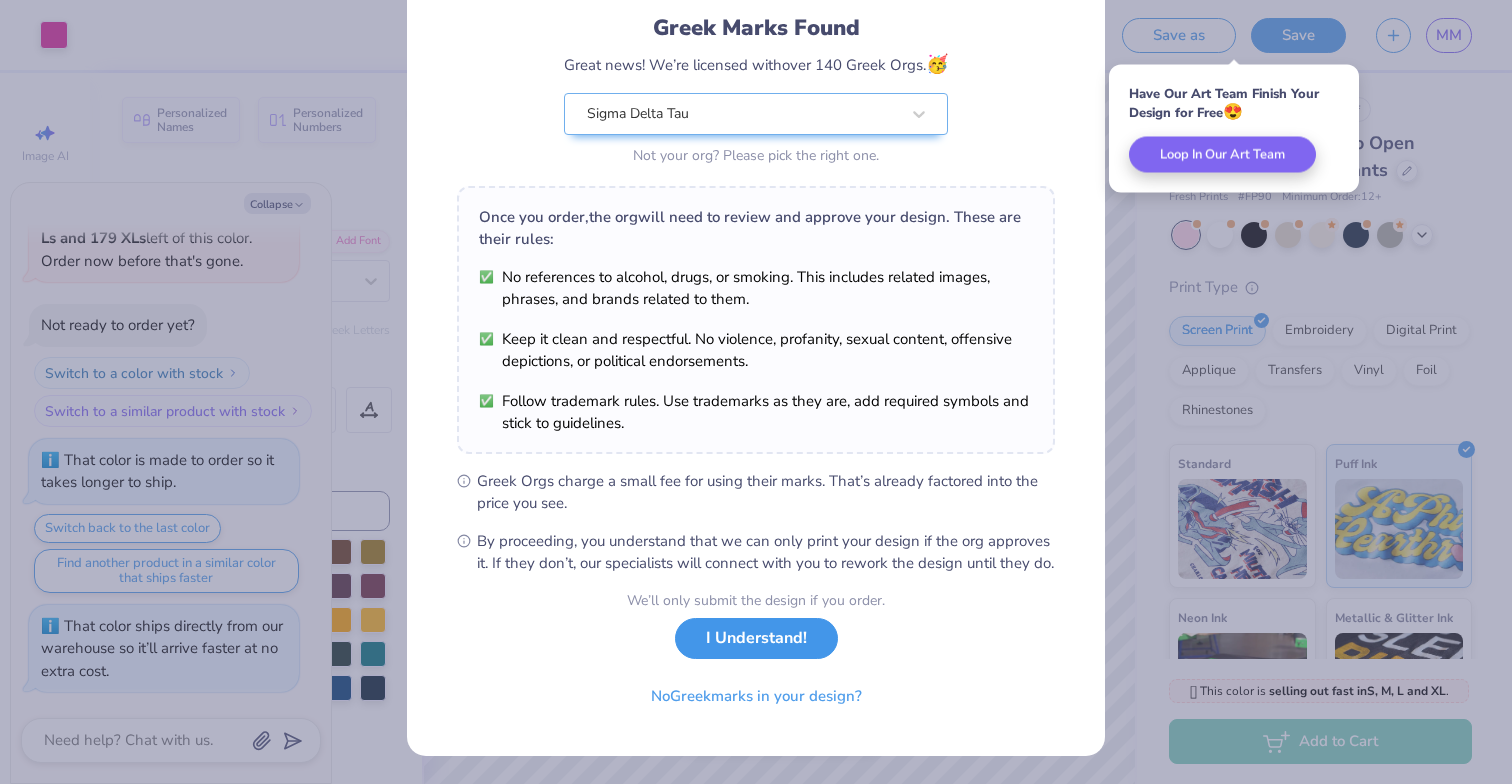 click on "I Understand!" at bounding box center (756, 638) 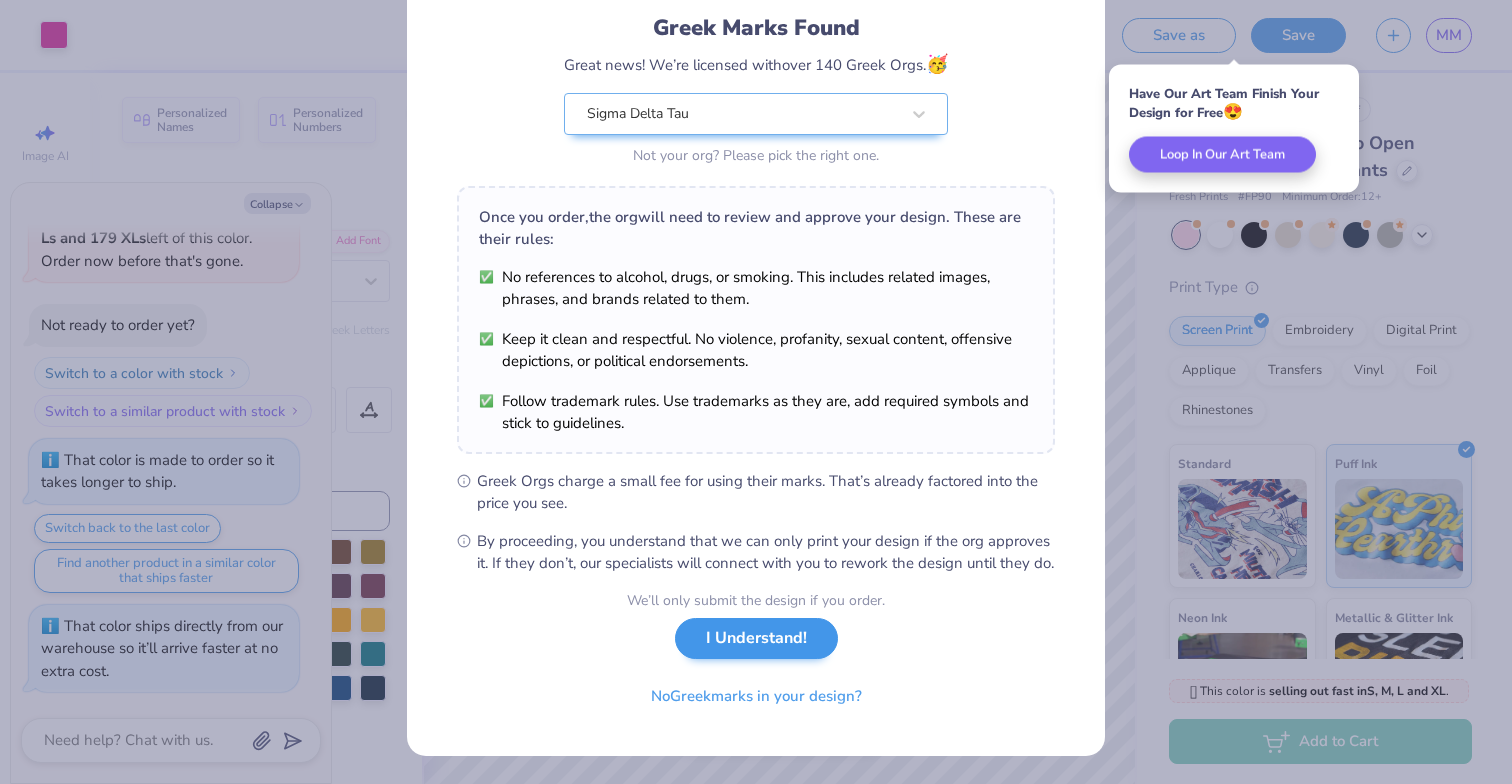 scroll, scrollTop: 0, scrollLeft: 0, axis: both 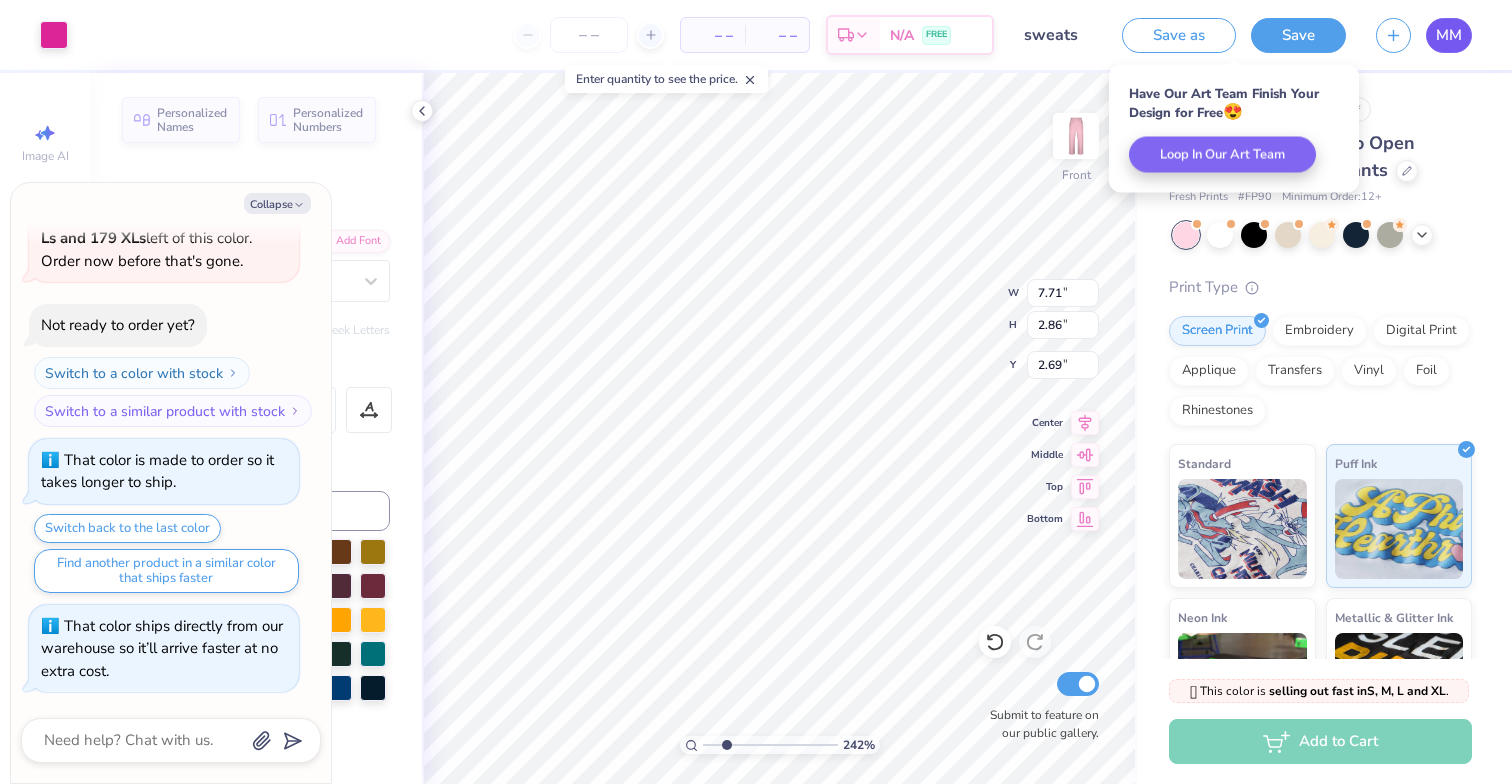 click on "MM" at bounding box center [1449, 35] 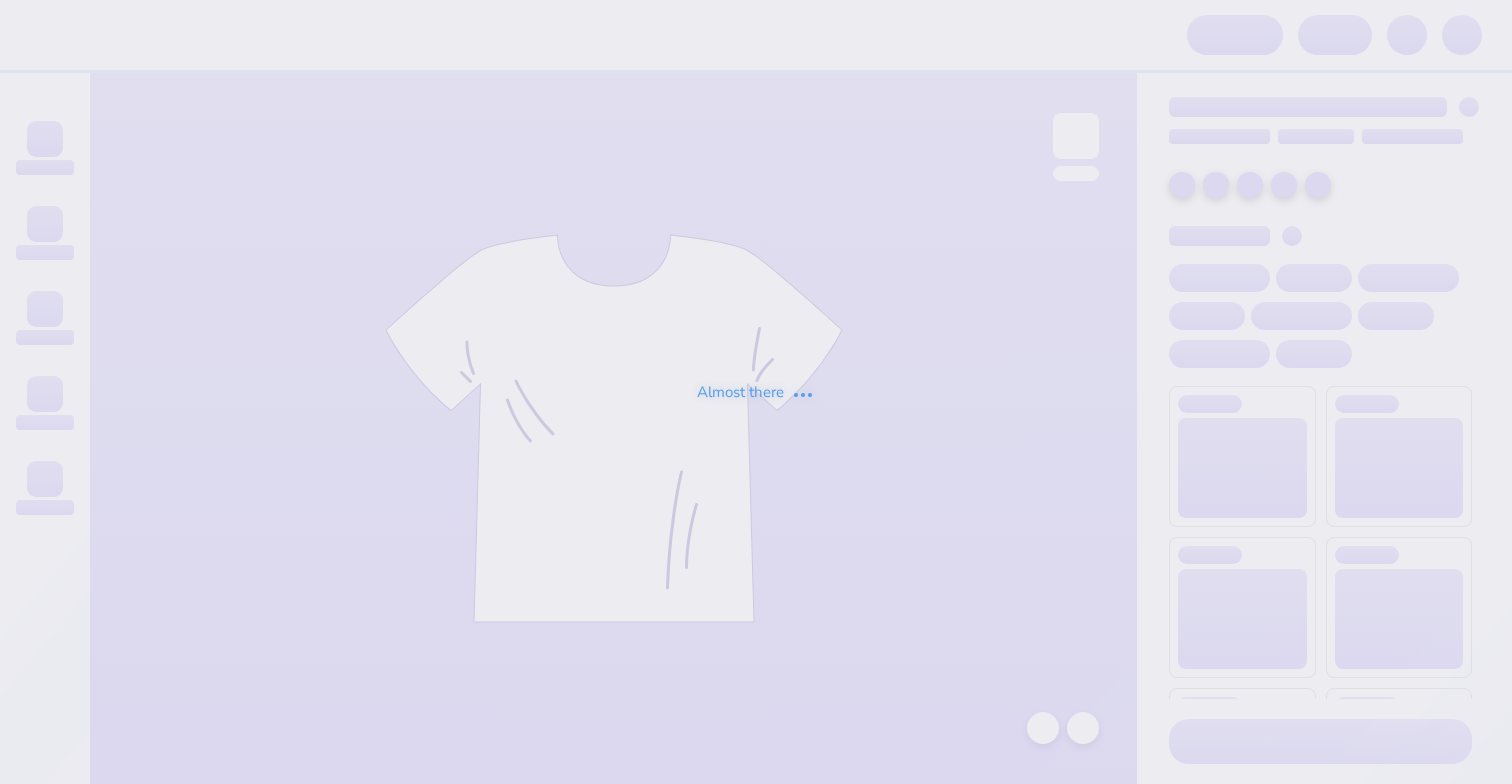 scroll, scrollTop: 0, scrollLeft: 0, axis: both 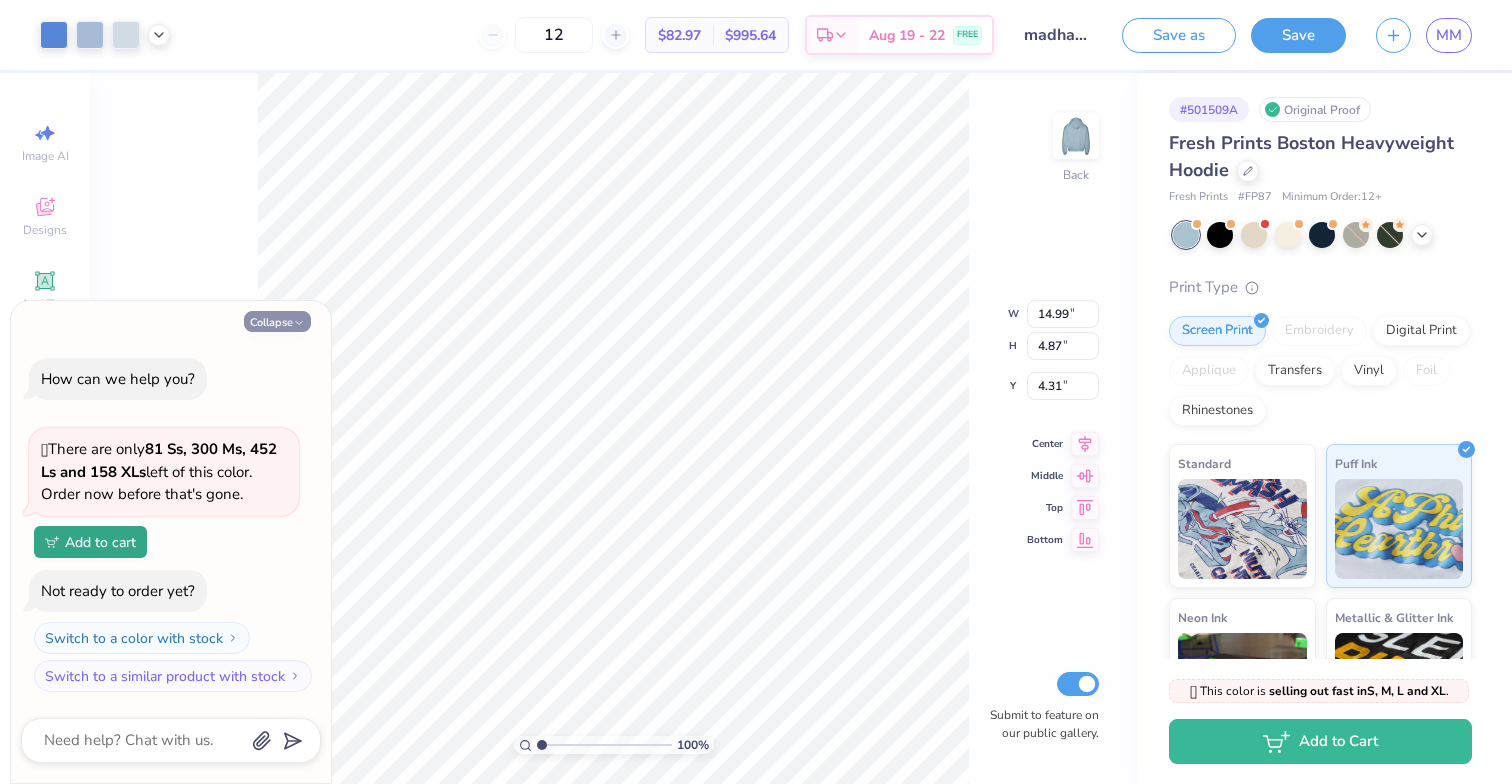 click on "Collapse" at bounding box center (277, 321) 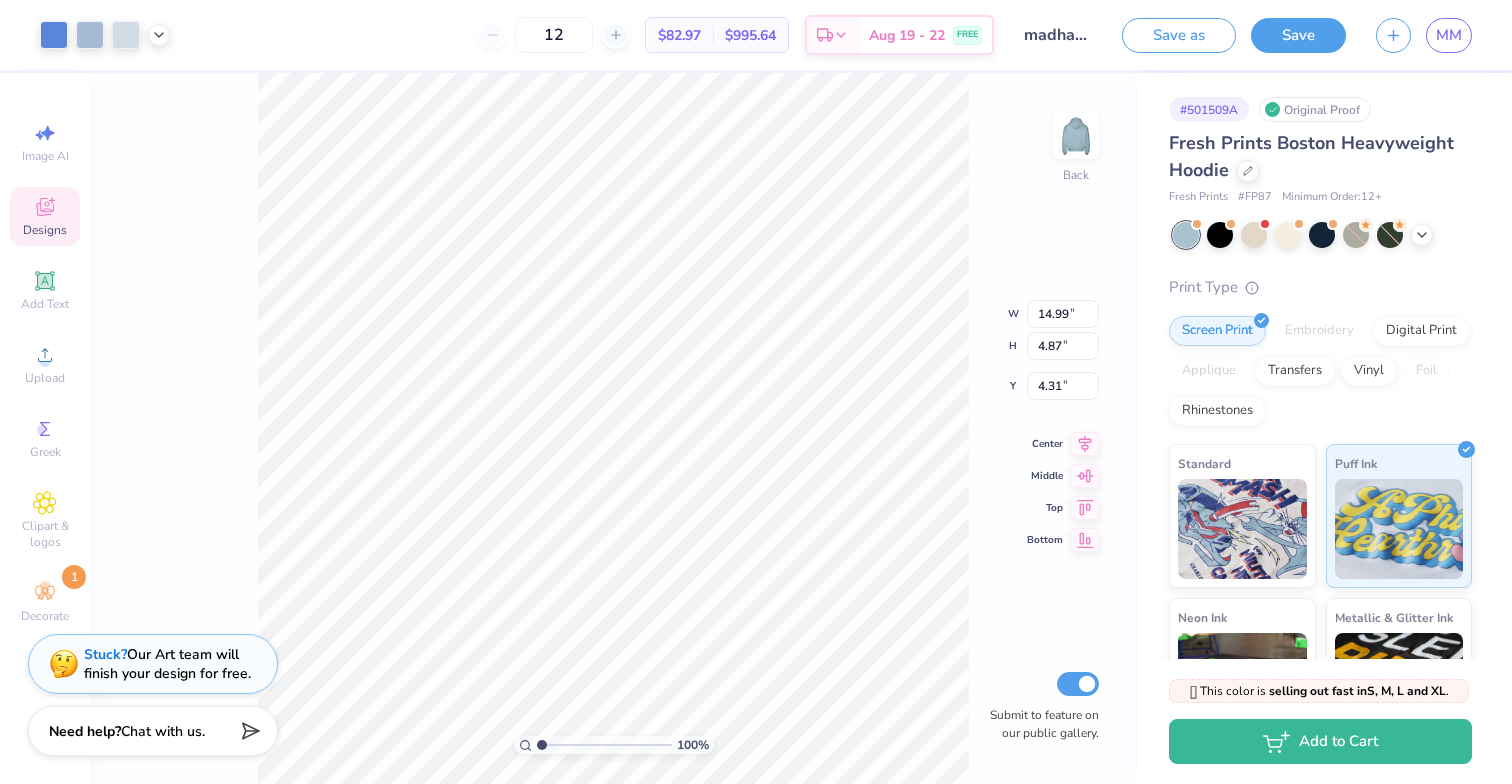 click 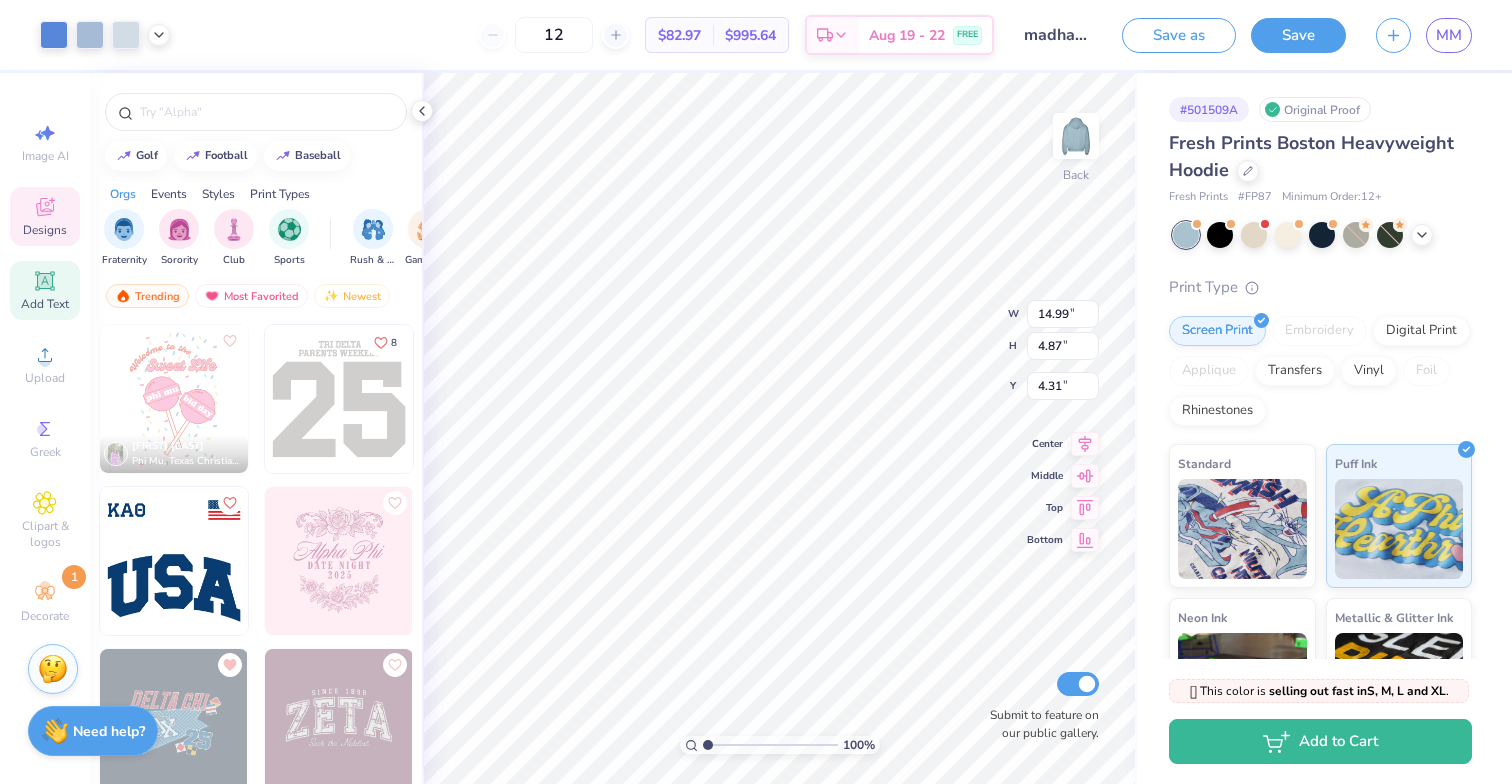 click on "Add Text" at bounding box center (45, 304) 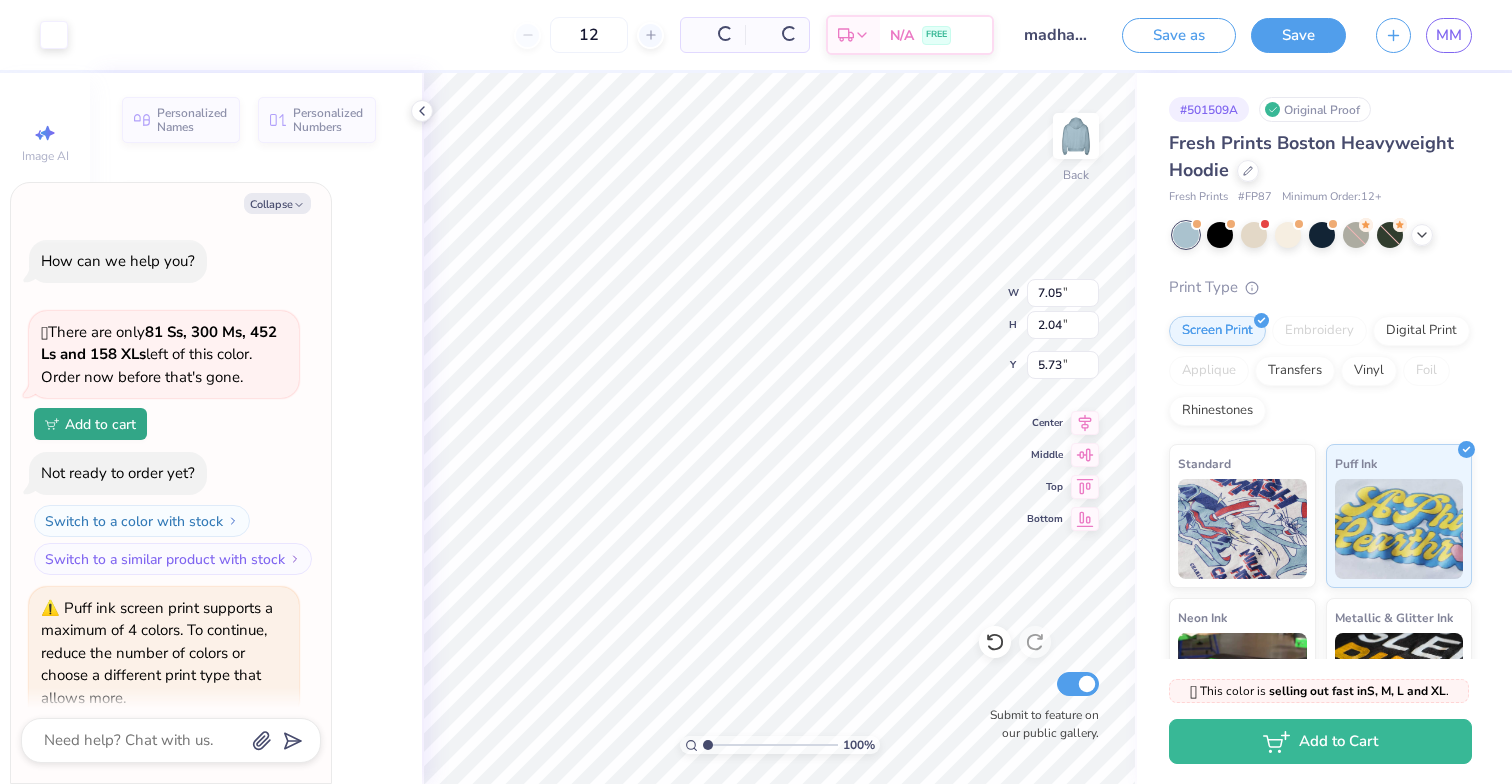 type on "x" 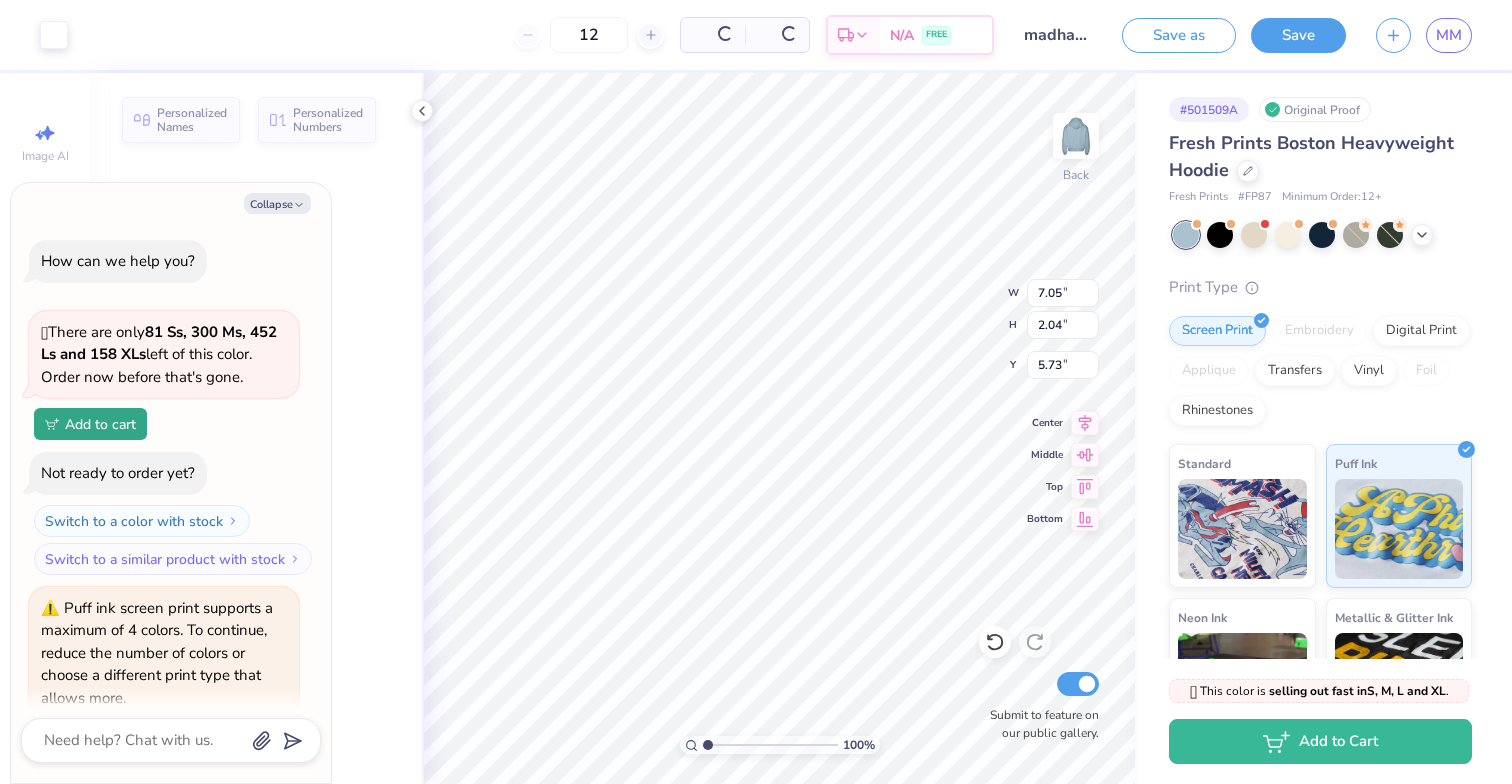 type on "7.05" 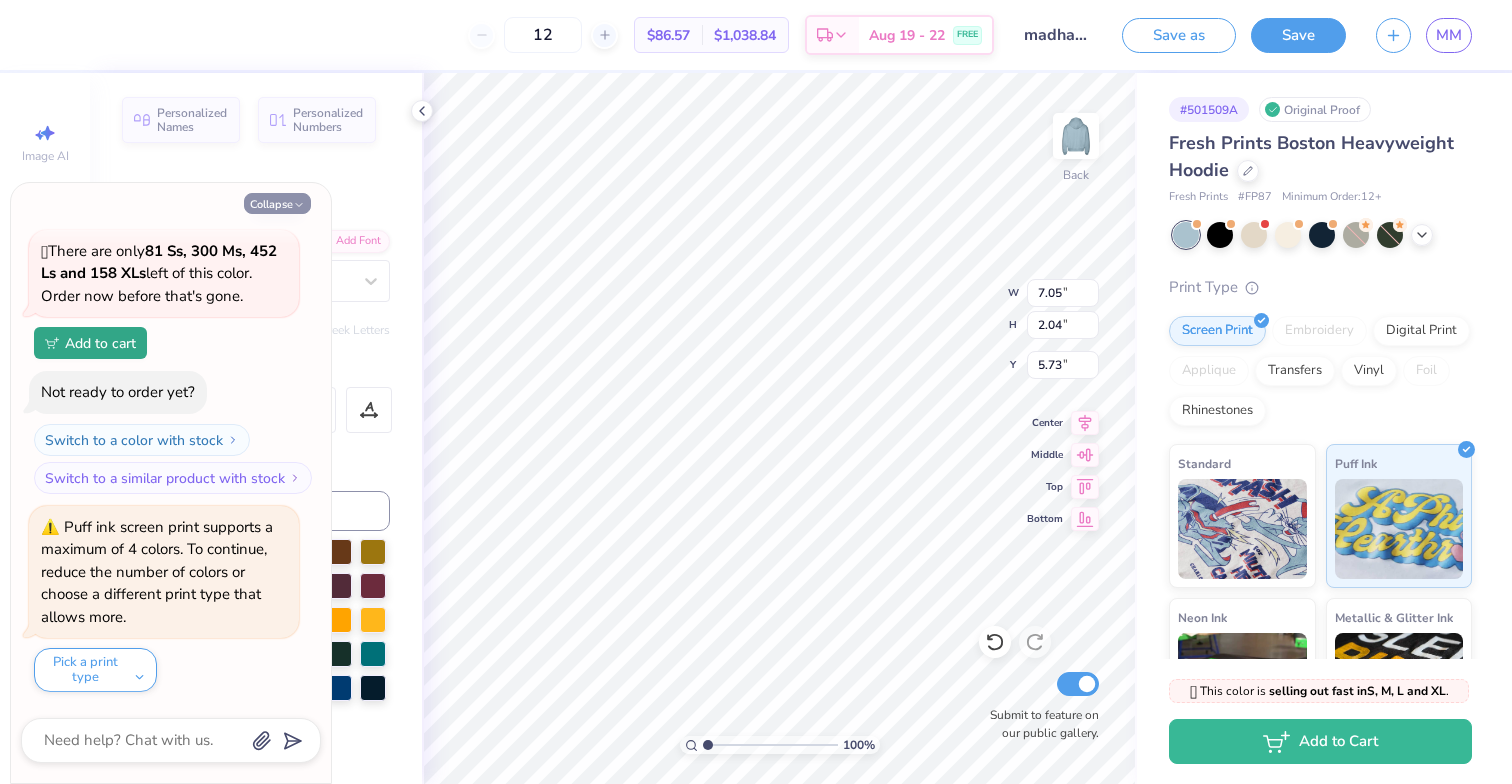click on "Collapse" at bounding box center (277, 203) 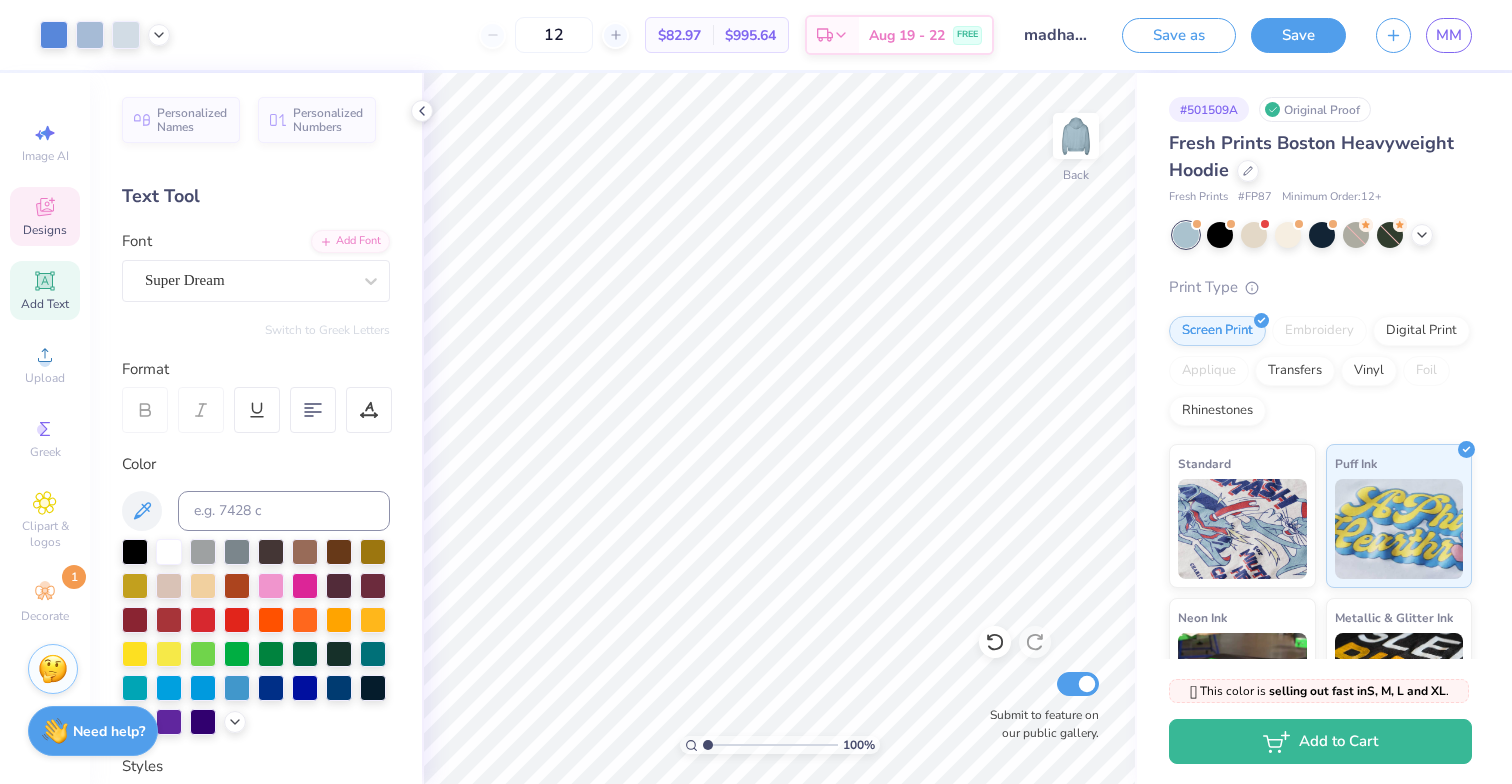 click on "Designs" at bounding box center [45, 216] 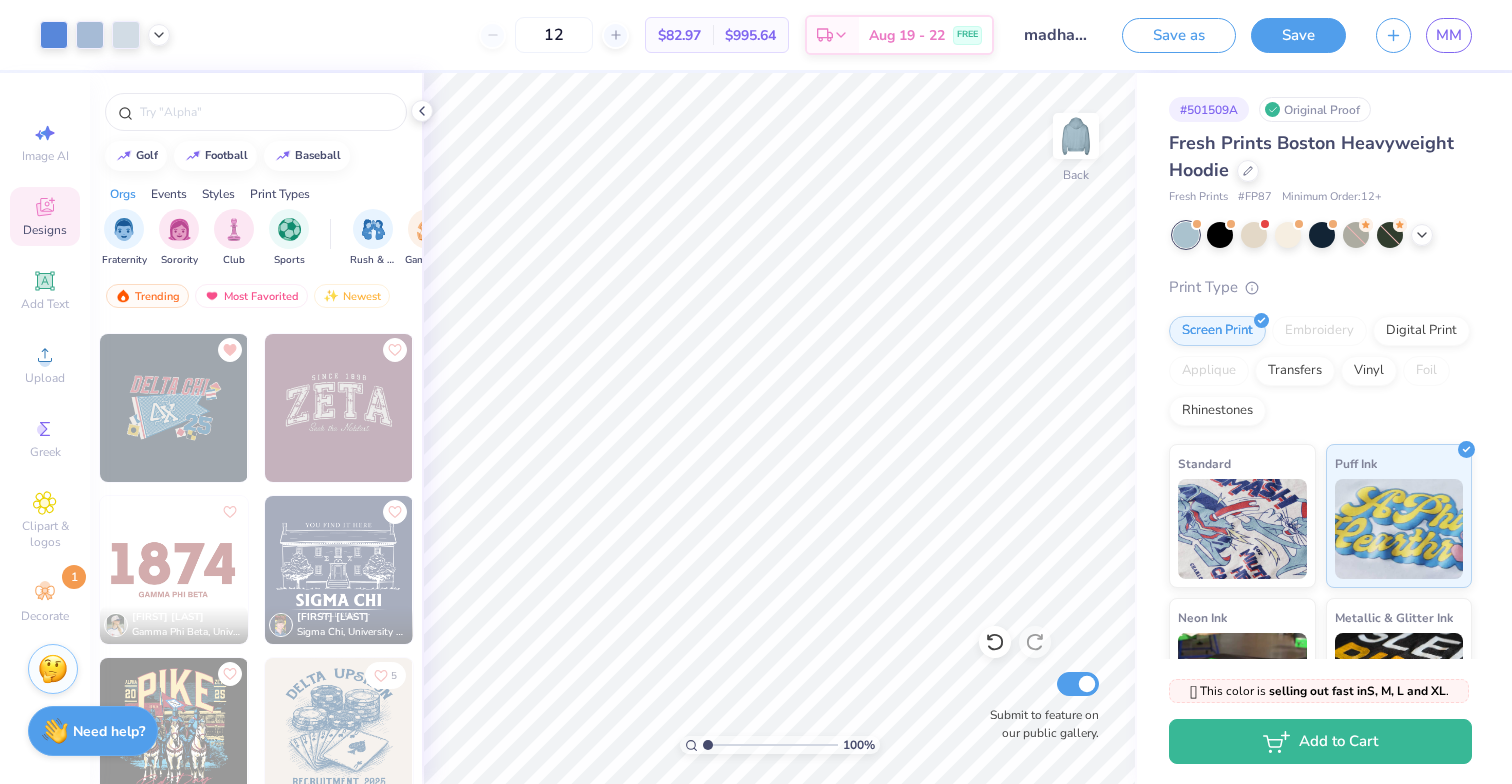 scroll, scrollTop: 319, scrollLeft: 0, axis: vertical 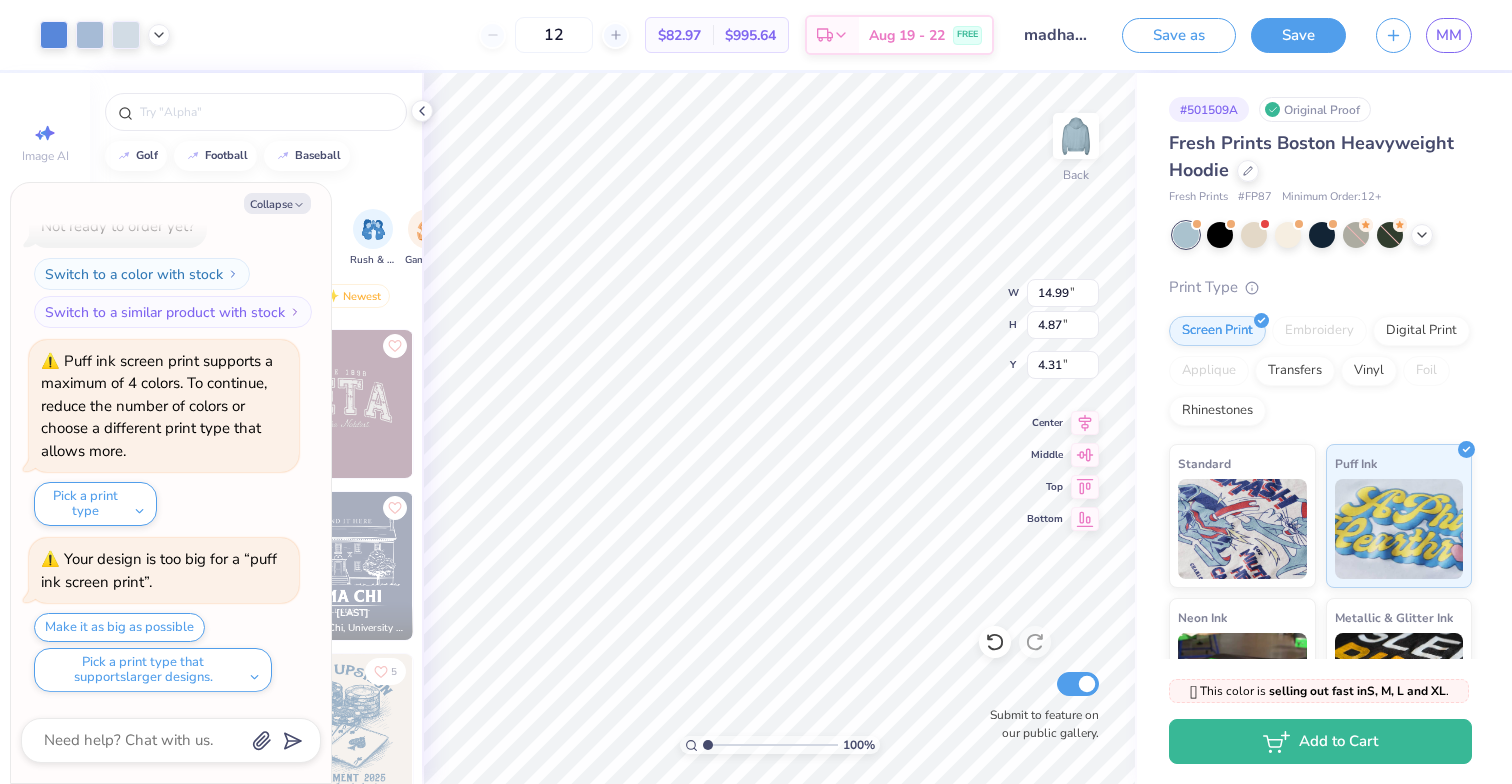 type on "x" 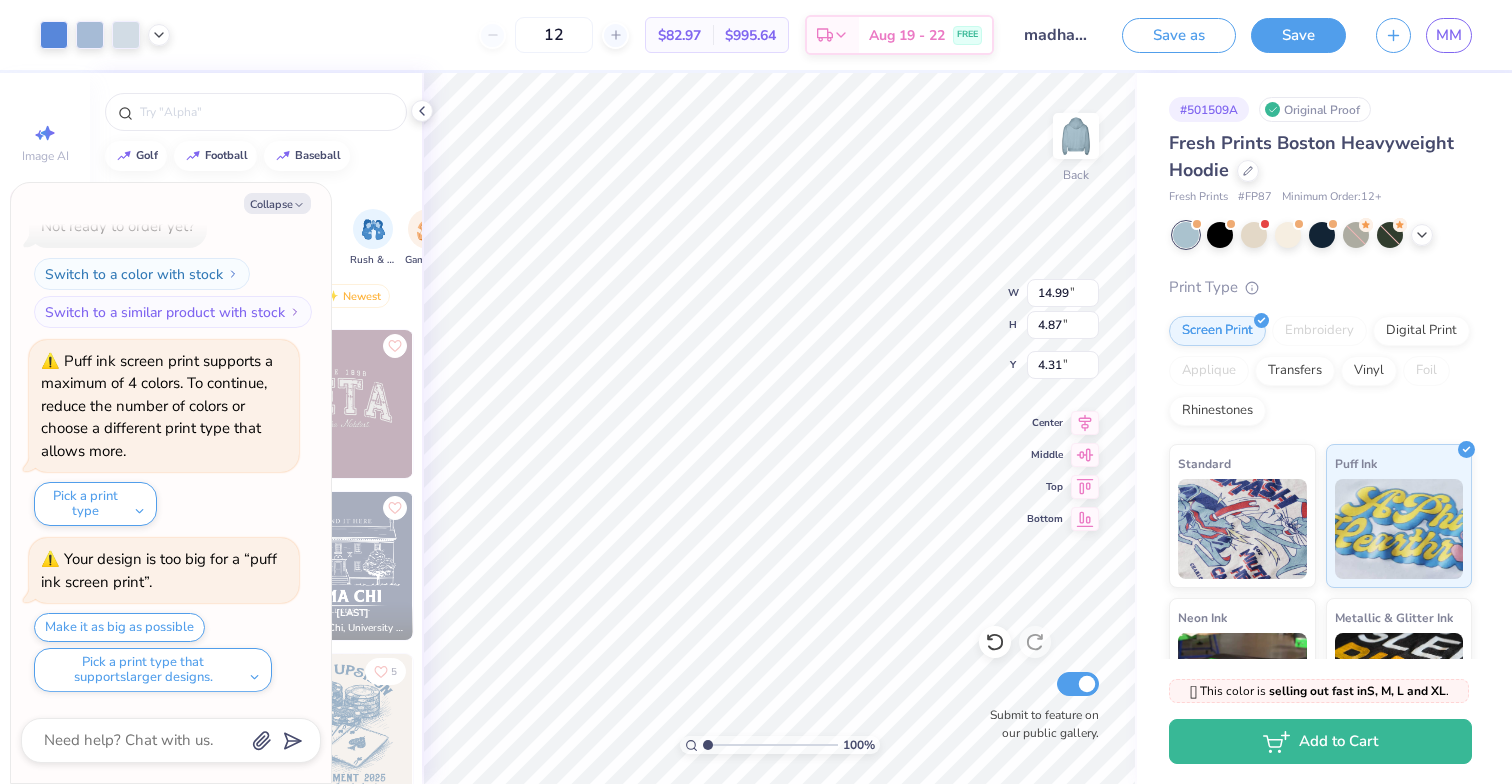 type on "7.05" 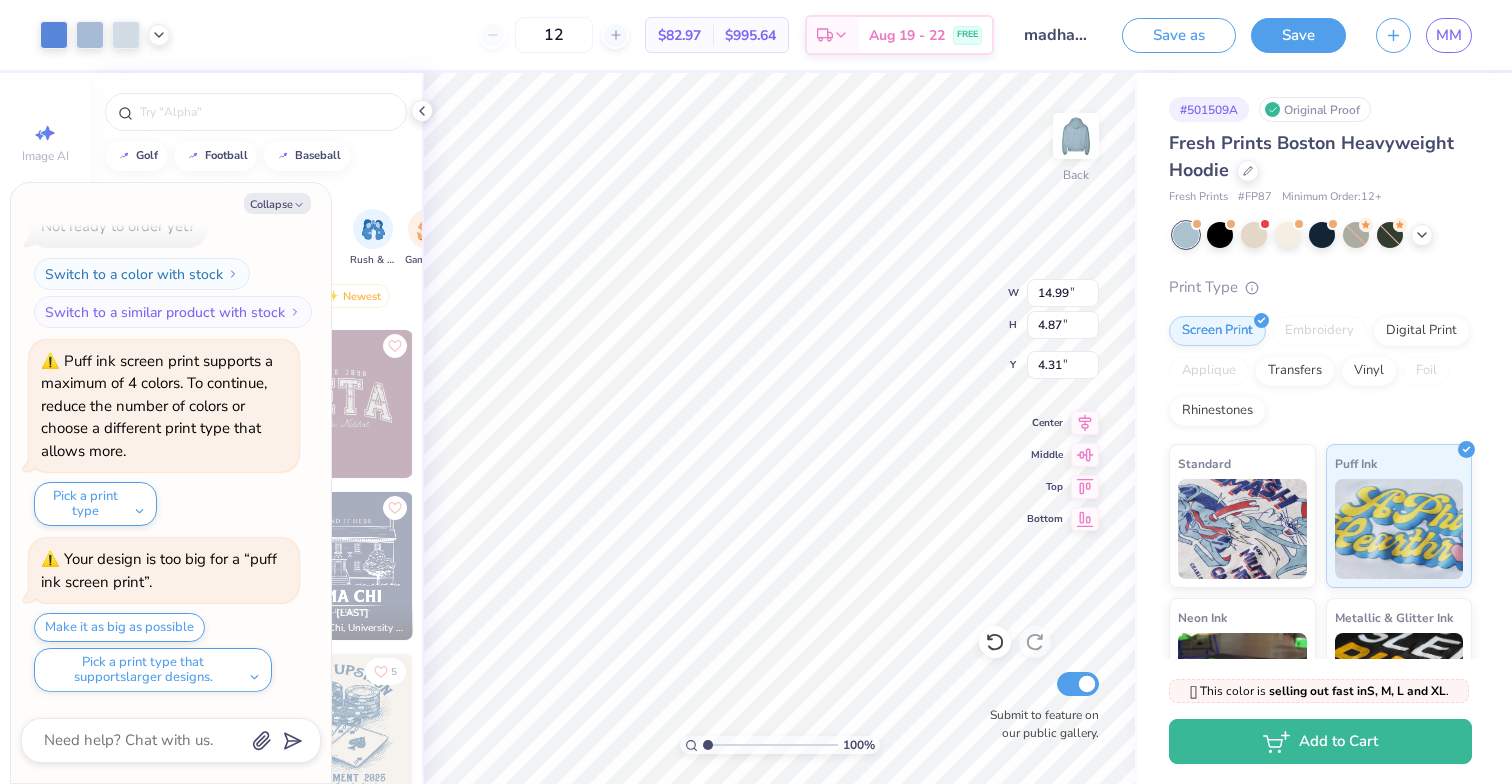 type on "2.04" 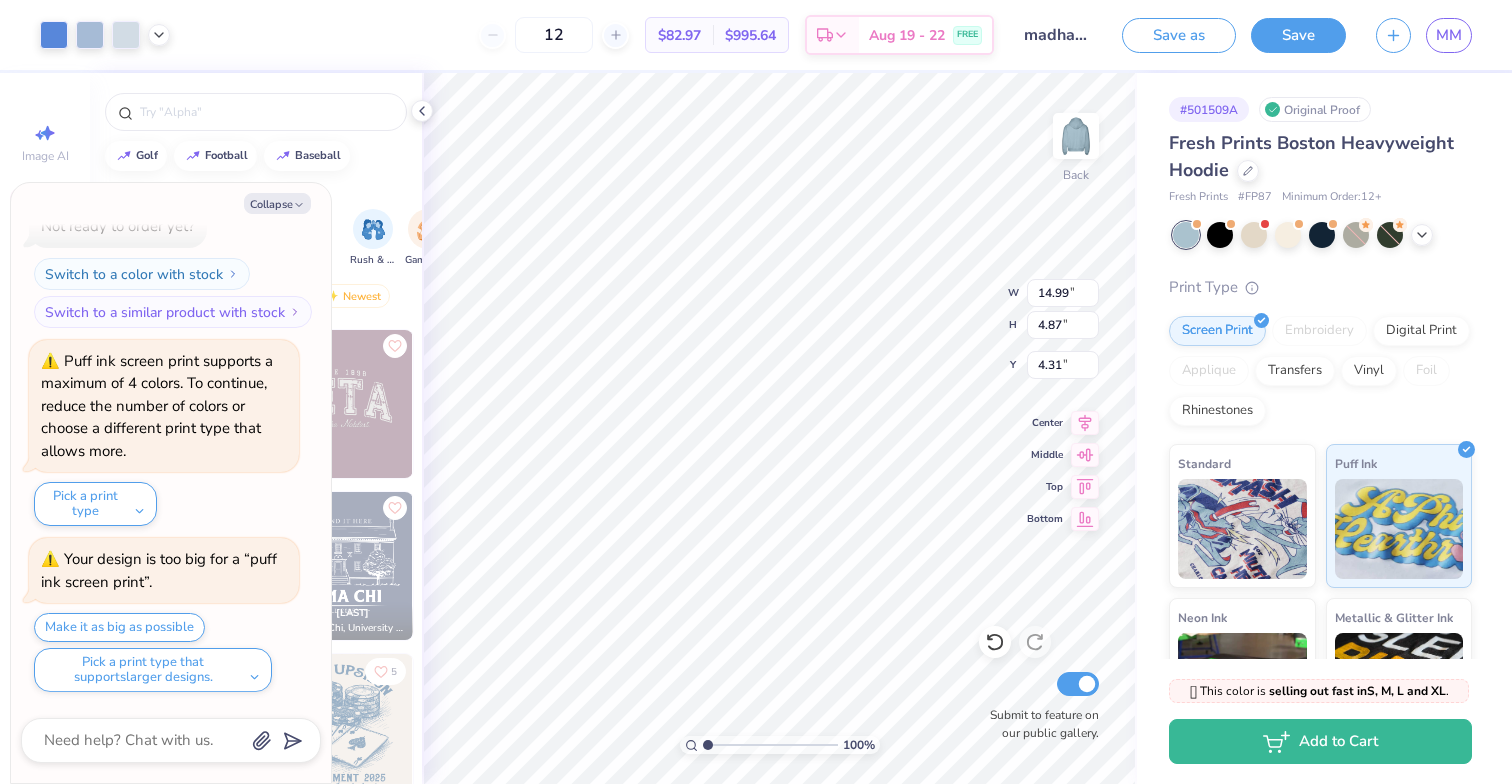 type on "5.73" 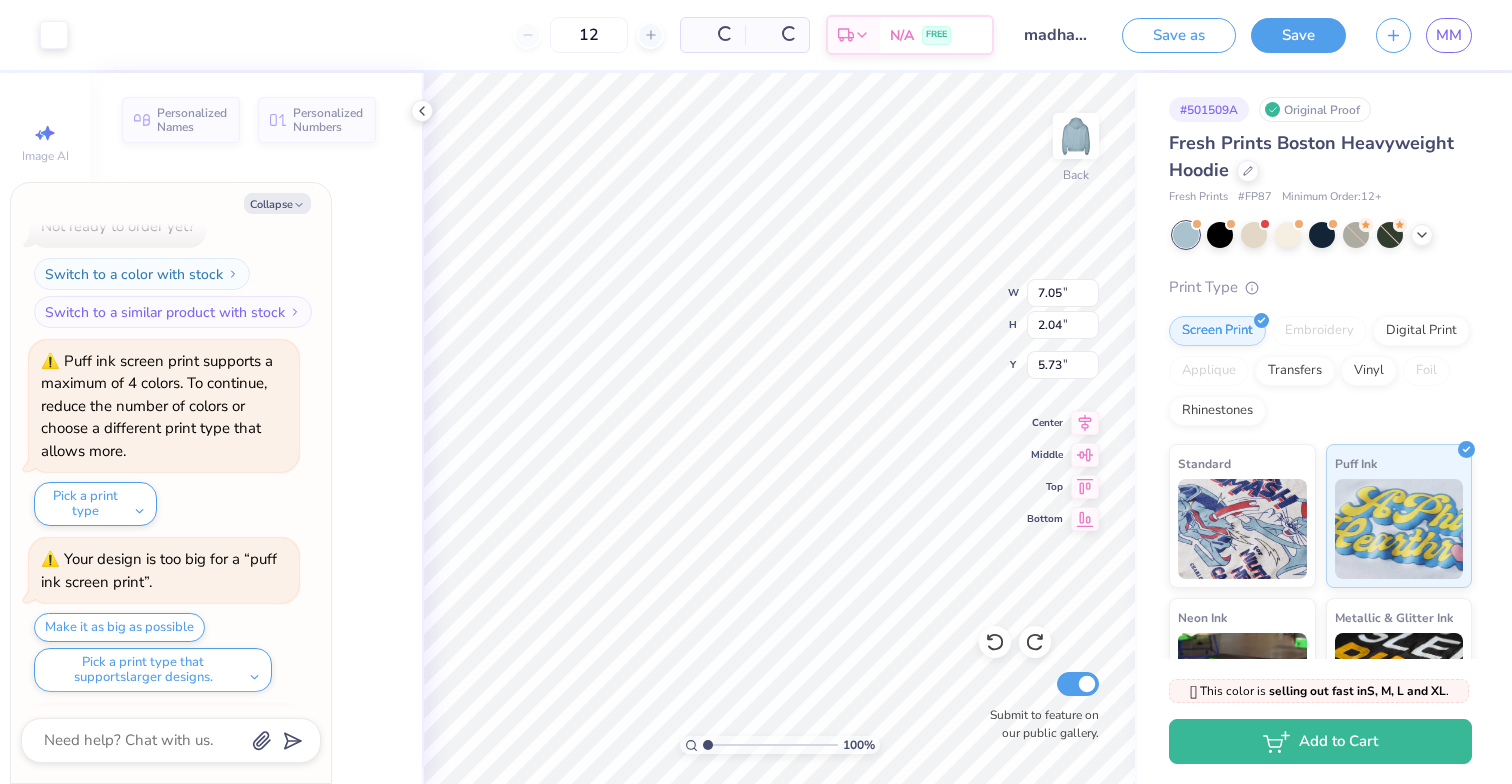 scroll, scrollTop: 445, scrollLeft: 0, axis: vertical 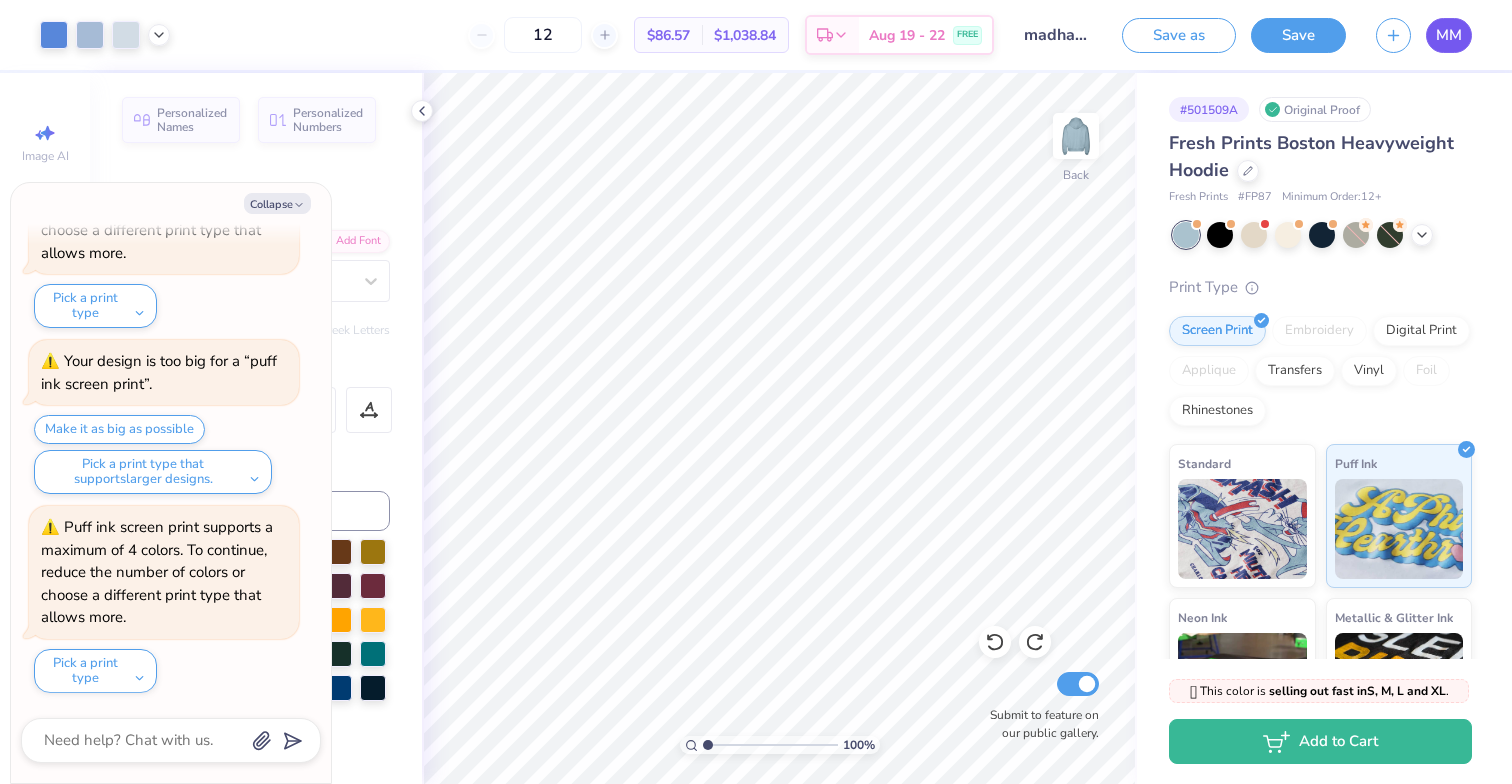 click on "MM" at bounding box center [1449, 35] 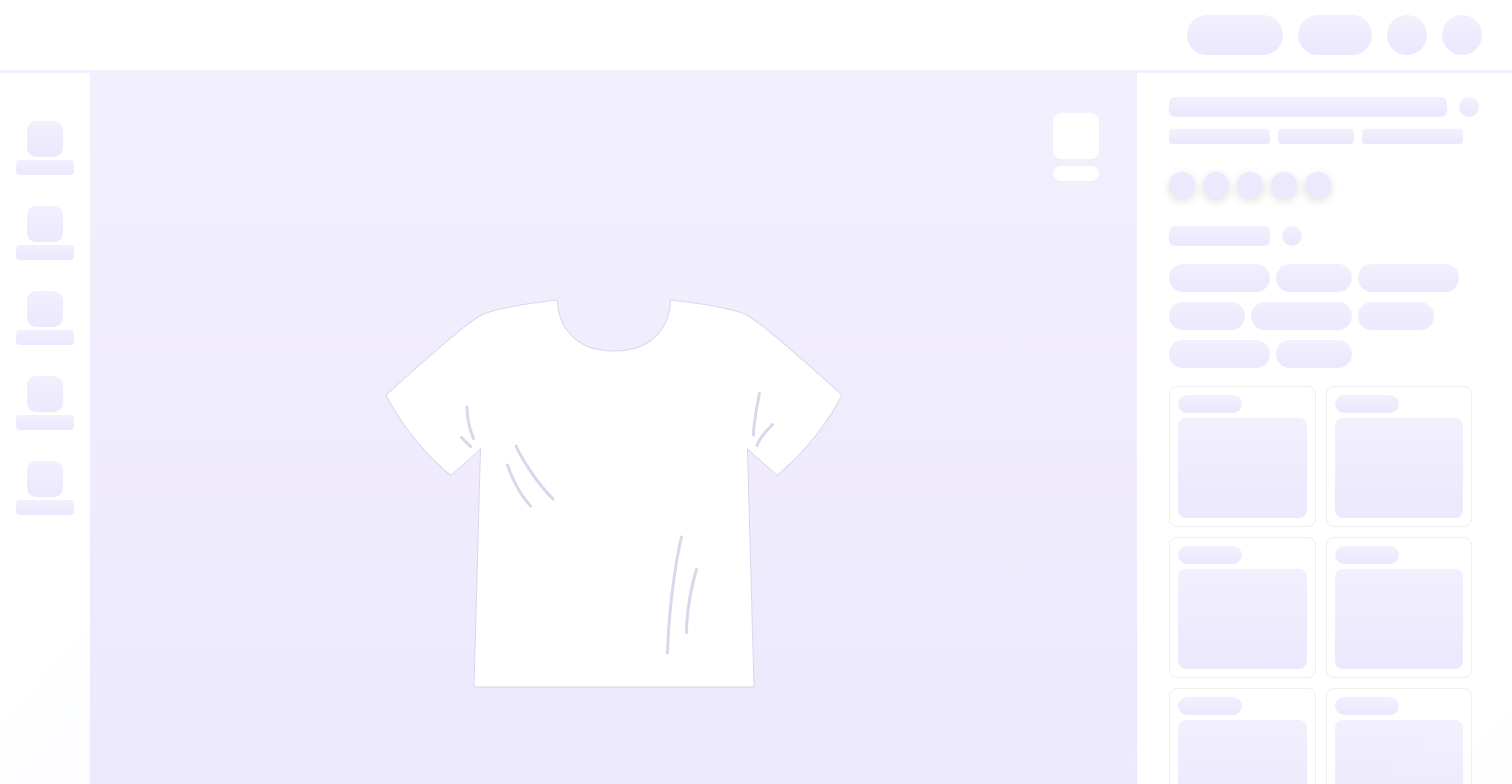 scroll, scrollTop: 0, scrollLeft: 0, axis: both 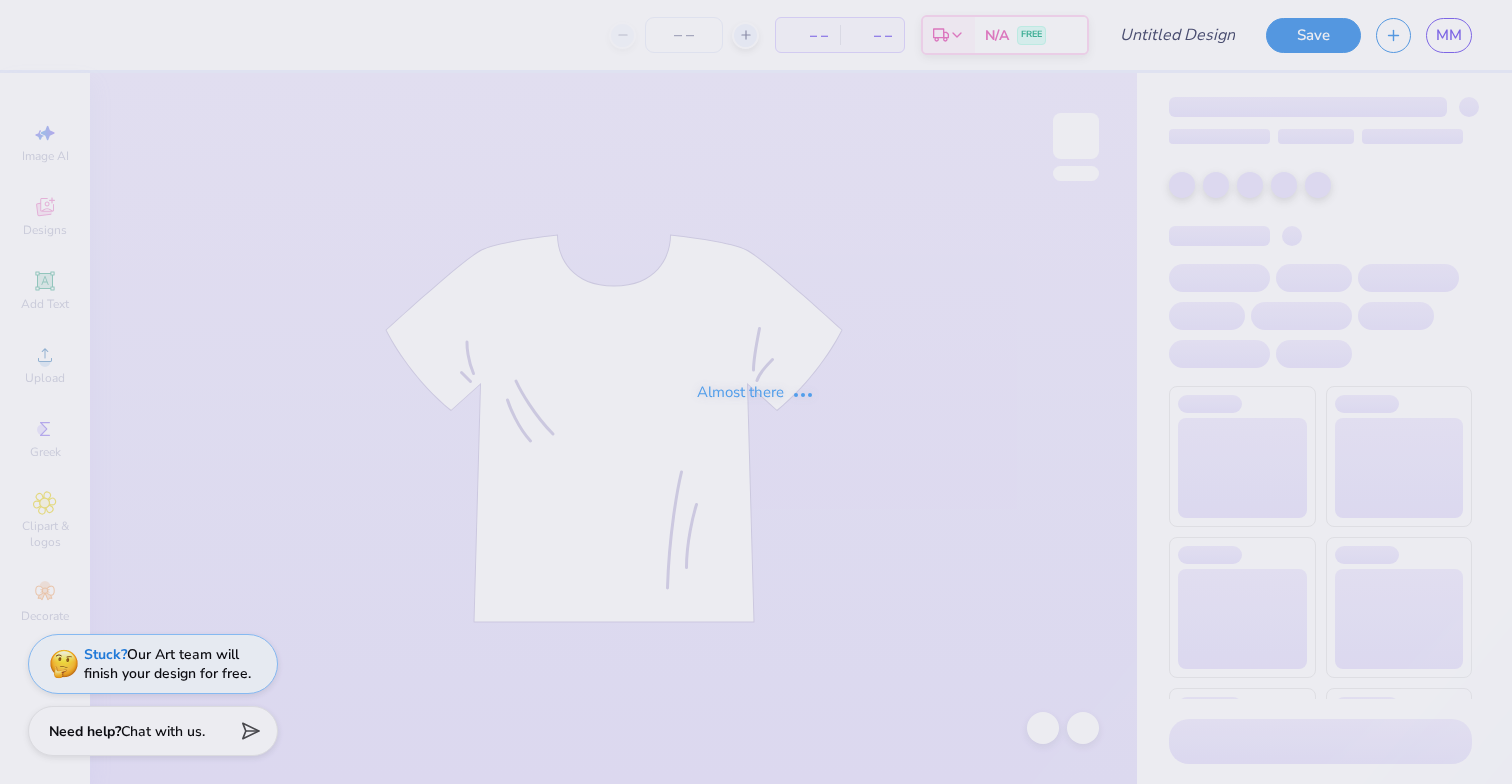 type on "tank" 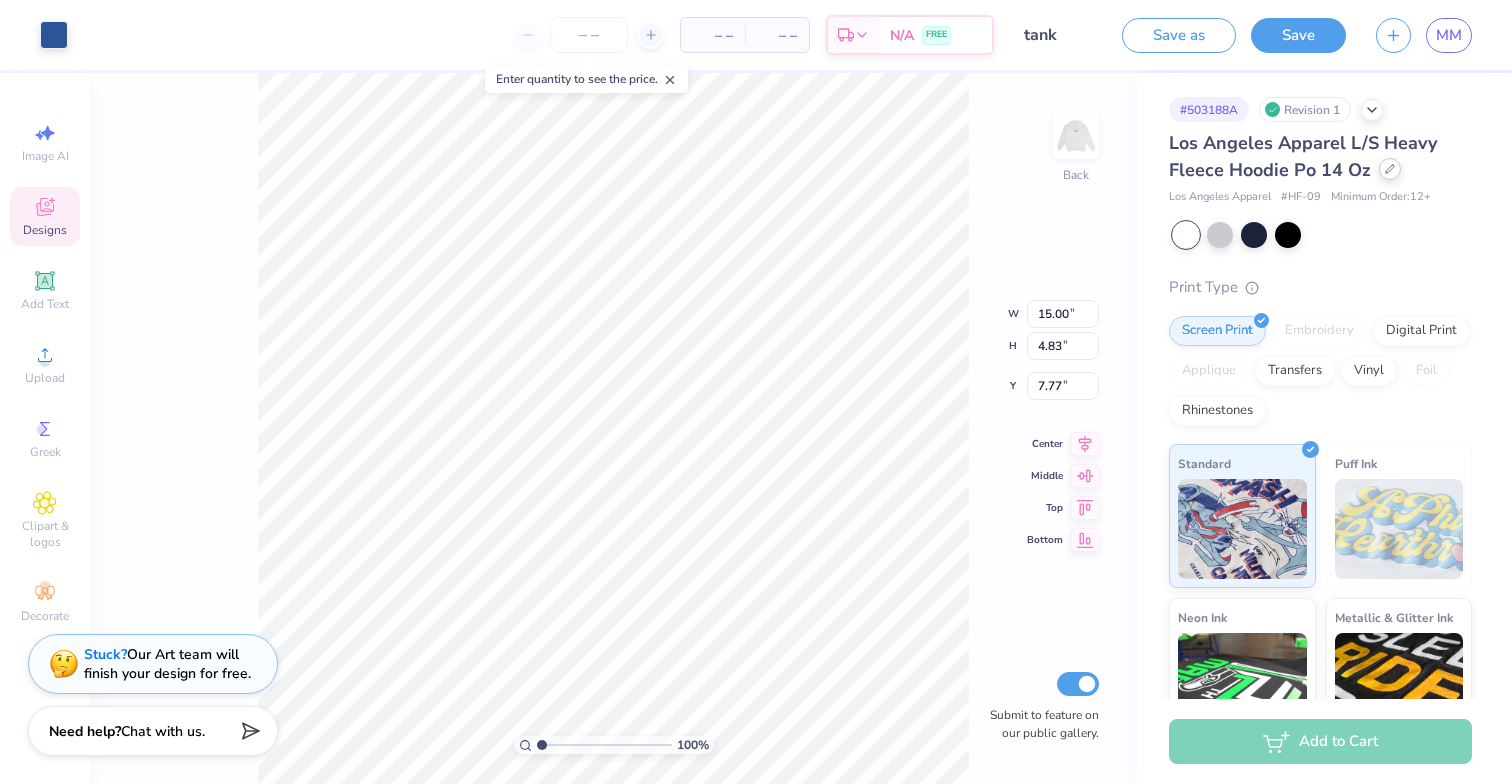 click 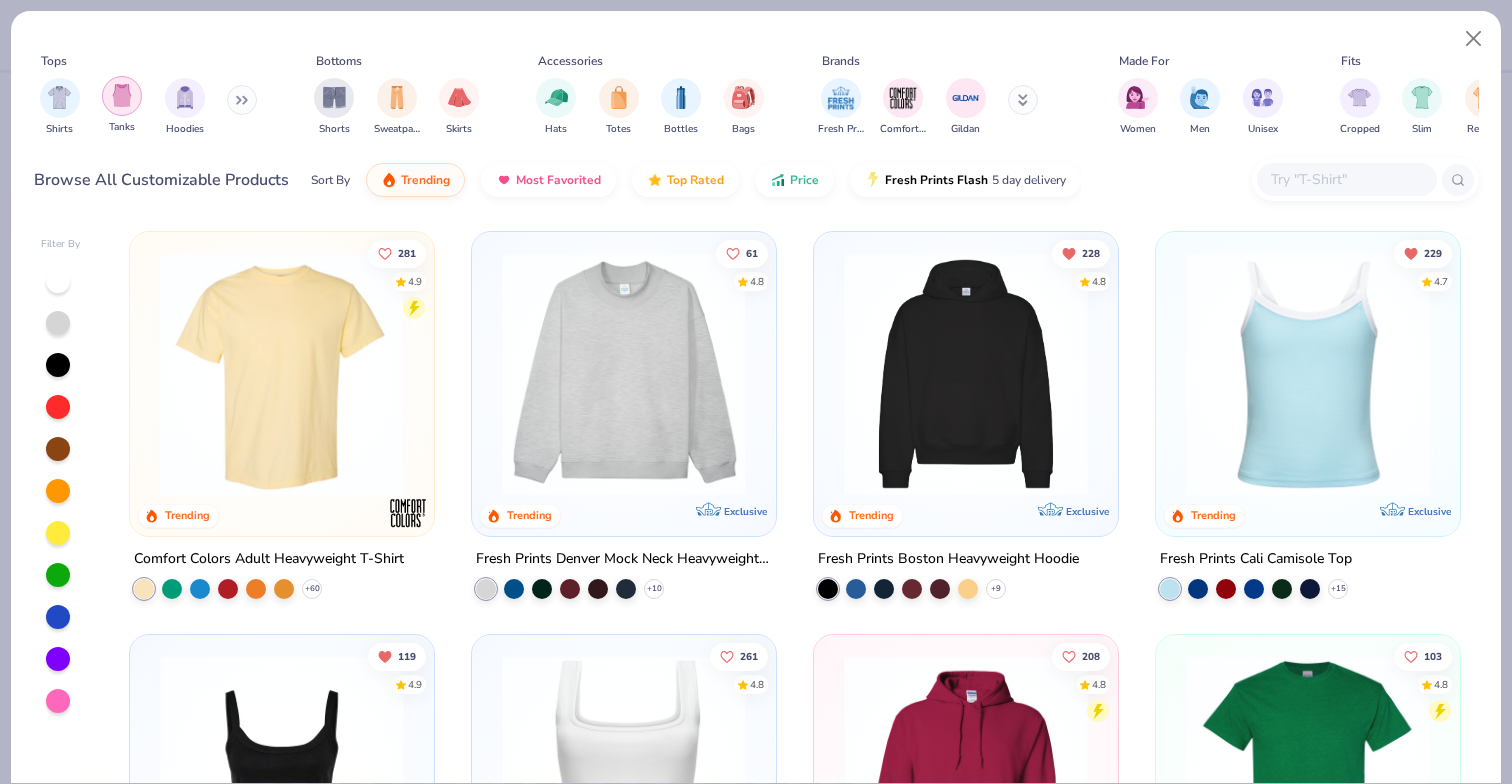 click at bounding box center (122, 96) 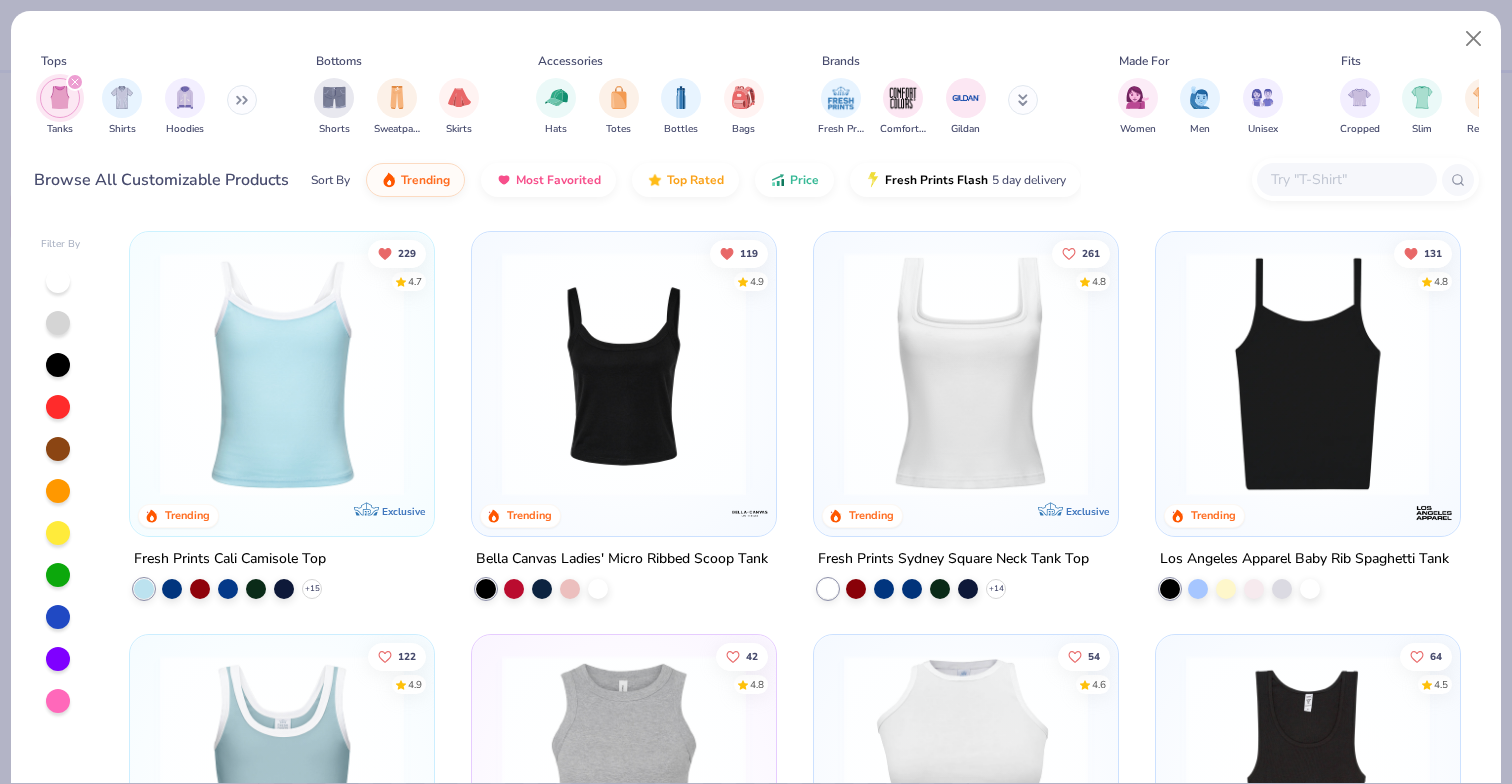 click at bounding box center [1307, 374] 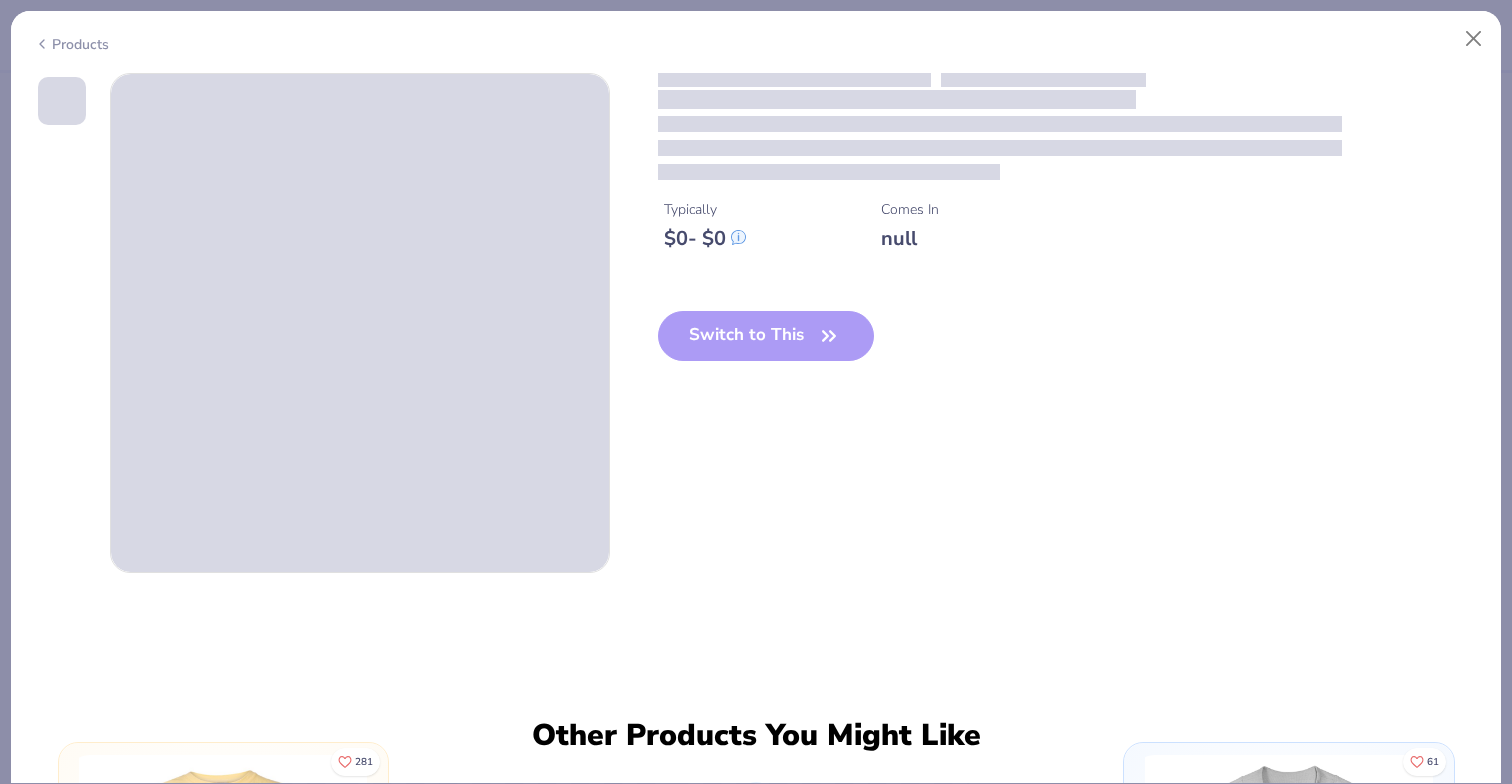 click on "Typically   $ 0  - $ 0   Comes In null   Switch to This" at bounding box center (1068, 233) 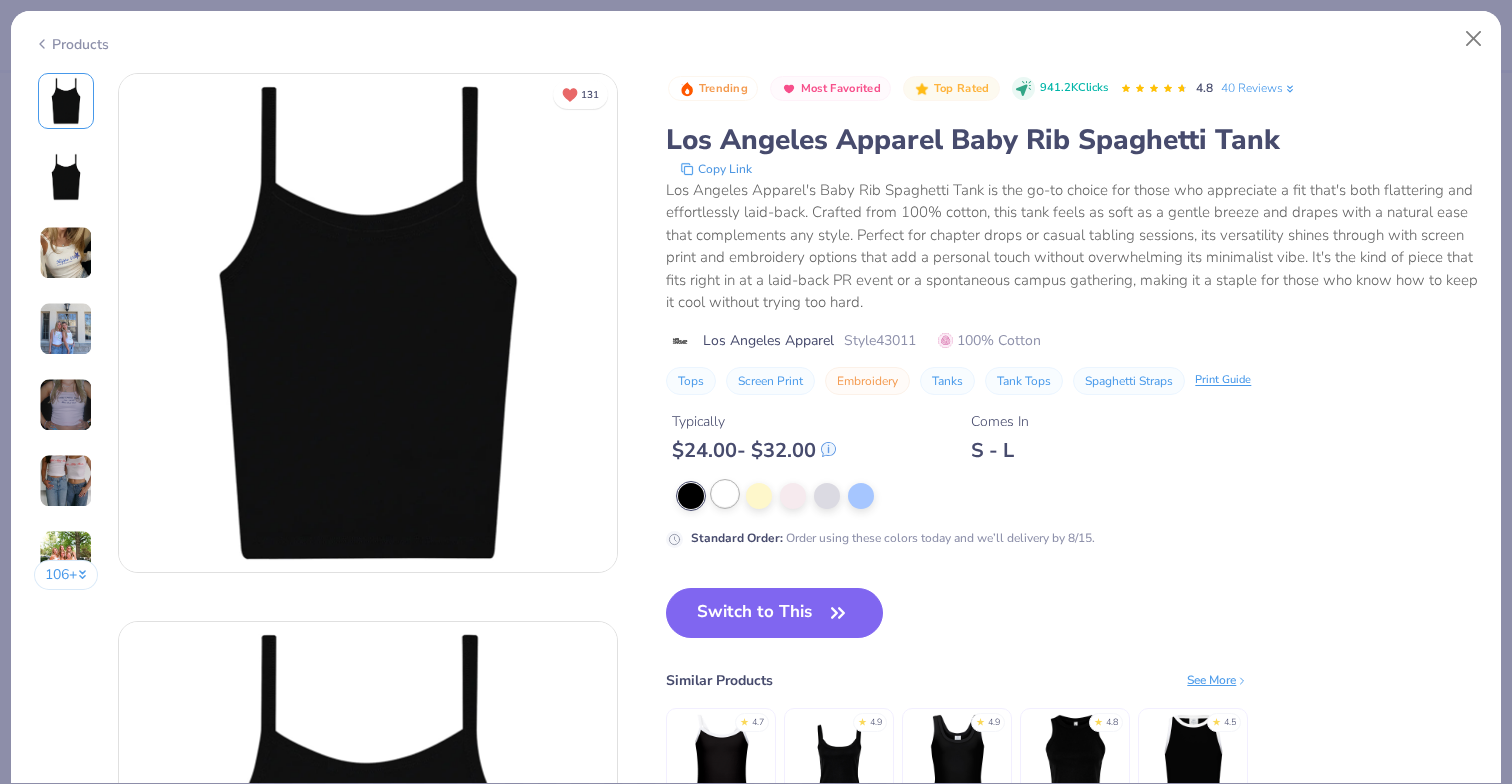 click at bounding box center (725, 494) 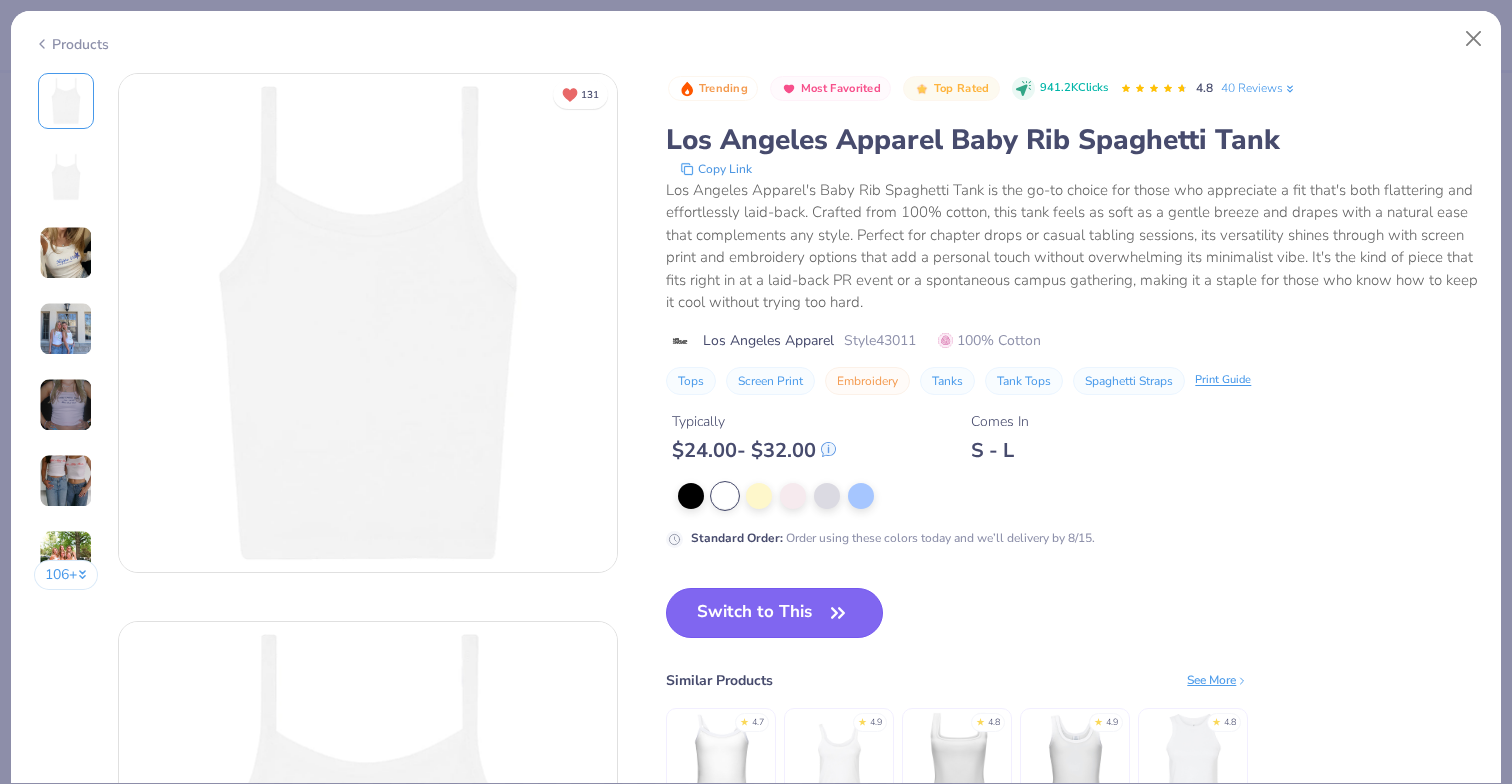 click on "Switch to This" at bounding box center (774, 613) 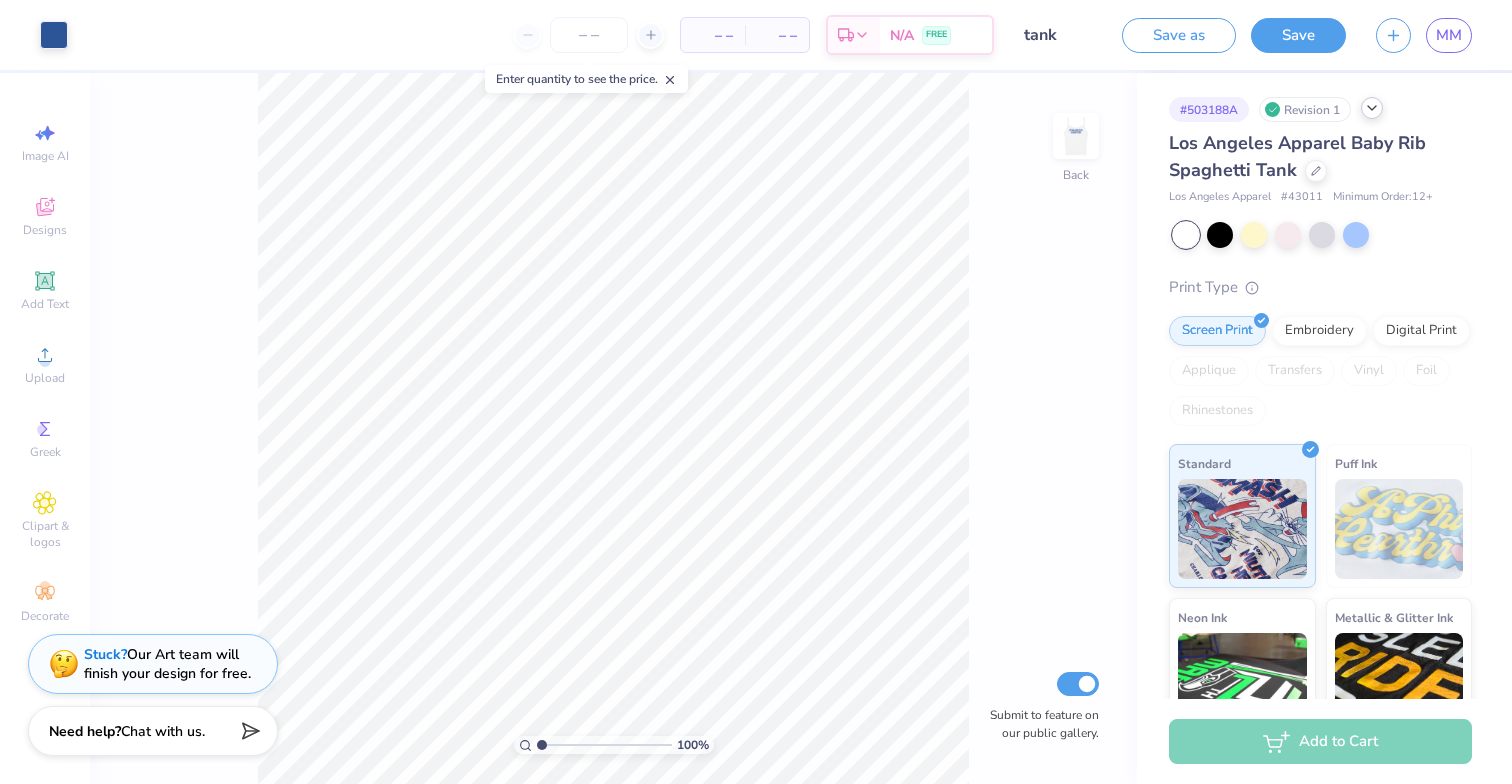 click 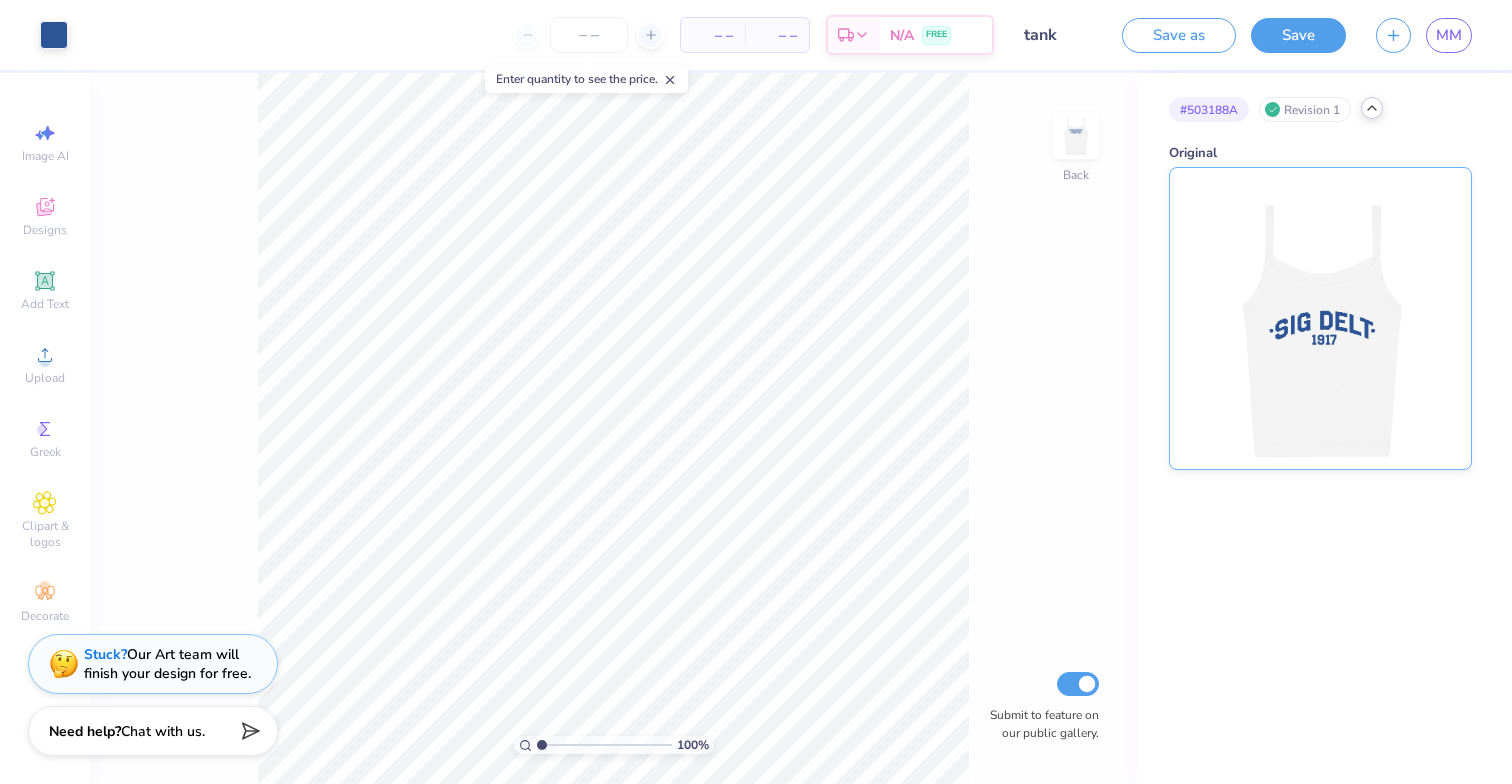 click at bounding box center (1320, 318) 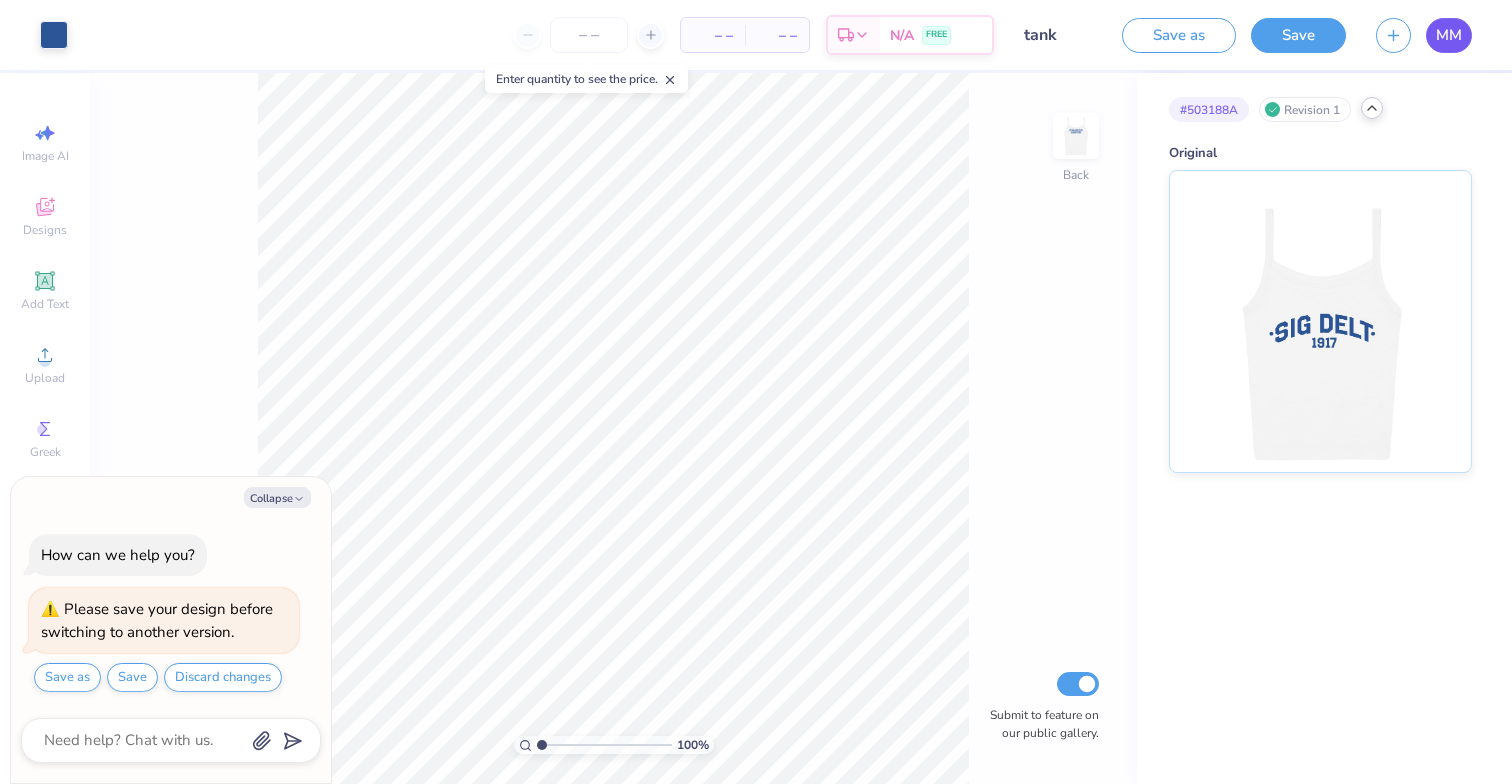 click on "MM" at bounding box center [1449, 35] 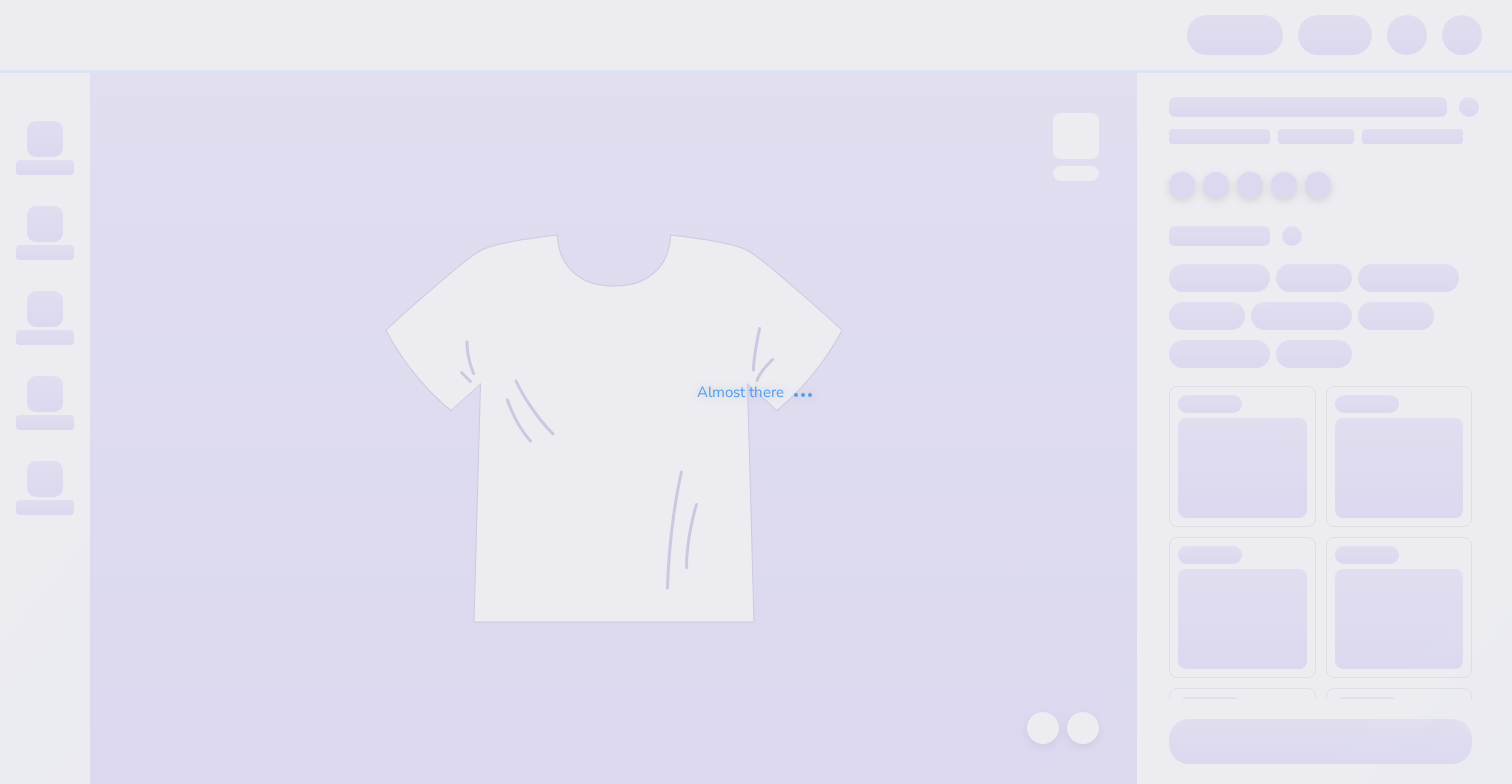 scroll, scrollTop: 0, scrollLeft: 0, axis: both 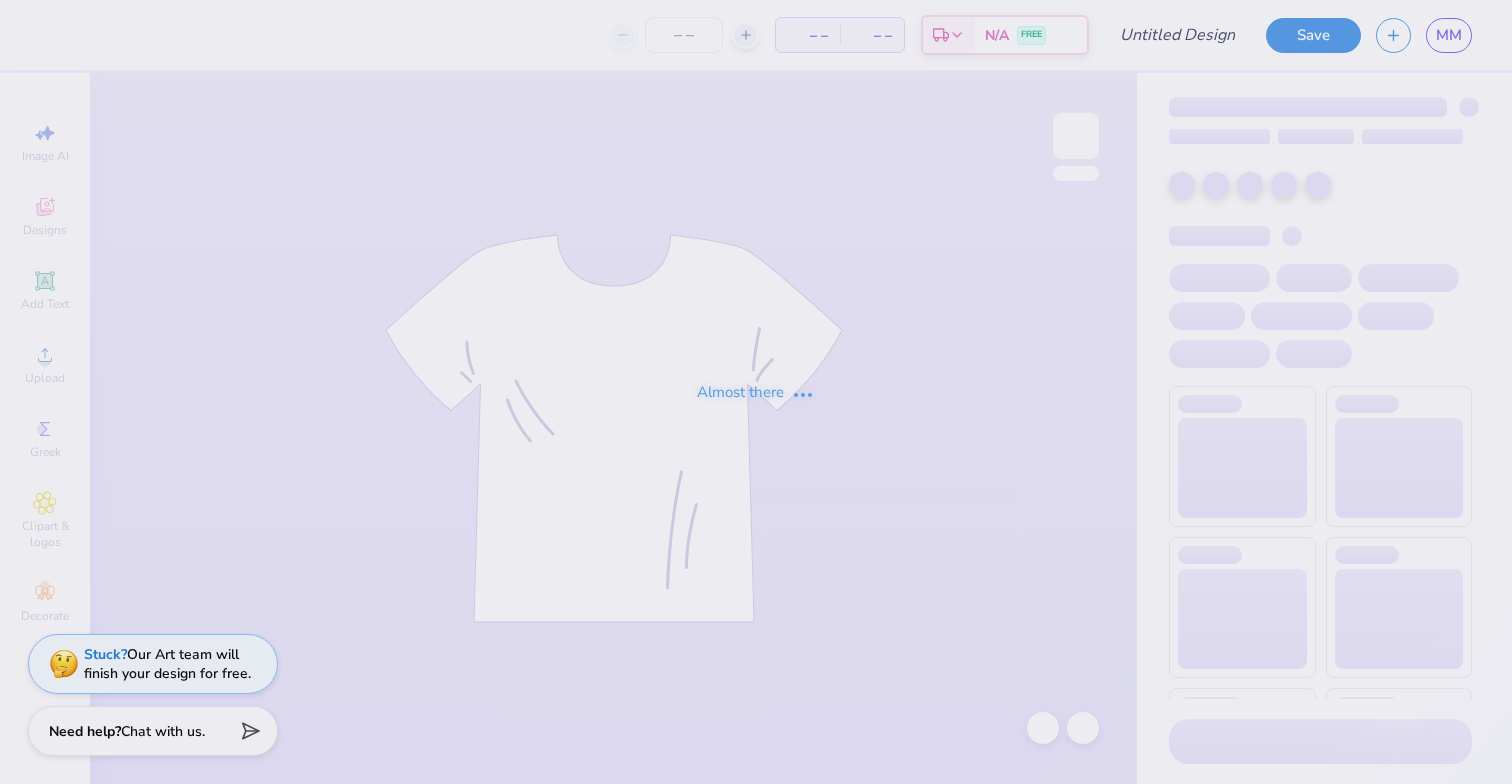 type on "tank" 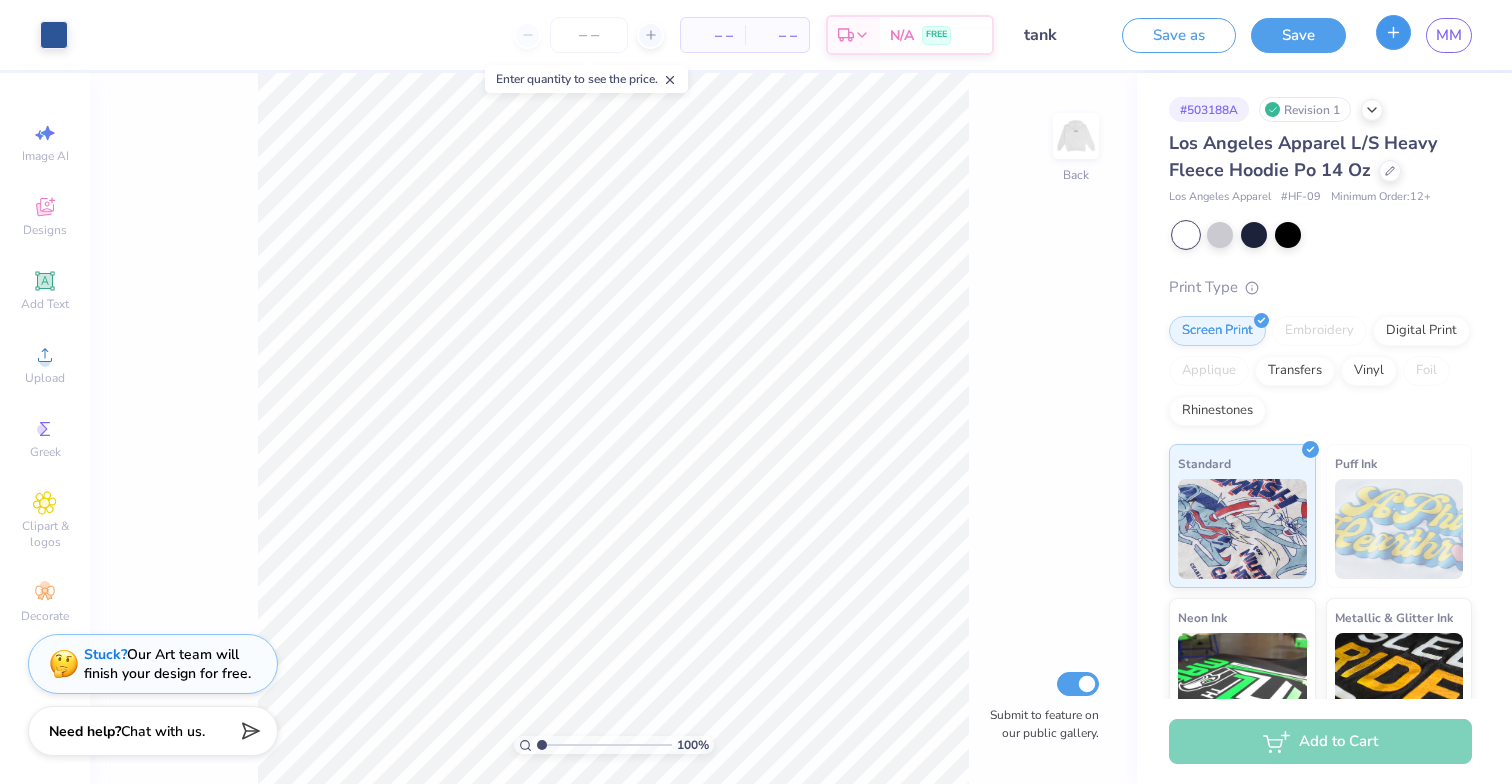 click at bounding box center [1393, 32] 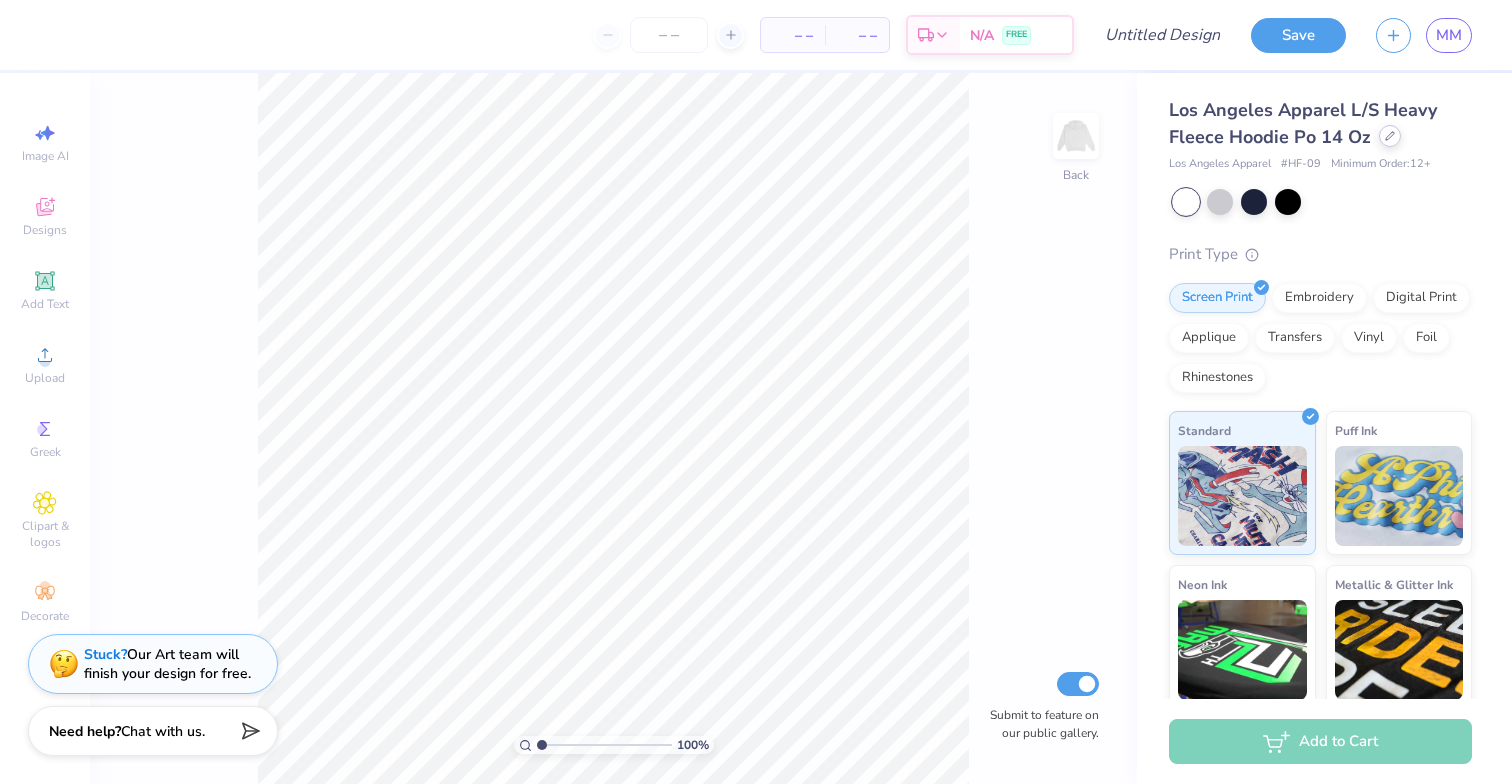 click at bounding box center [1390, 136] 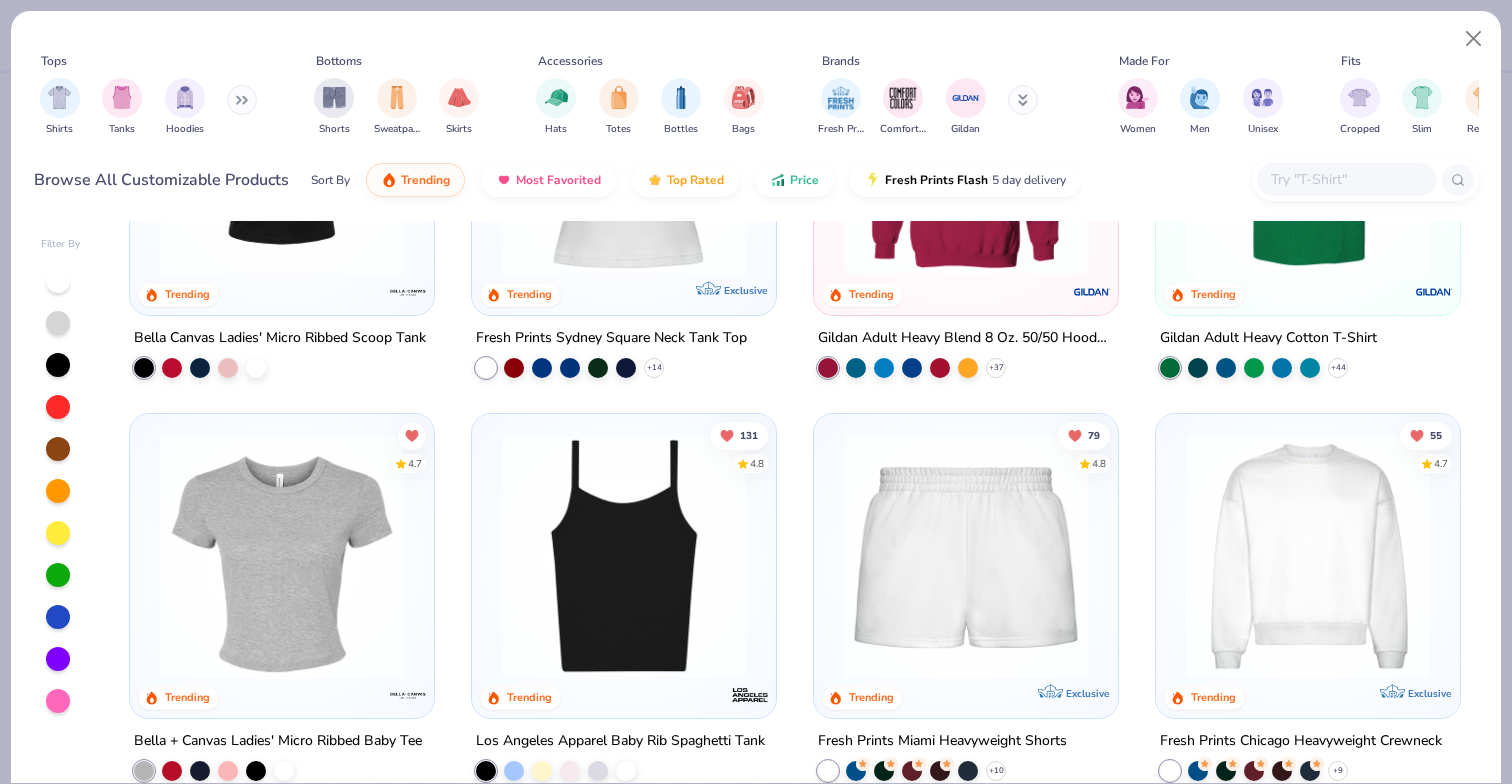 scroll, scrollTop: 693, scrollLeft: 0, axis: vertical 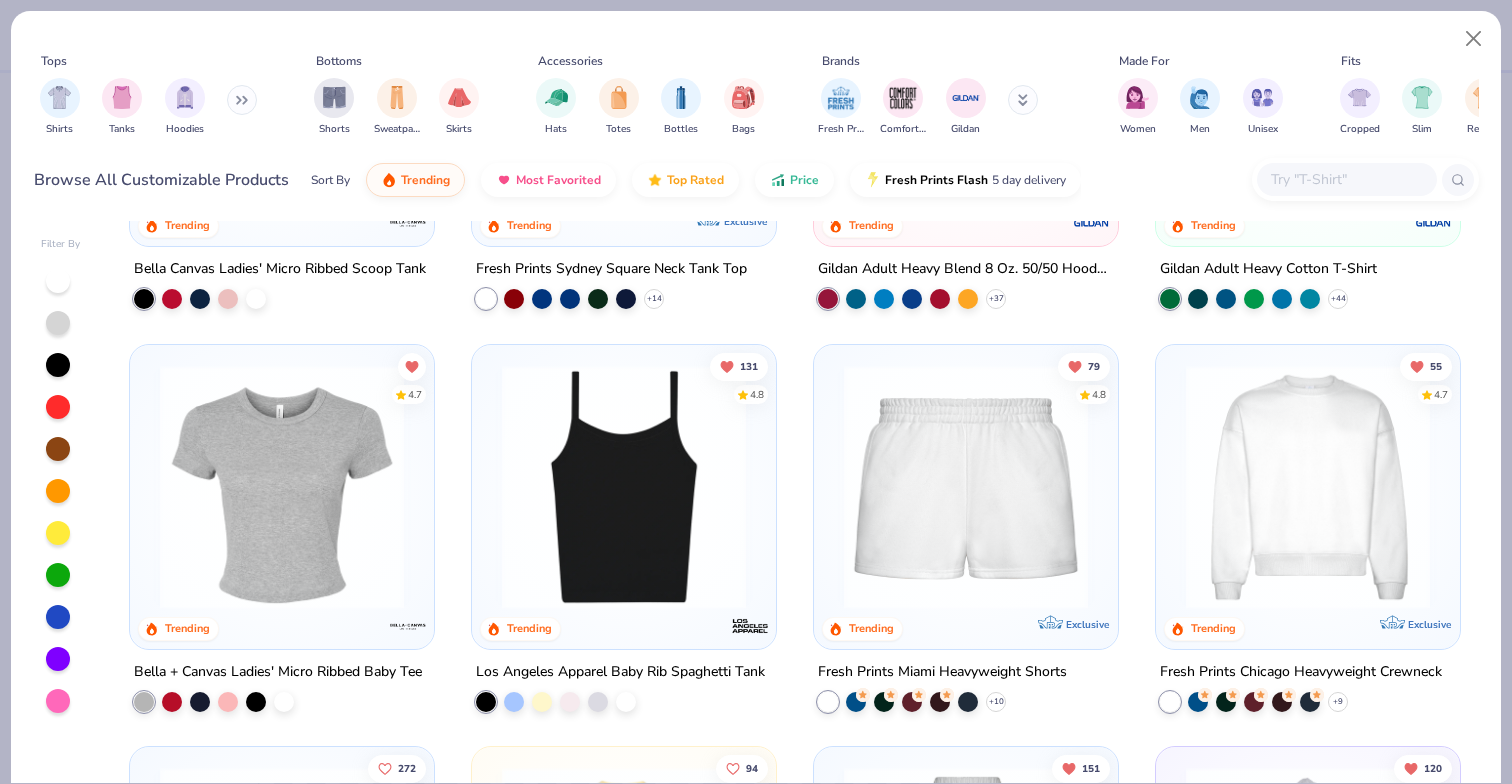 click at bounding box center [624, 486] 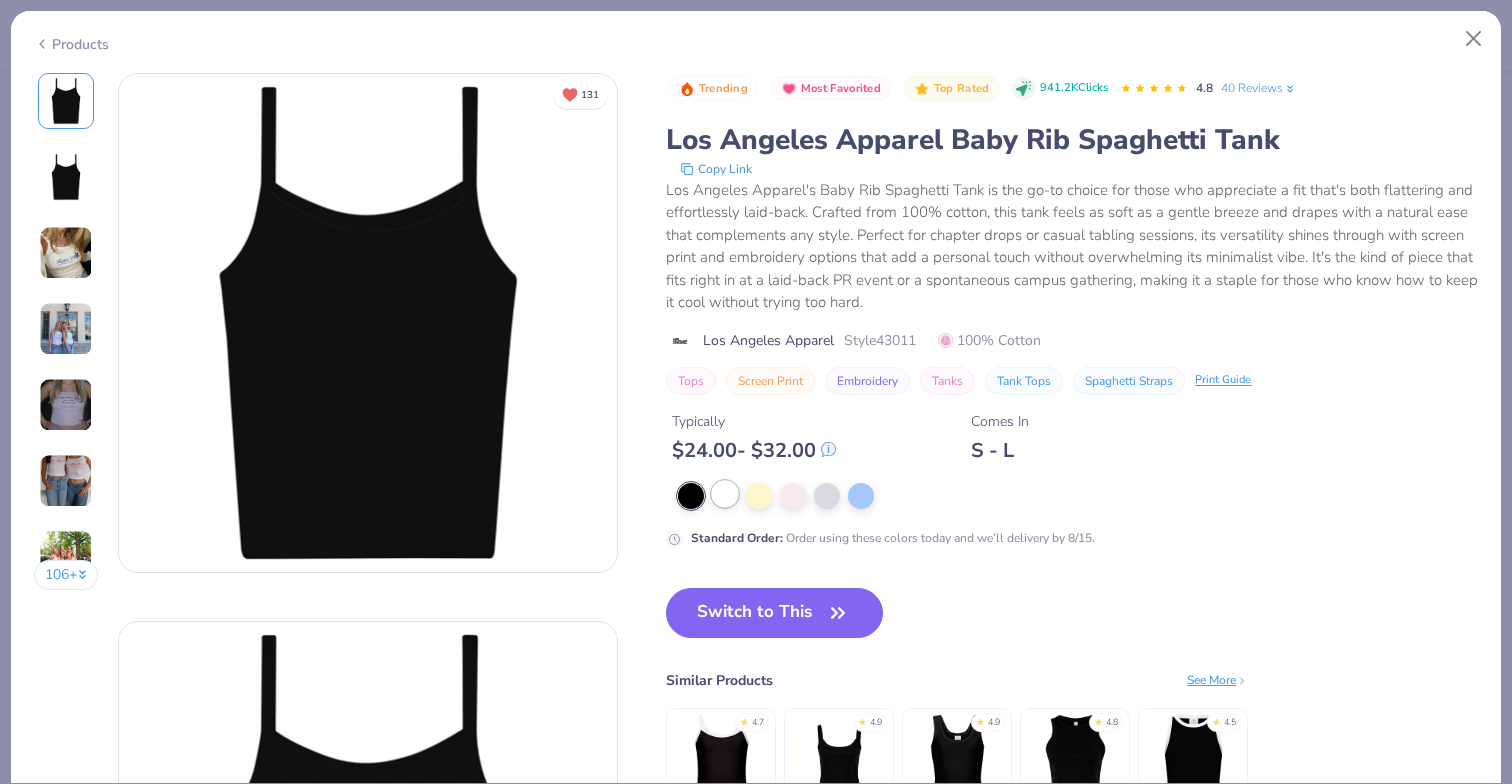 click at bounding box center (725, 494) 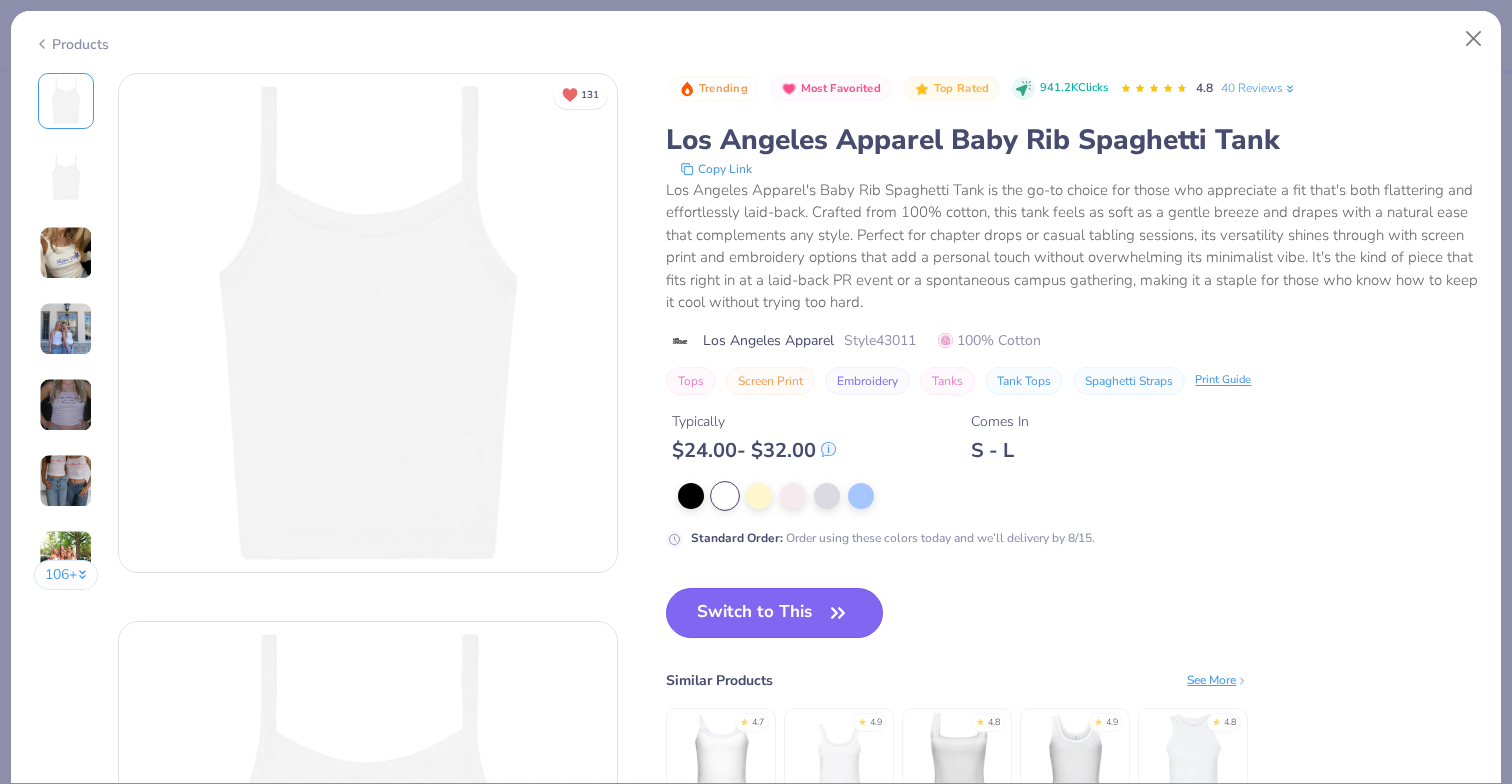 click on "Switch to This" at bounding box center [774, 613] 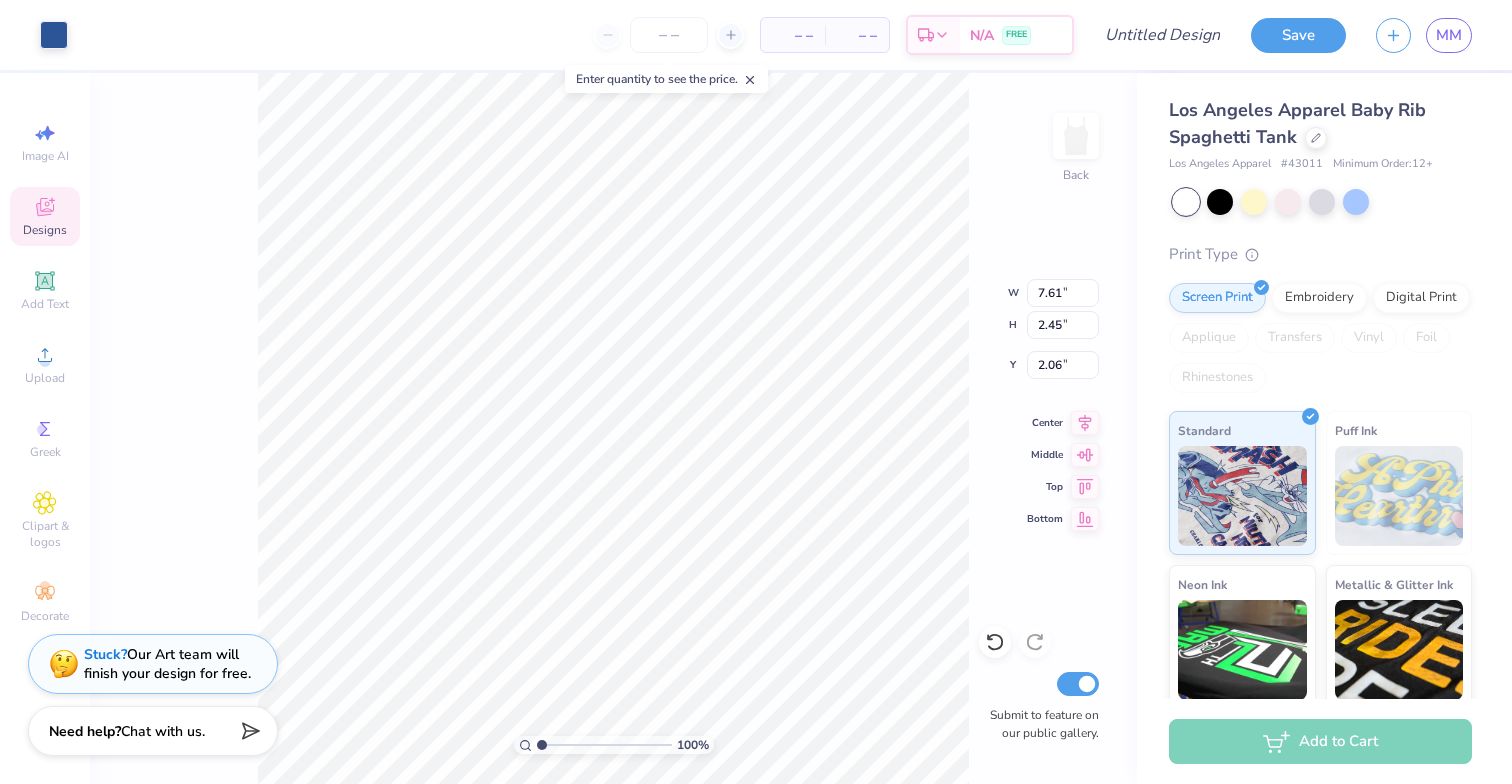 type on "3.75" 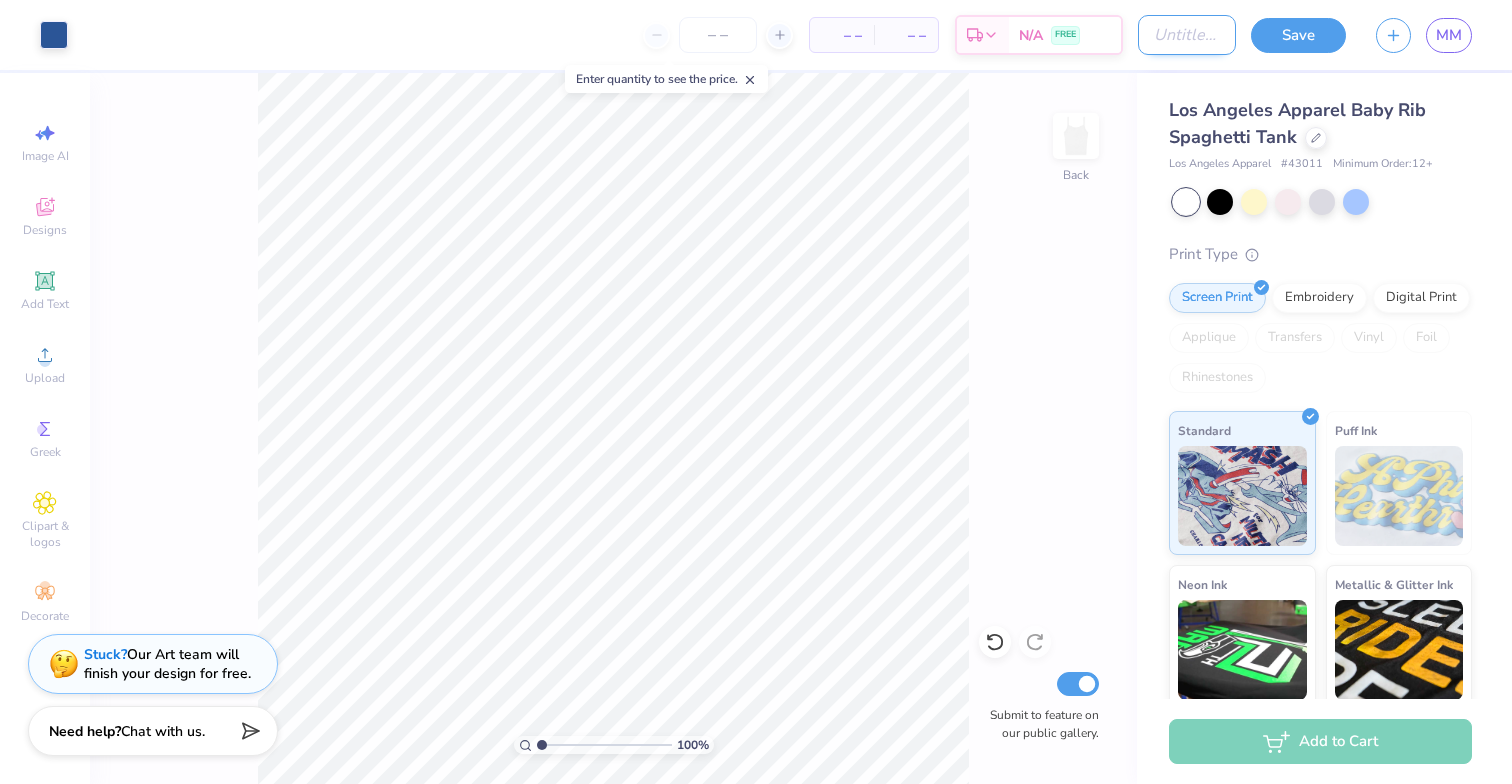 click on "Design Title" at bounding box center [1187, 35] 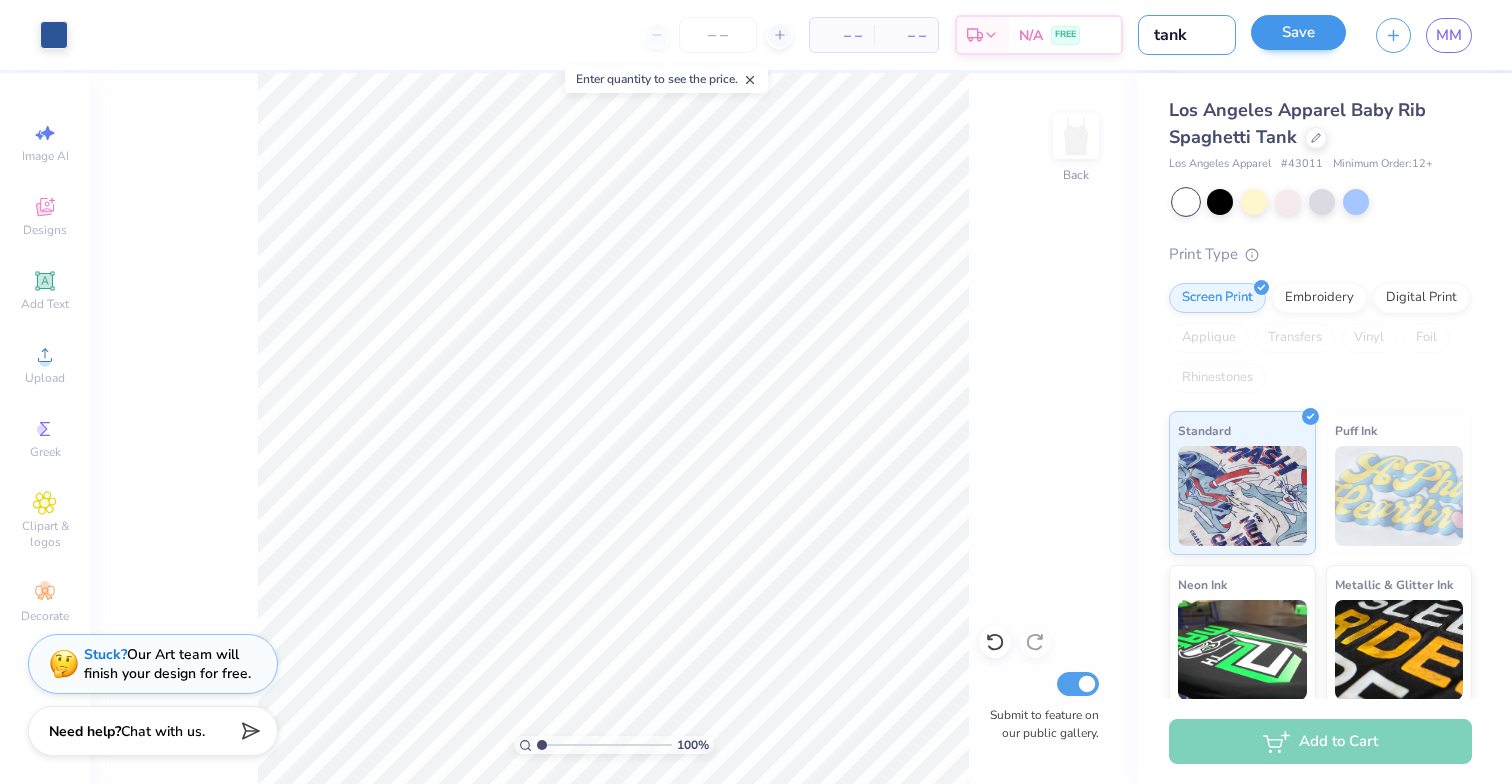 type on "tank" 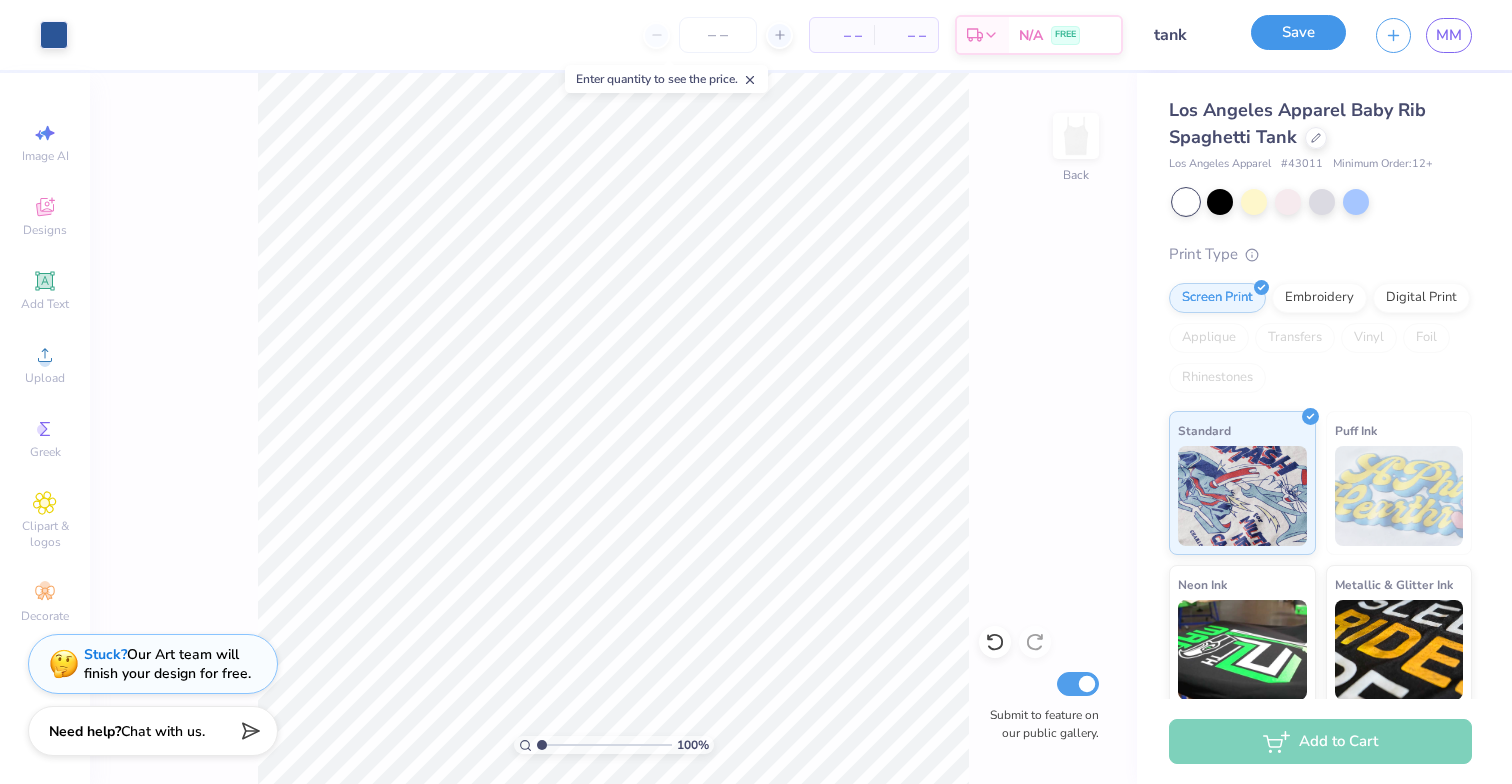 click on "Save" at bounding box center (1298, 32) 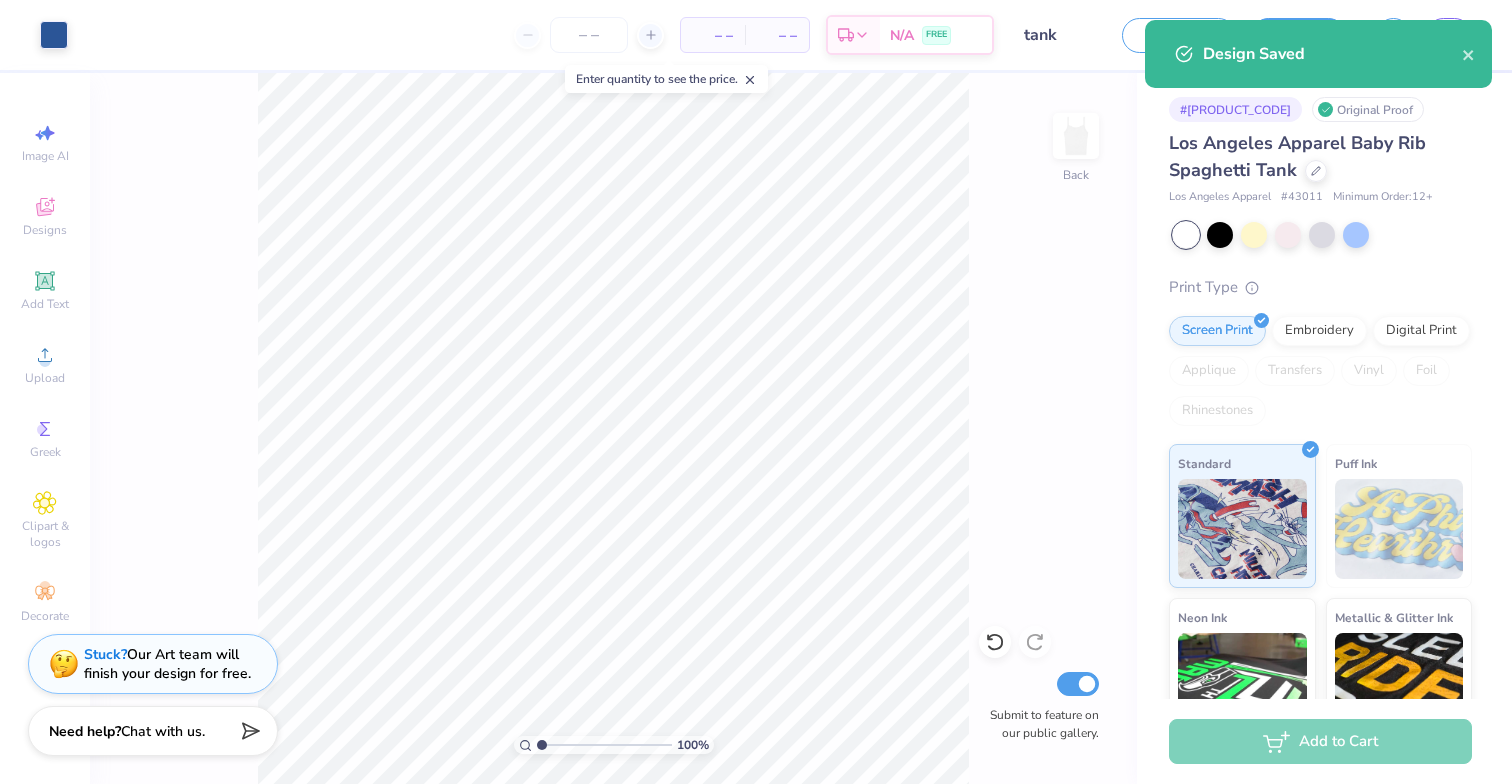 click on "Design Saved" at bounding box center (1318, 54) 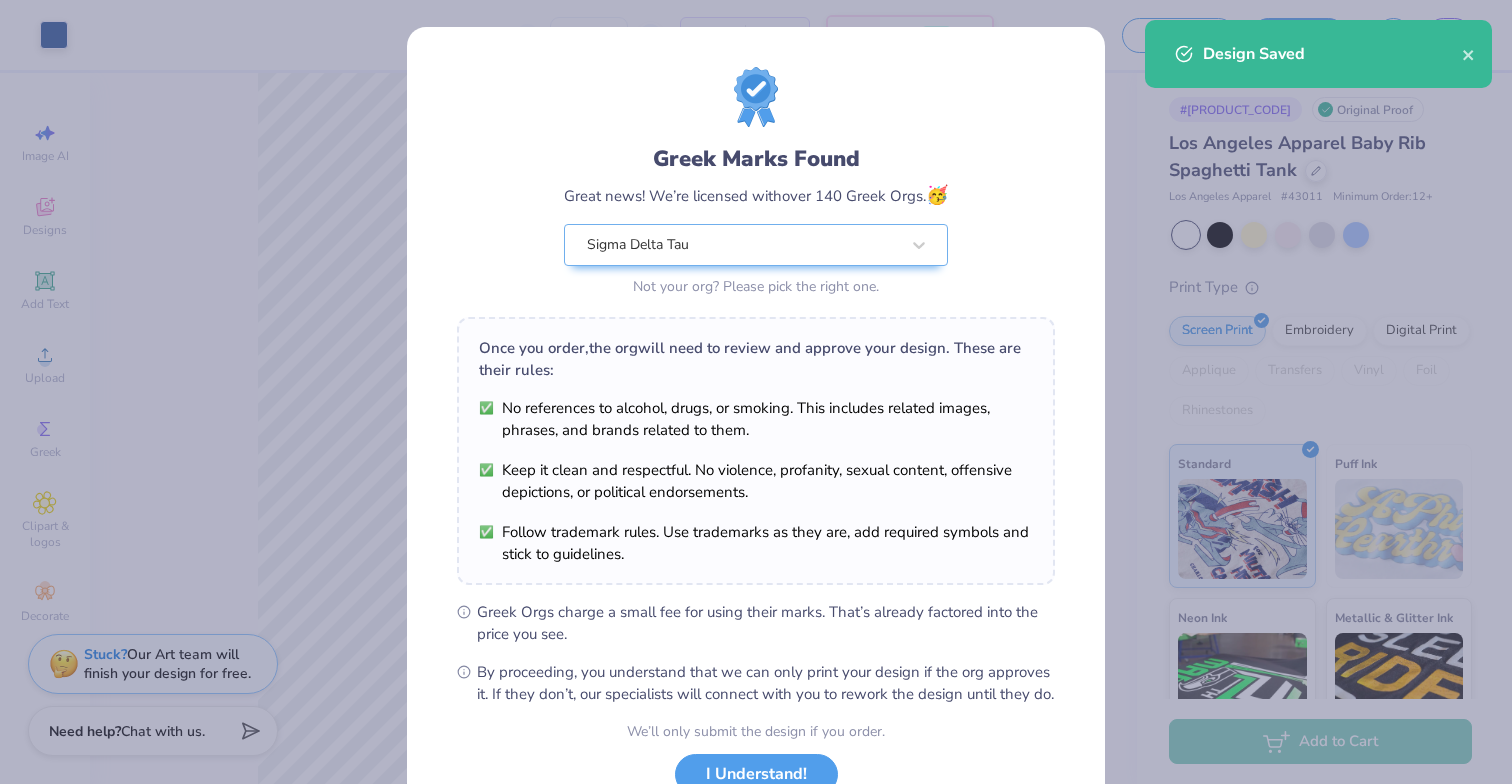 scroll, scrollTop: 152, scrollLeft: 0, axis: vertical 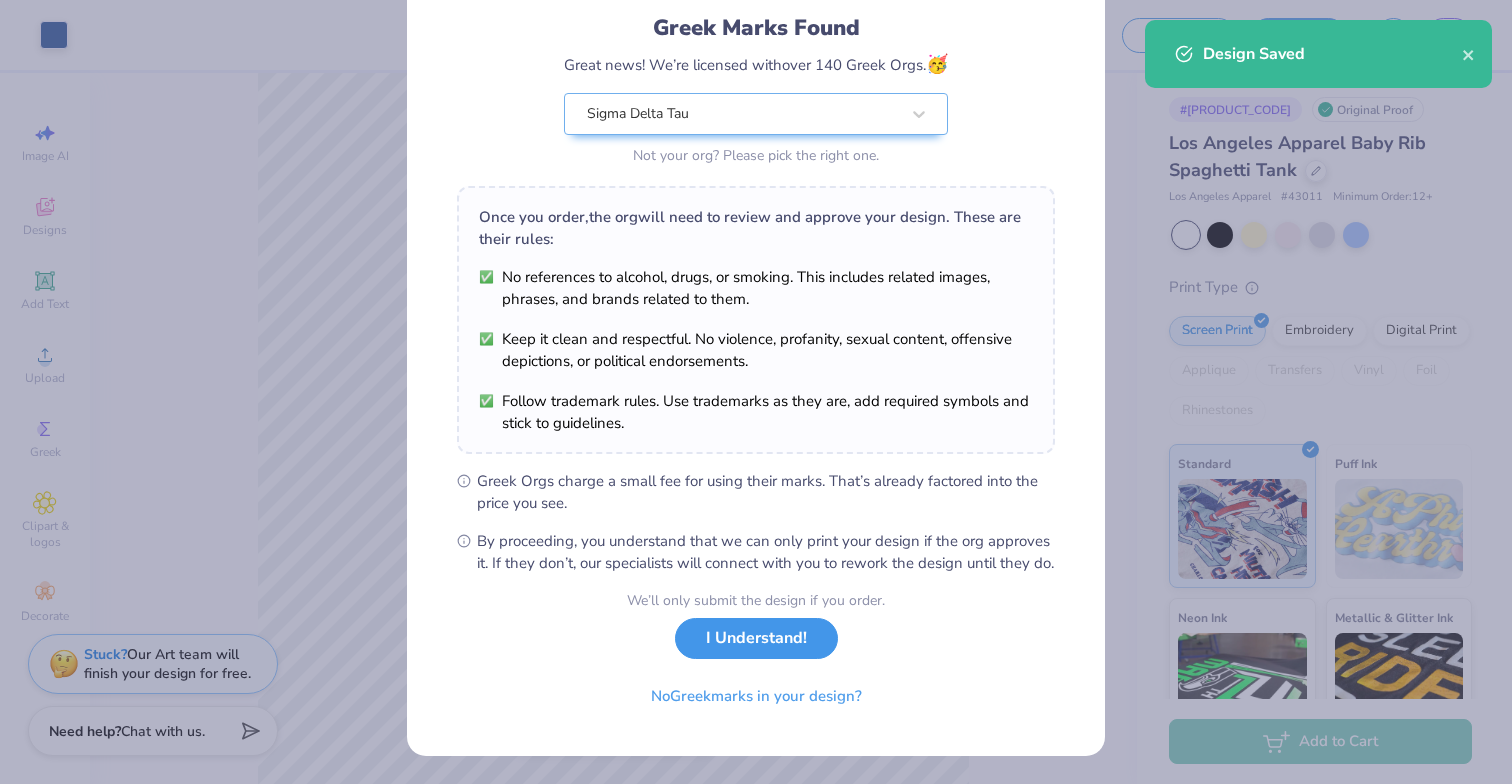 click on "I Understand!" at bounding box center (756, 638) 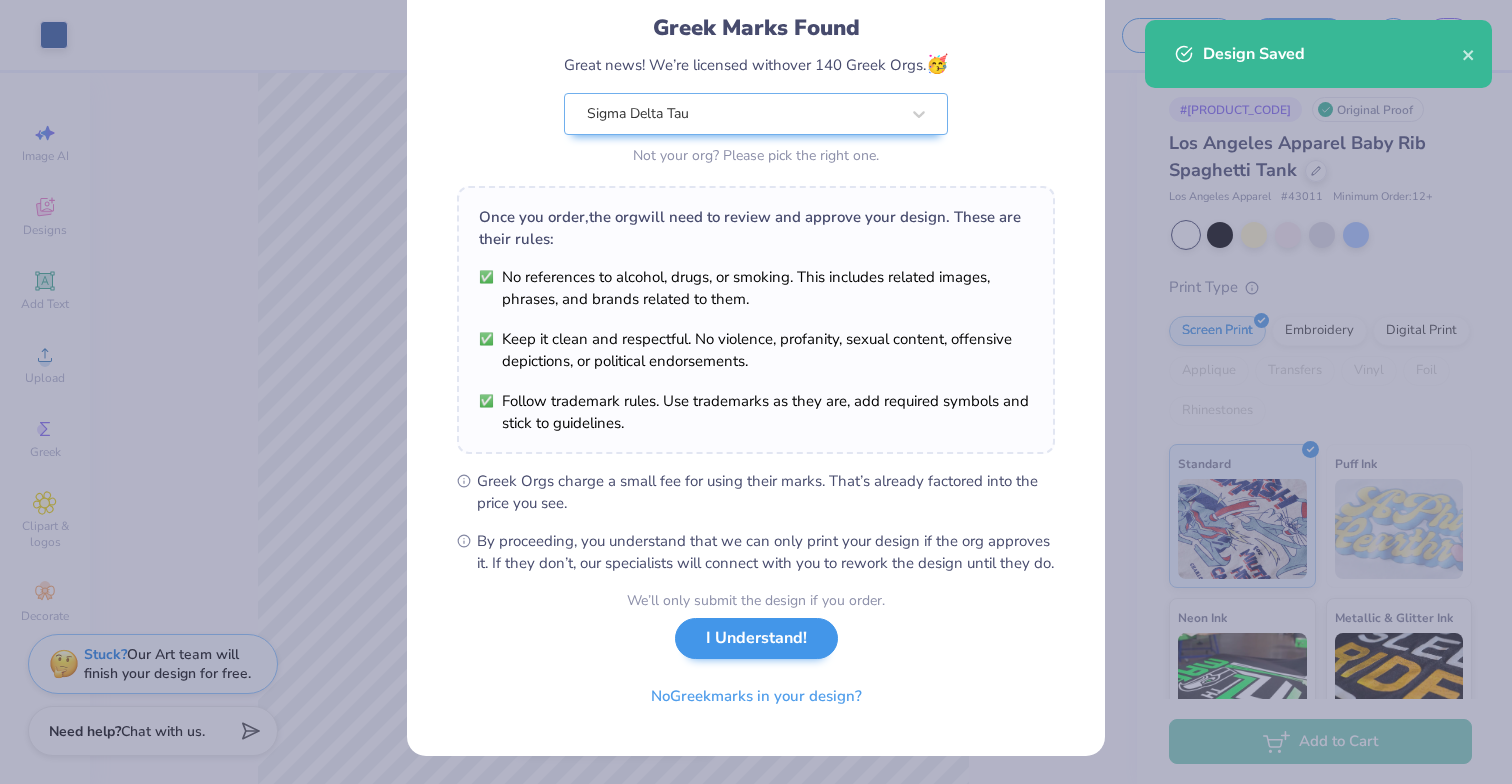scroll, scrollTop: 0, scrollLeft: 0, axis: both 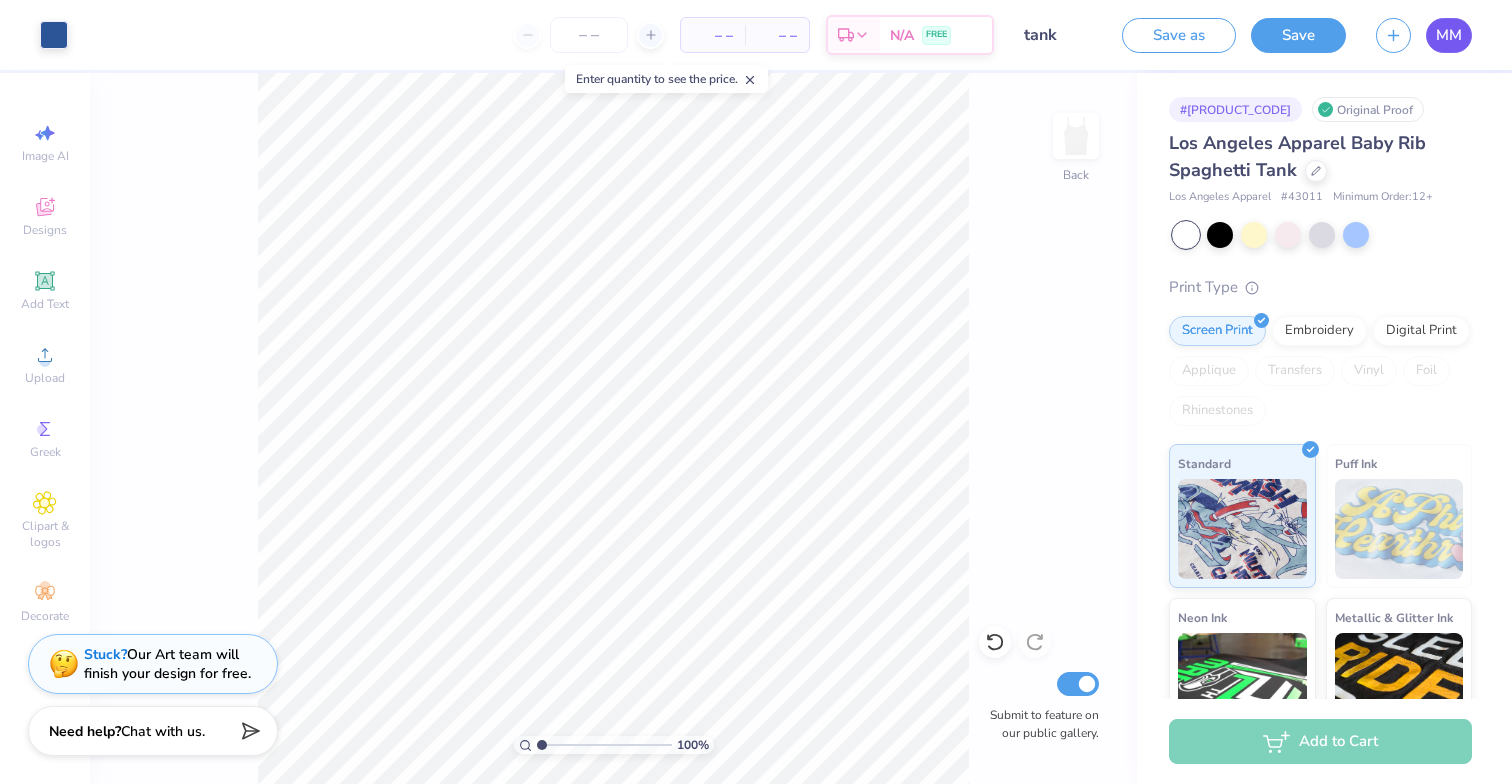 click on "MM" at bounding box center (1449, 35) 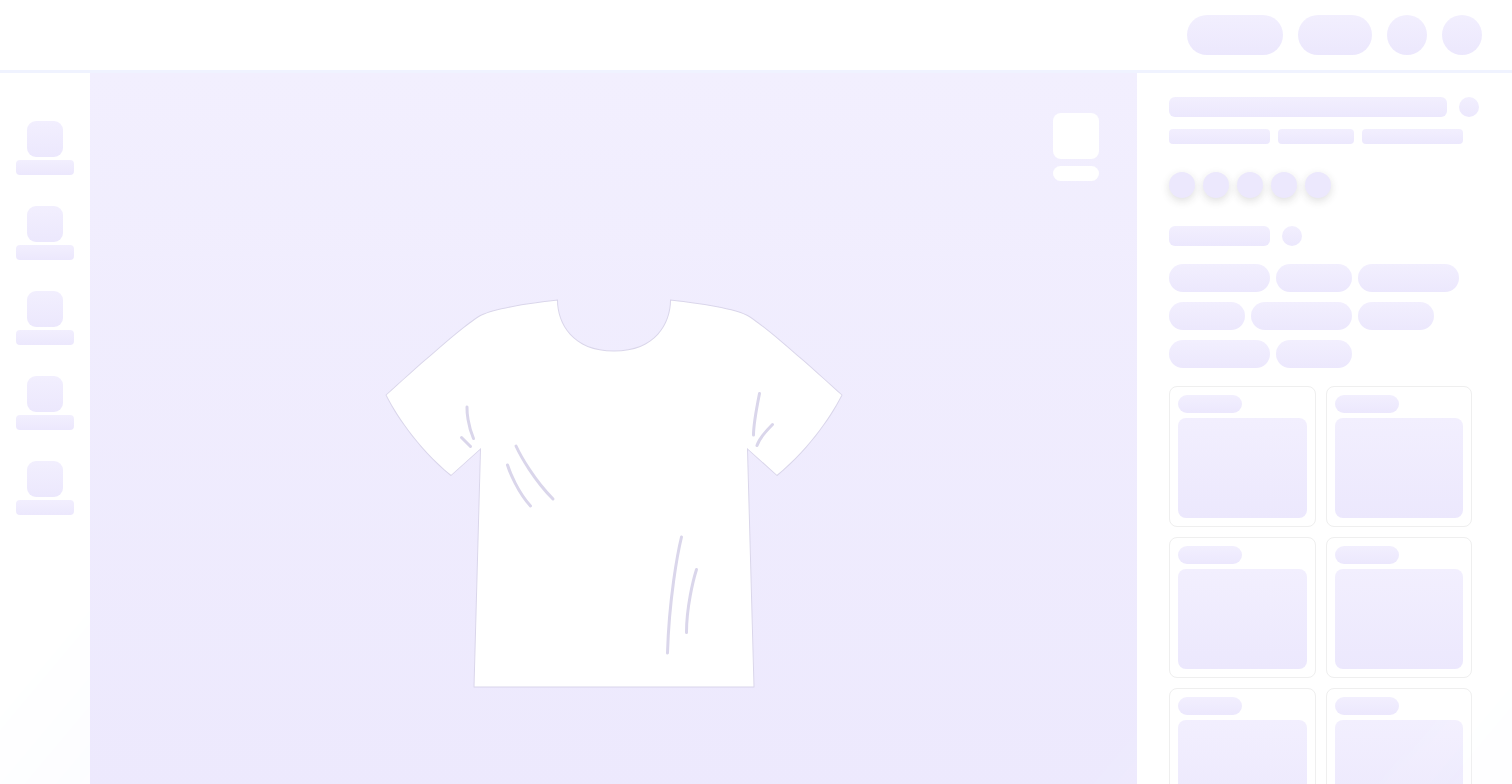 scroll, scrollTop: 0, scrollLeft: 0, axis: both 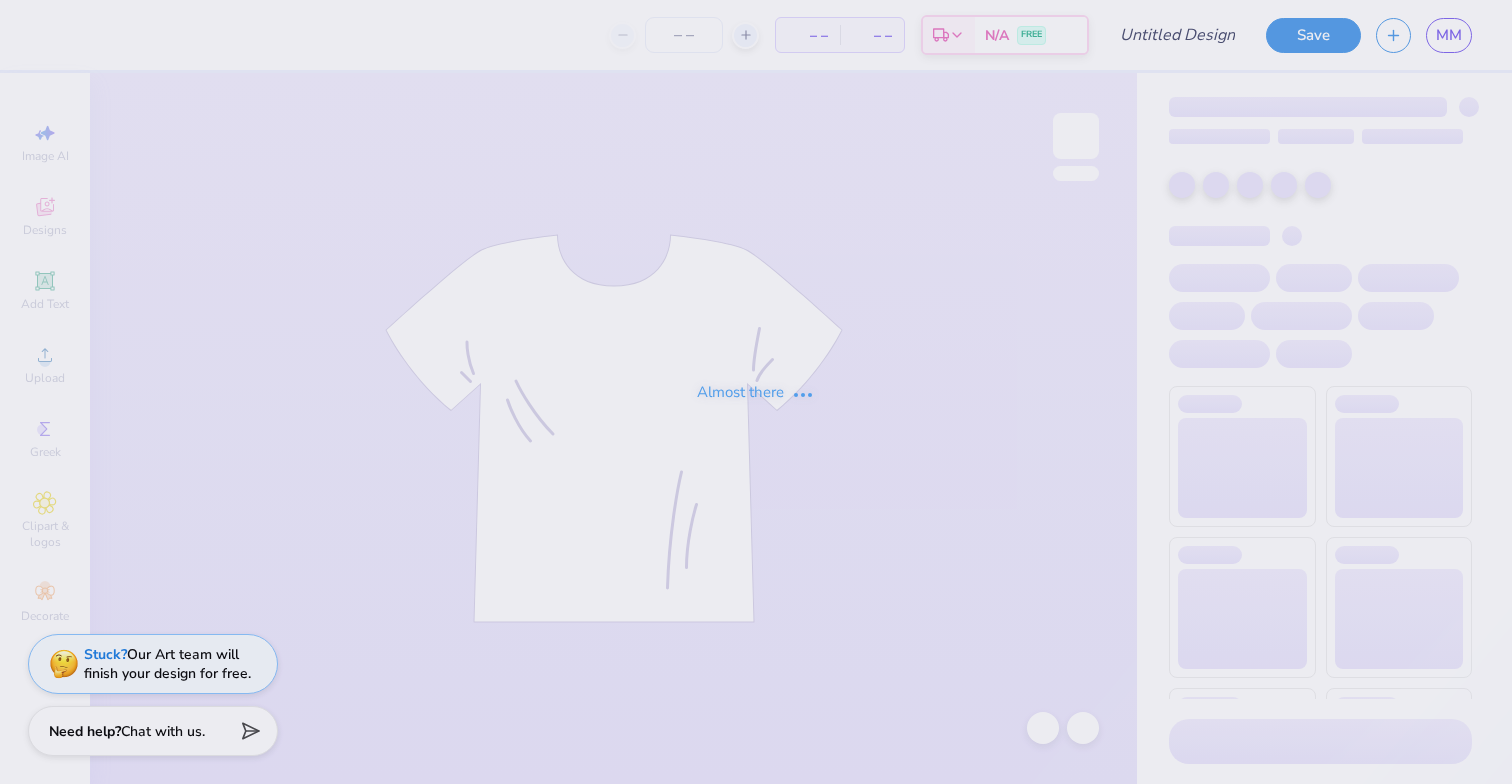 type on "shorts" 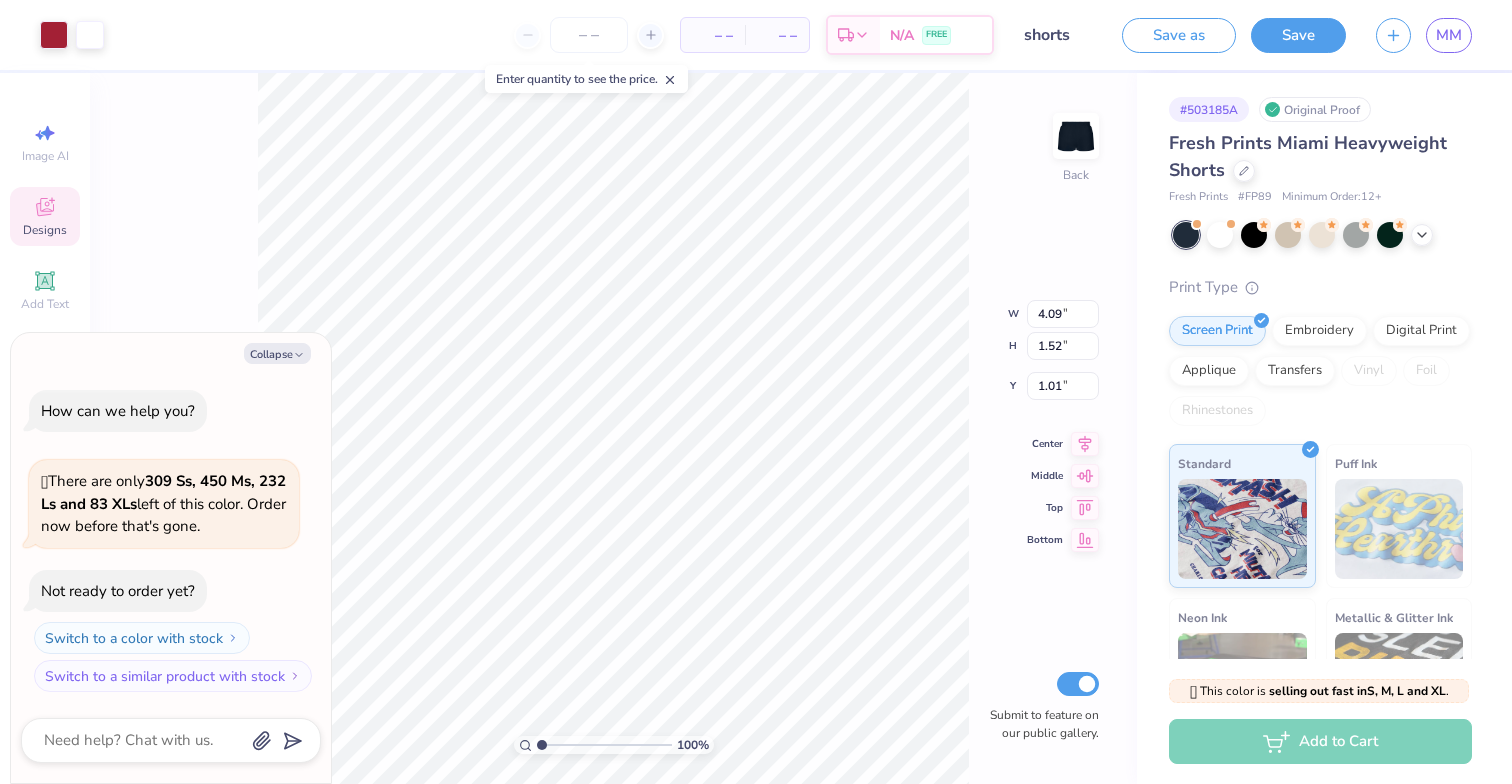 type on "x" 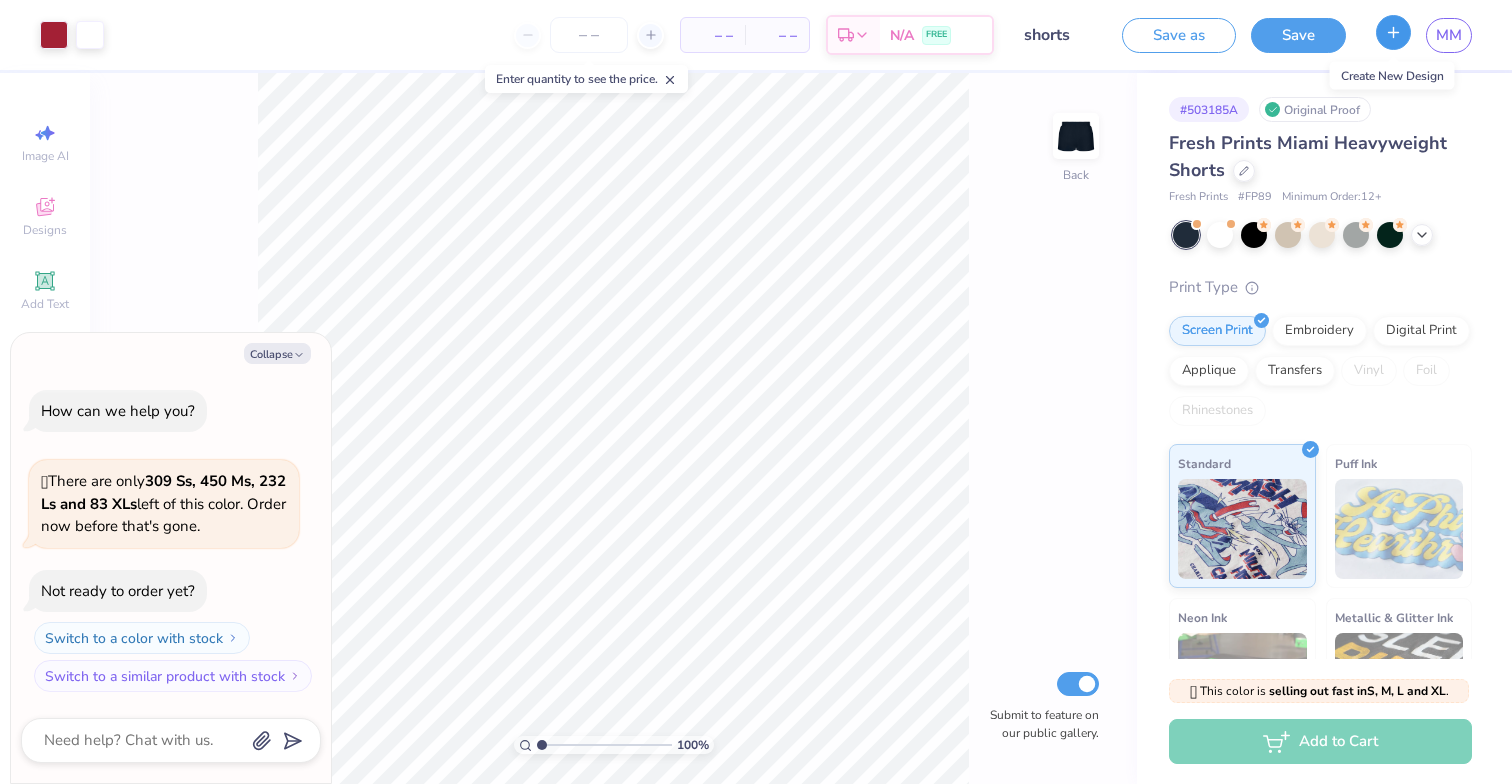 click 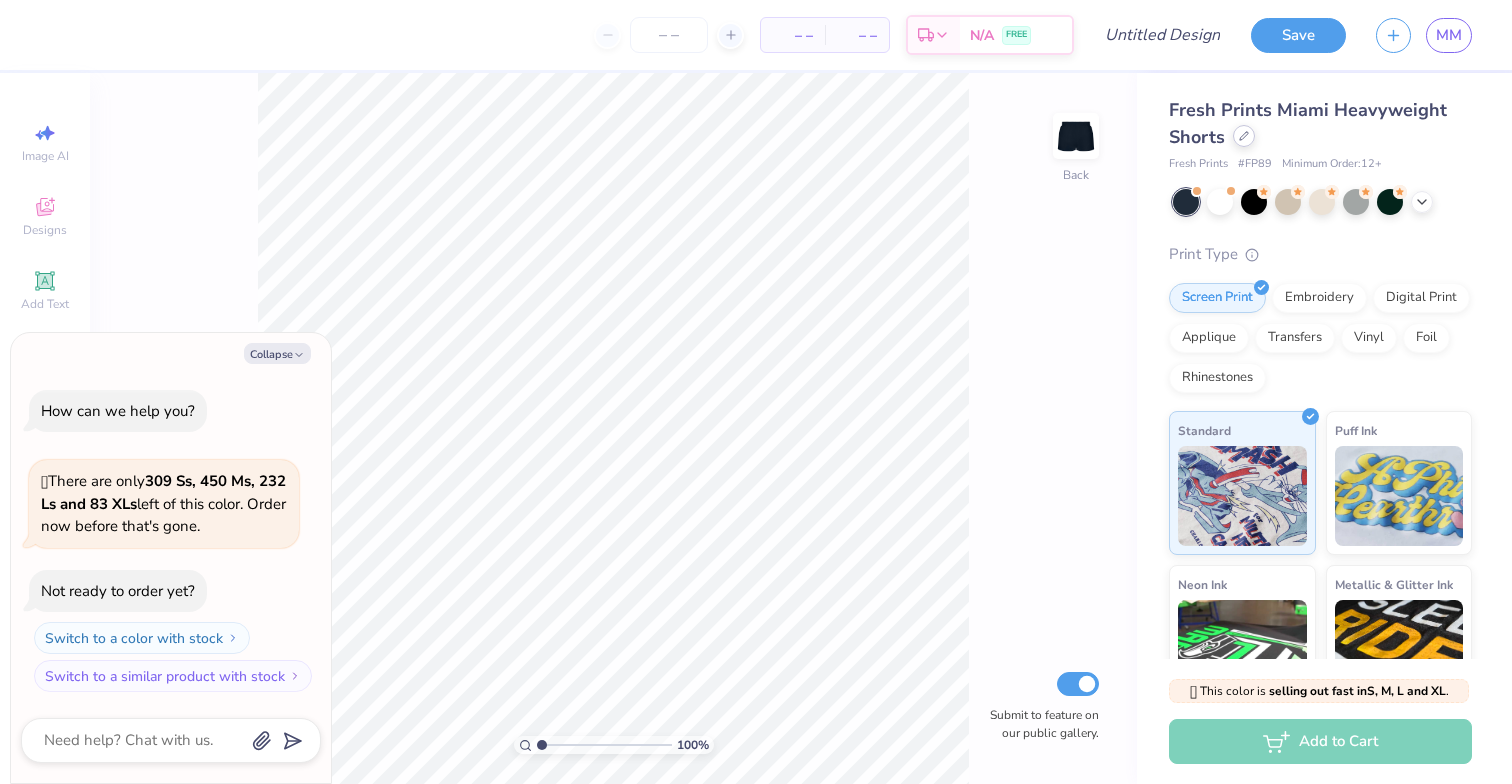click 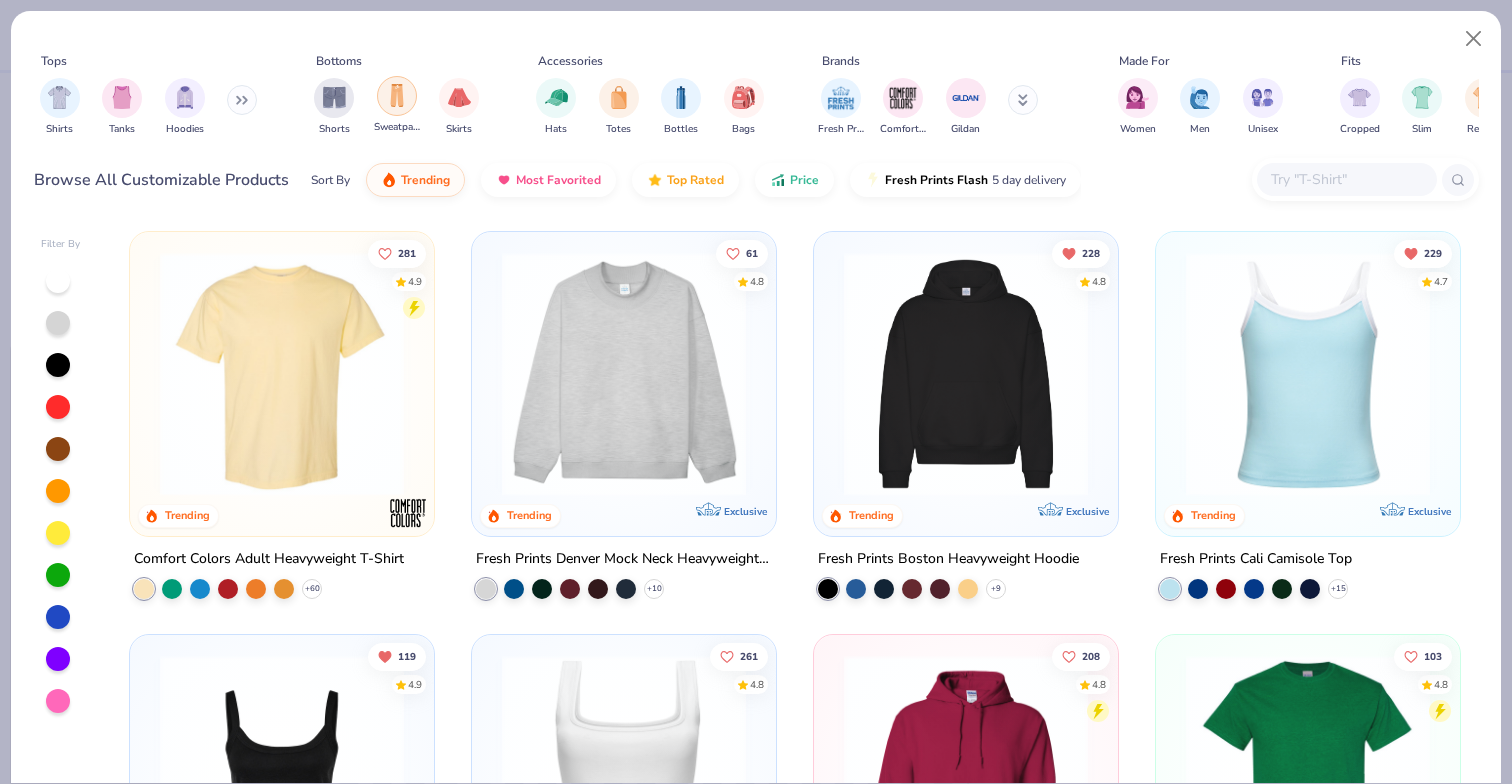 click at bounding box center [397, 96] 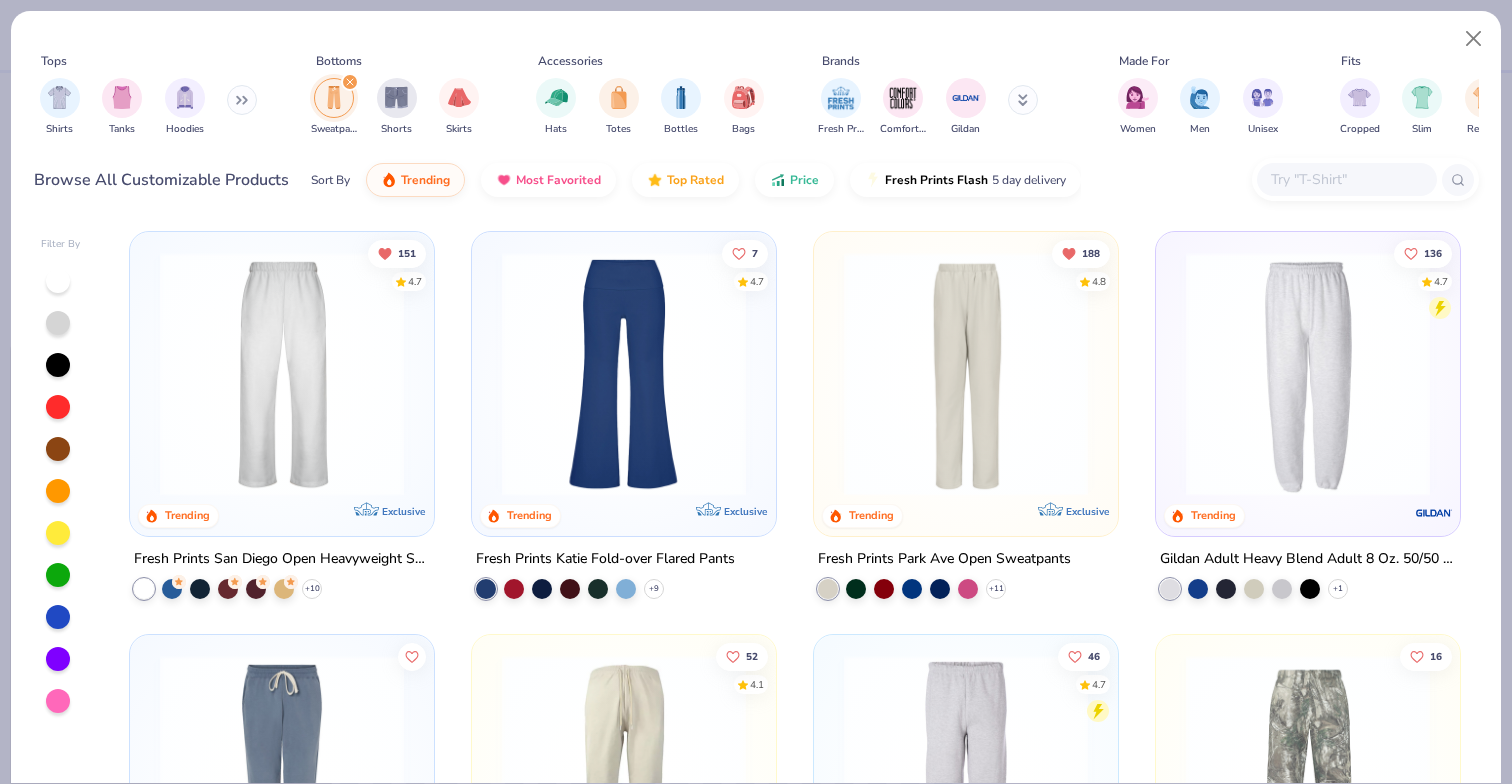 click at bounding box center (282, 374) 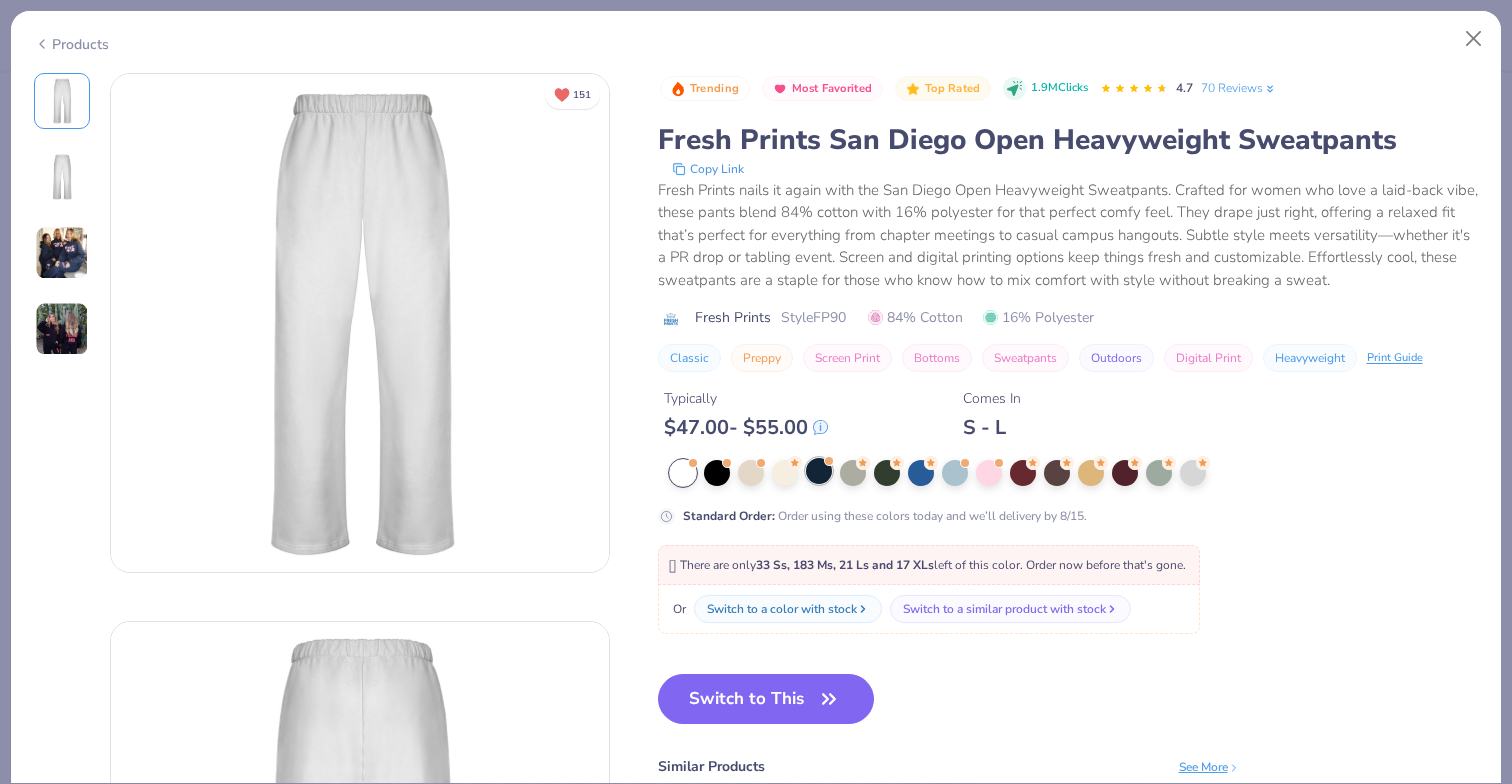 click at bounding box center [819, 471] 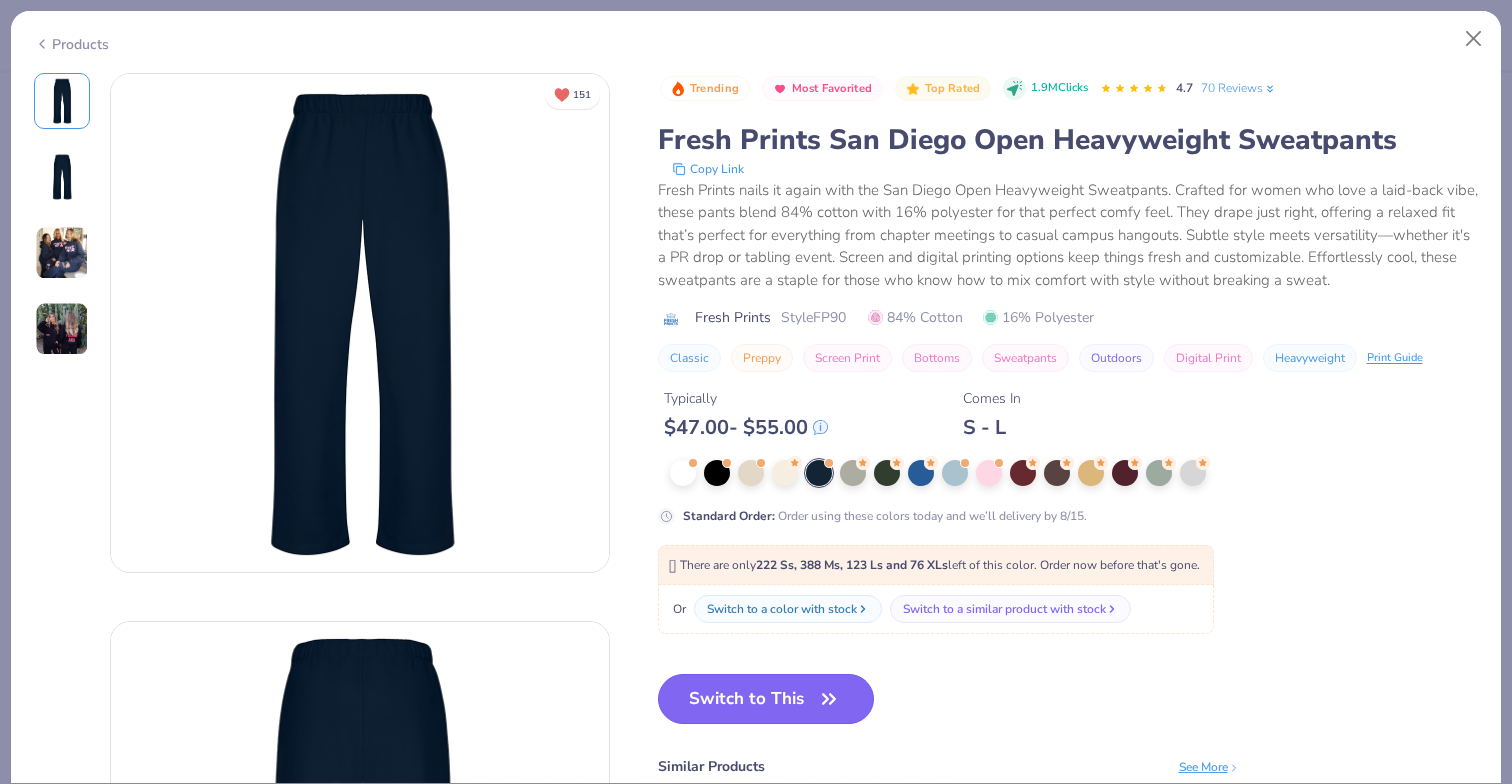 click on "Switch to This" at bounding box center (766, 699) 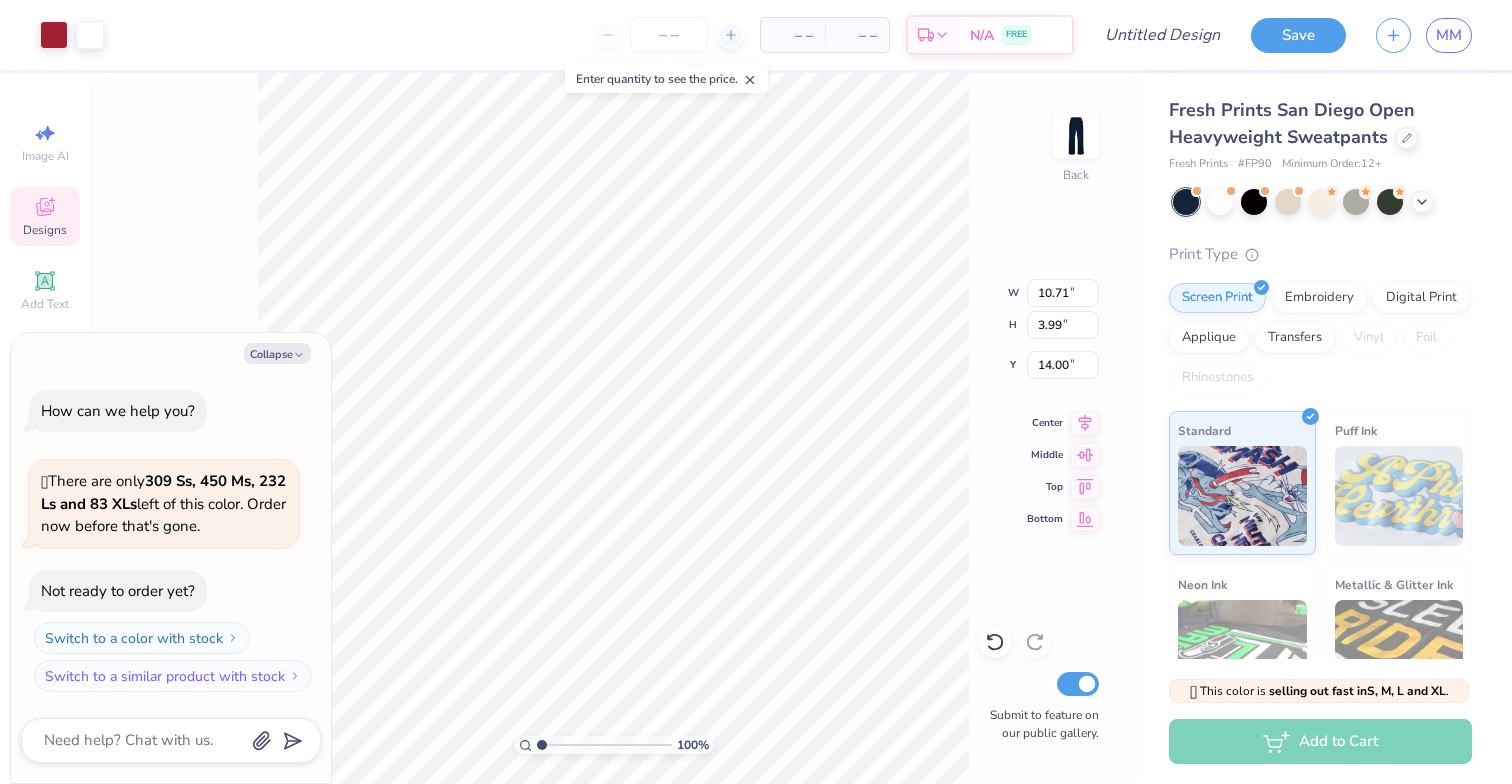 type on "x" 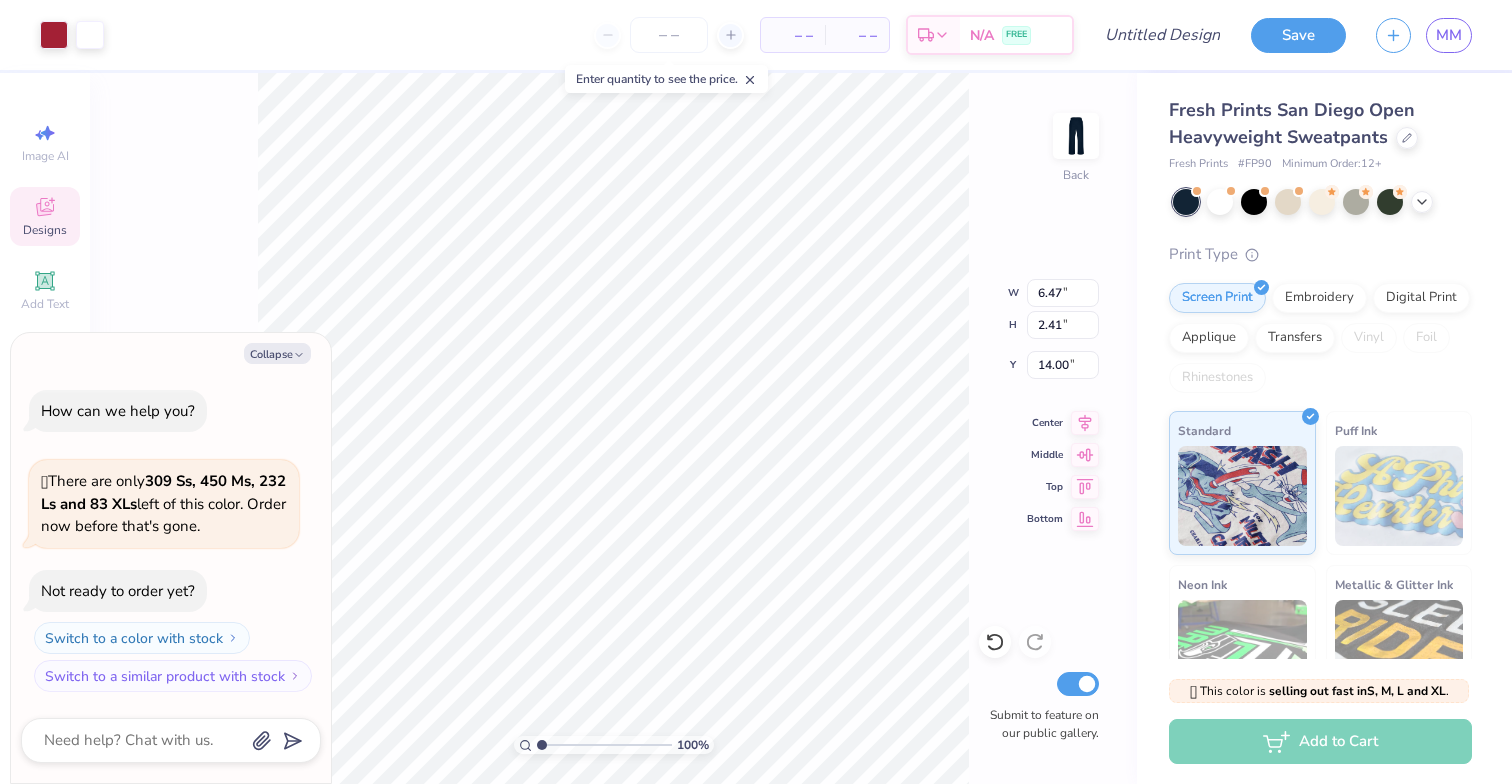 type on "x" 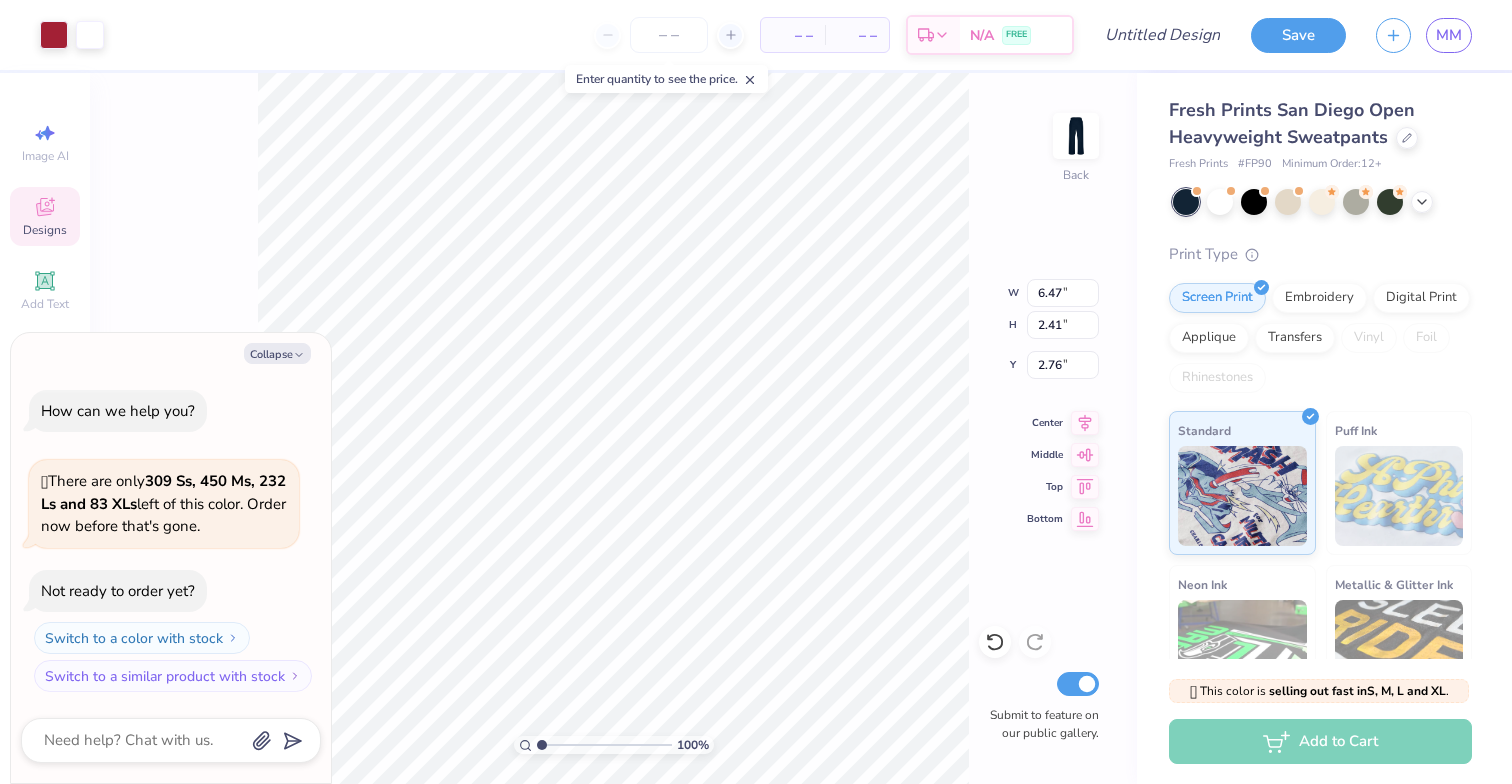 type on "x" 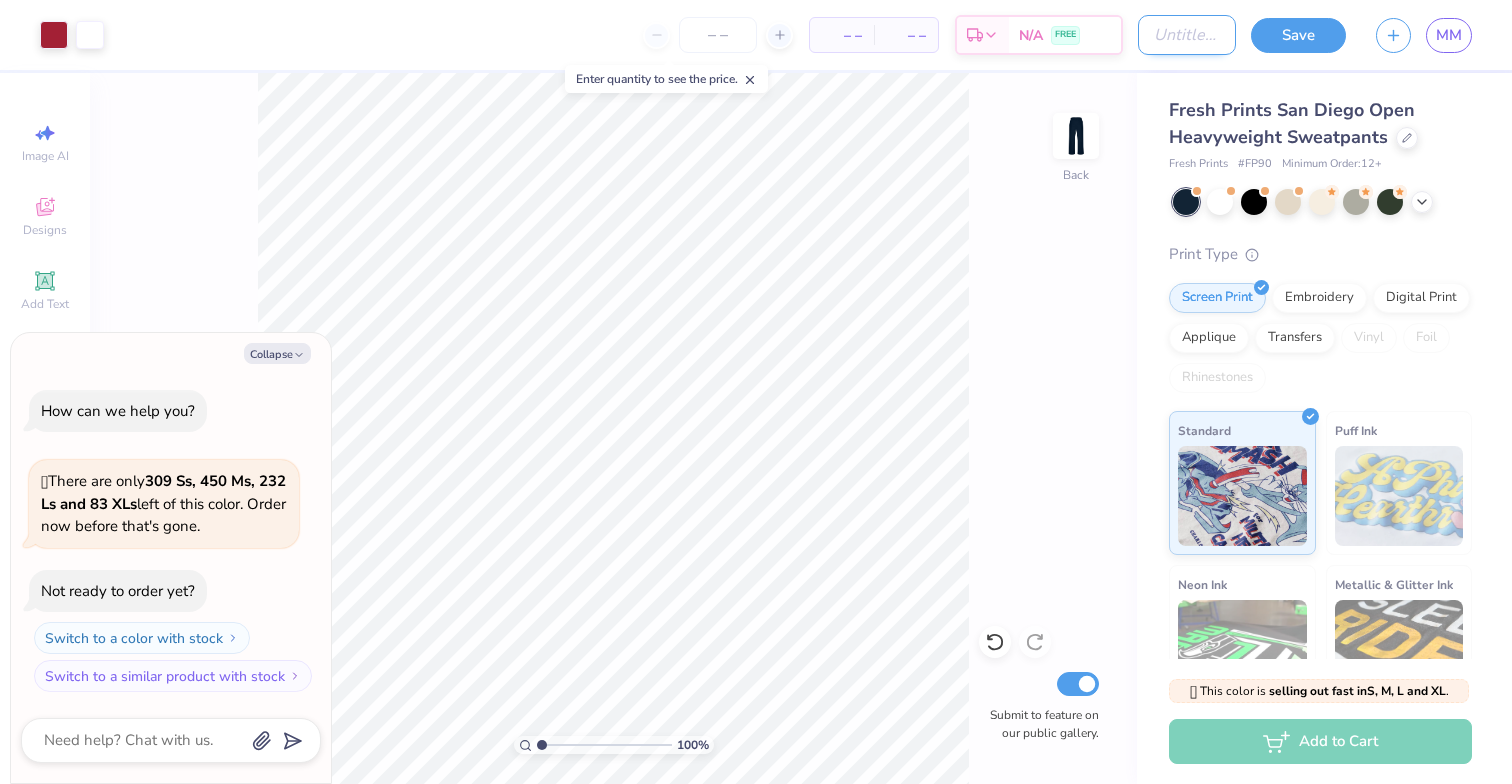 click on "Design Title" at bounding box center [1187, 35] 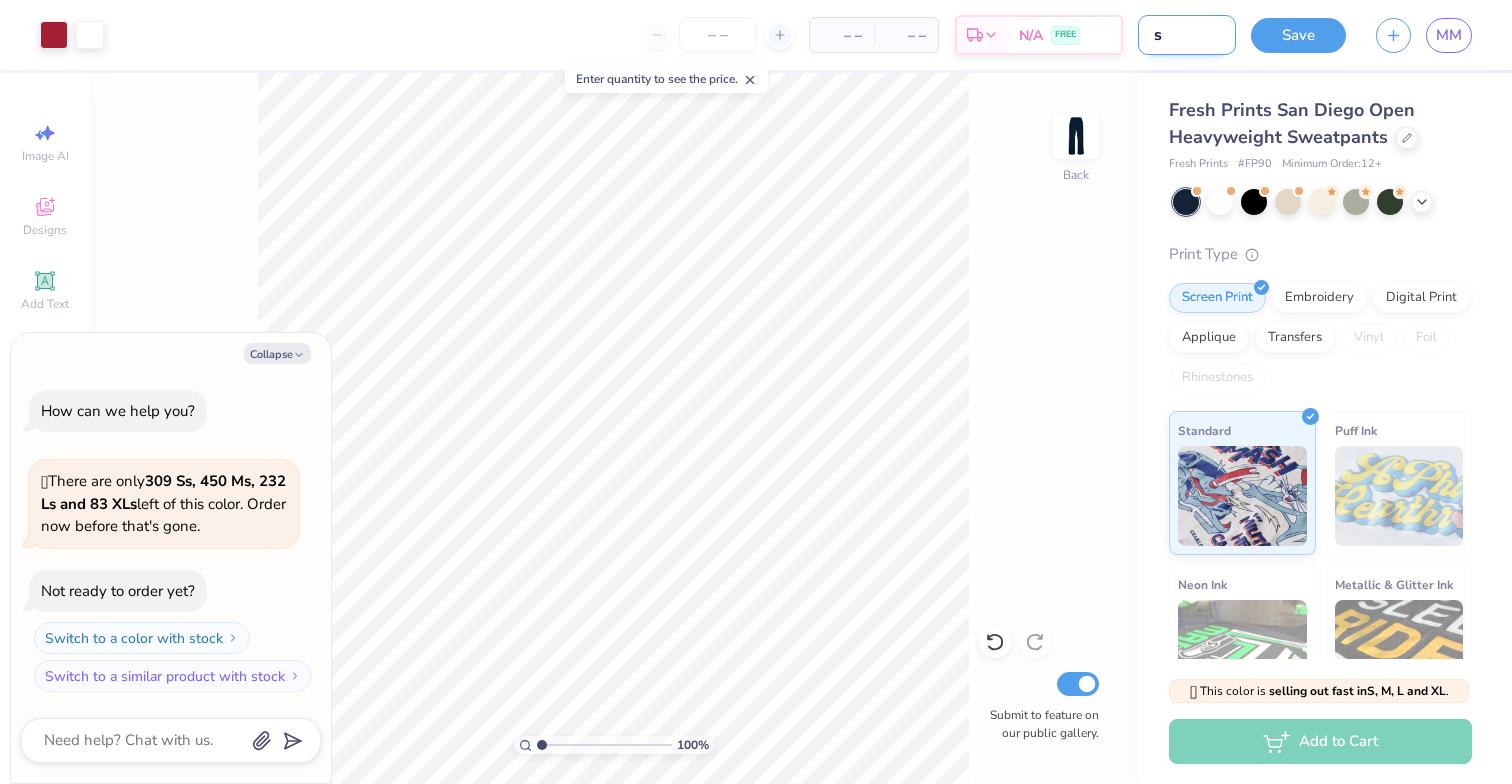 type on "sw" 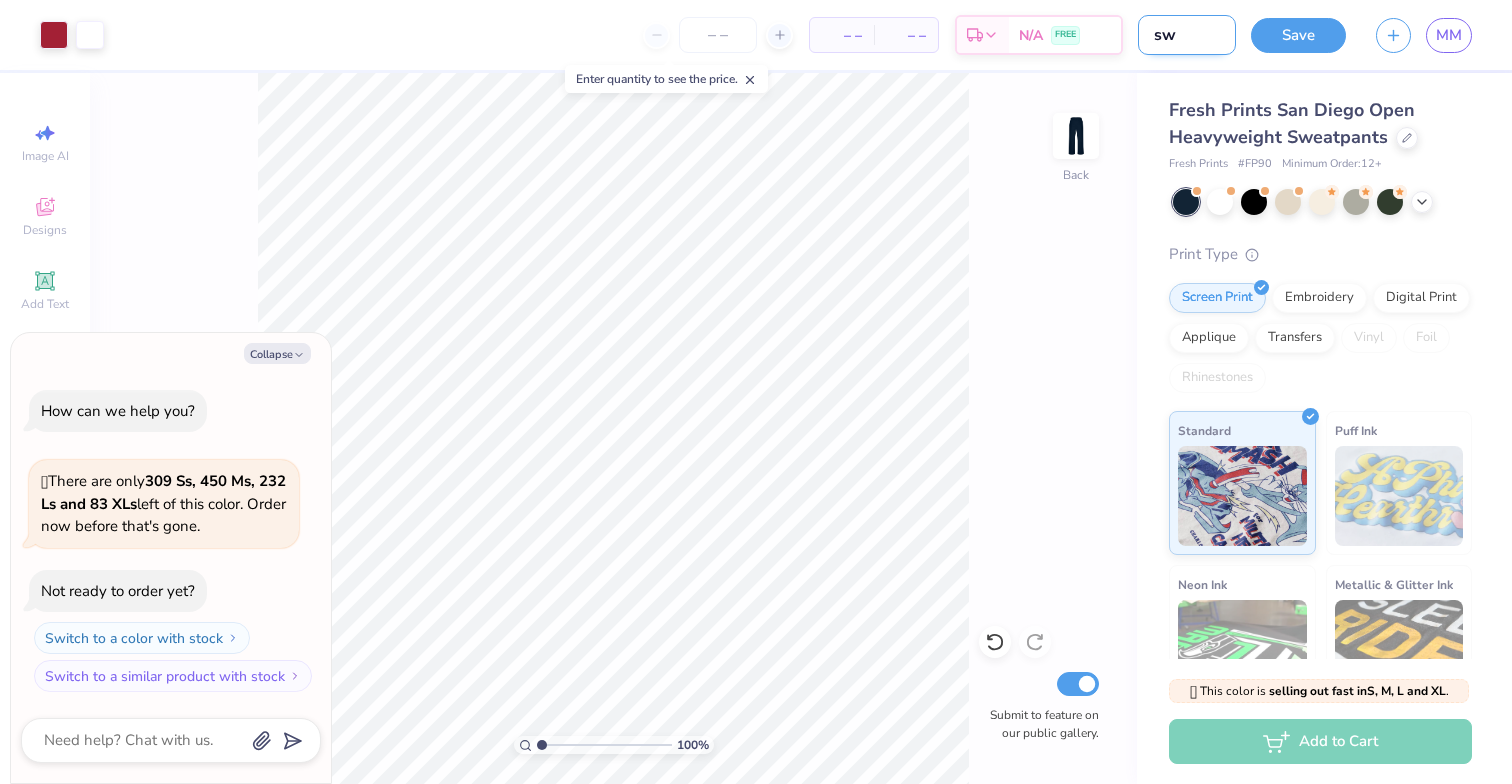 type on "swe" 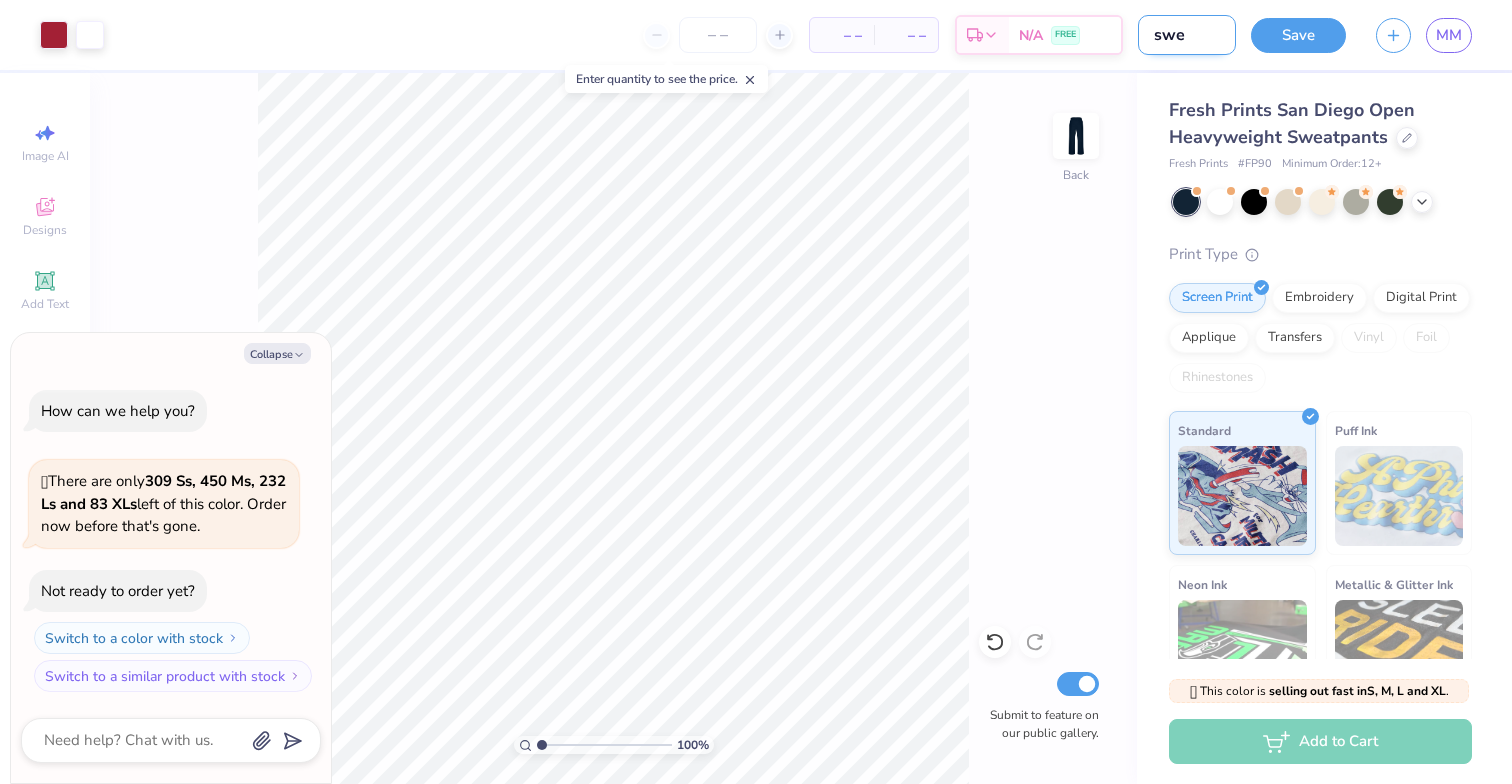 type on "swea" 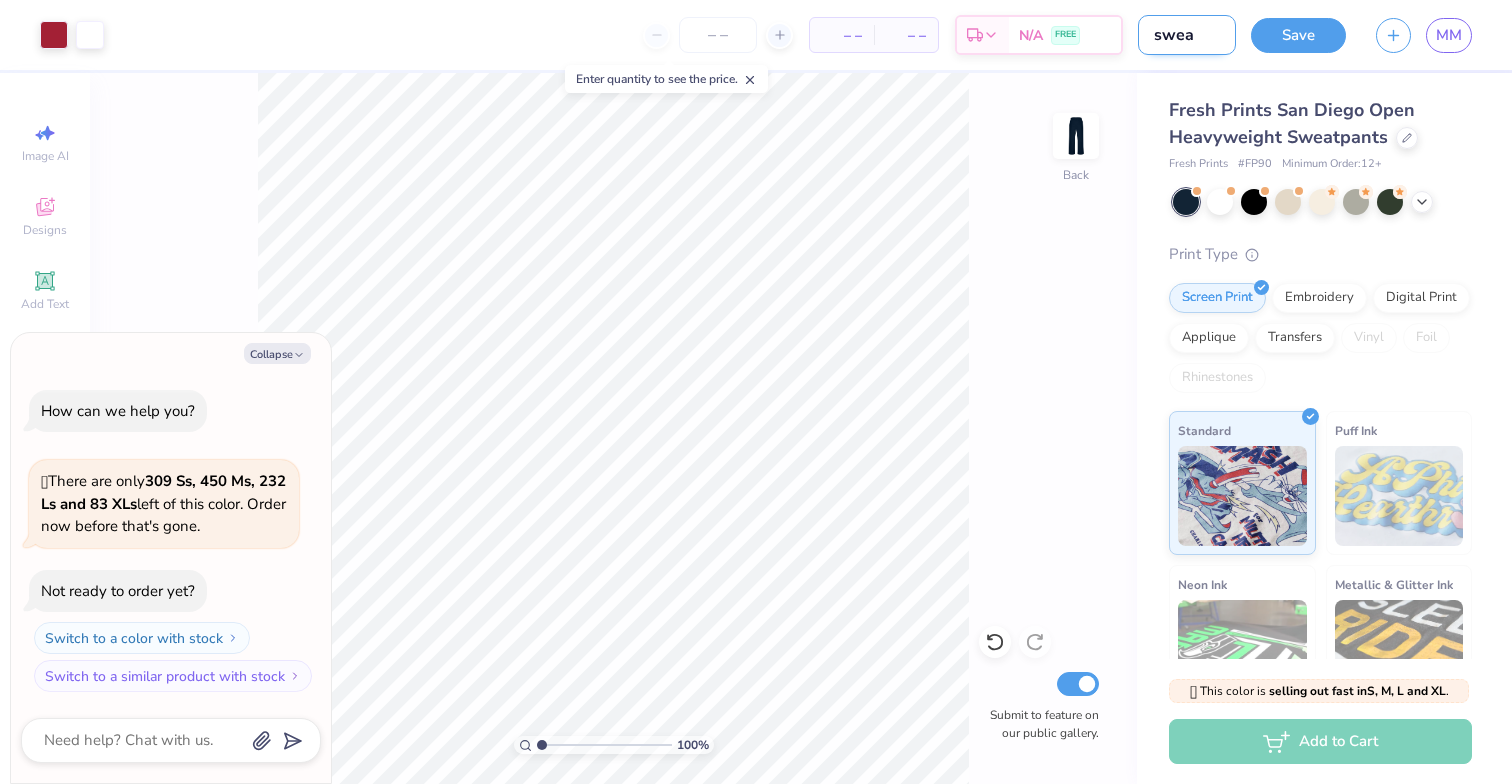 type on "sweat" 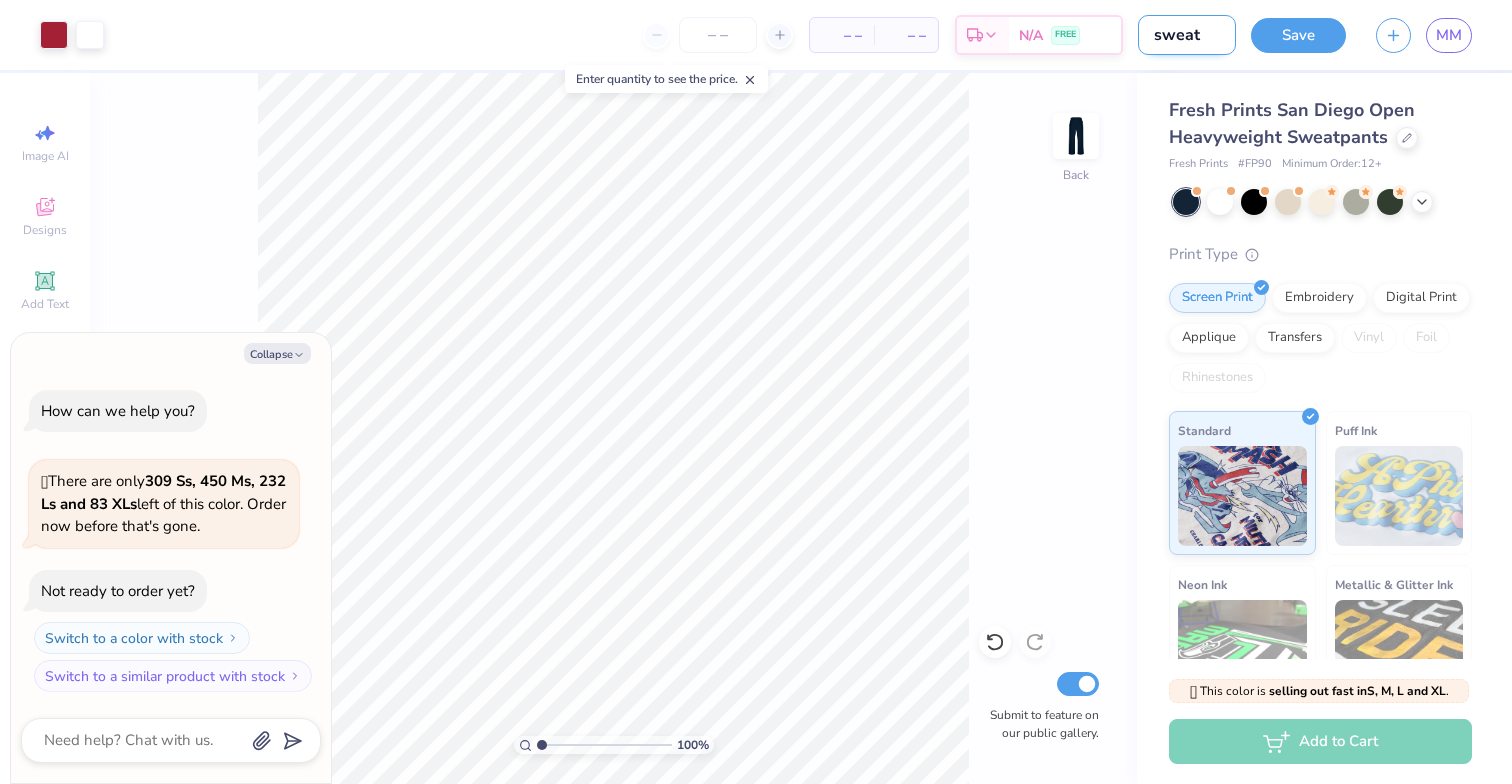 type on "sweats" 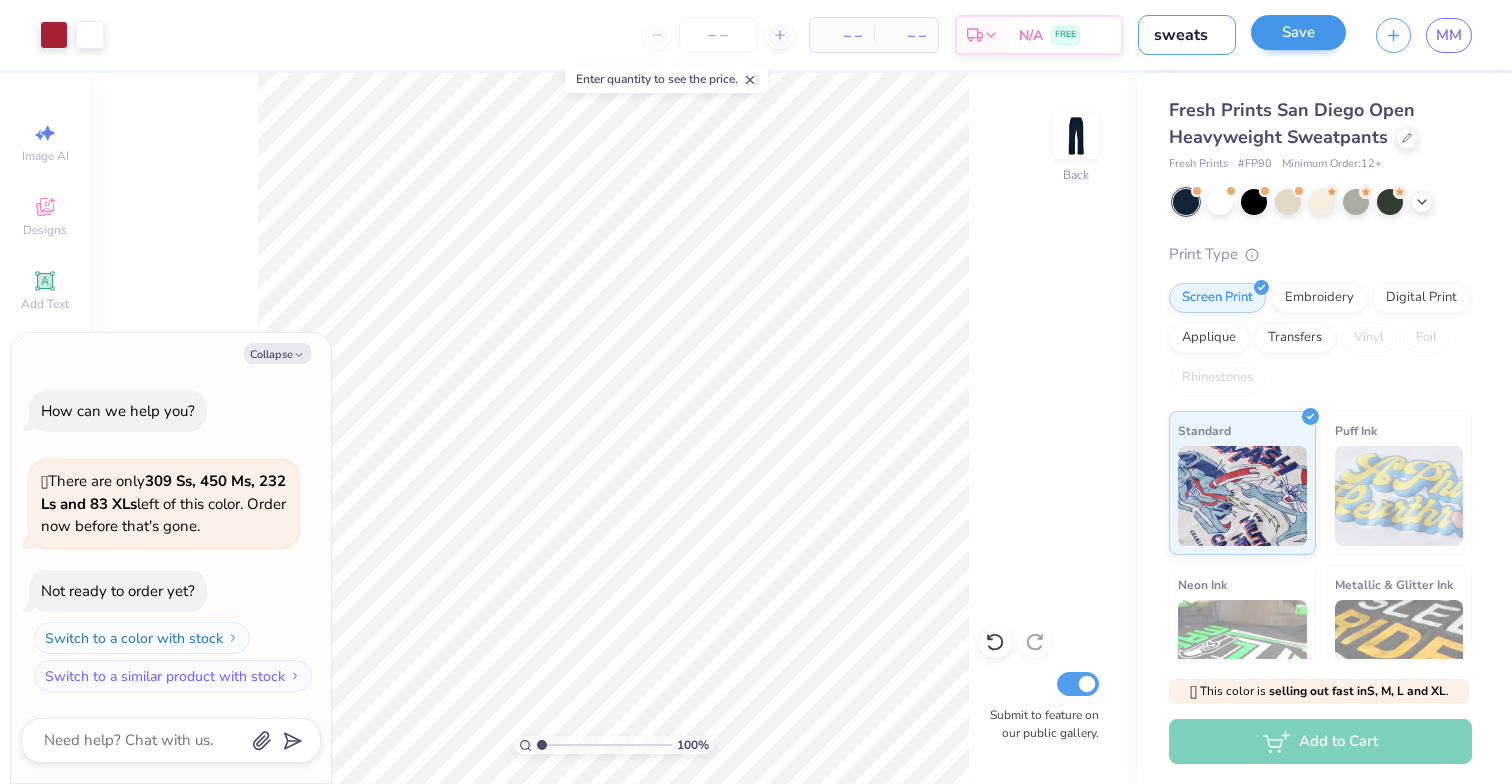 type on "sweats" 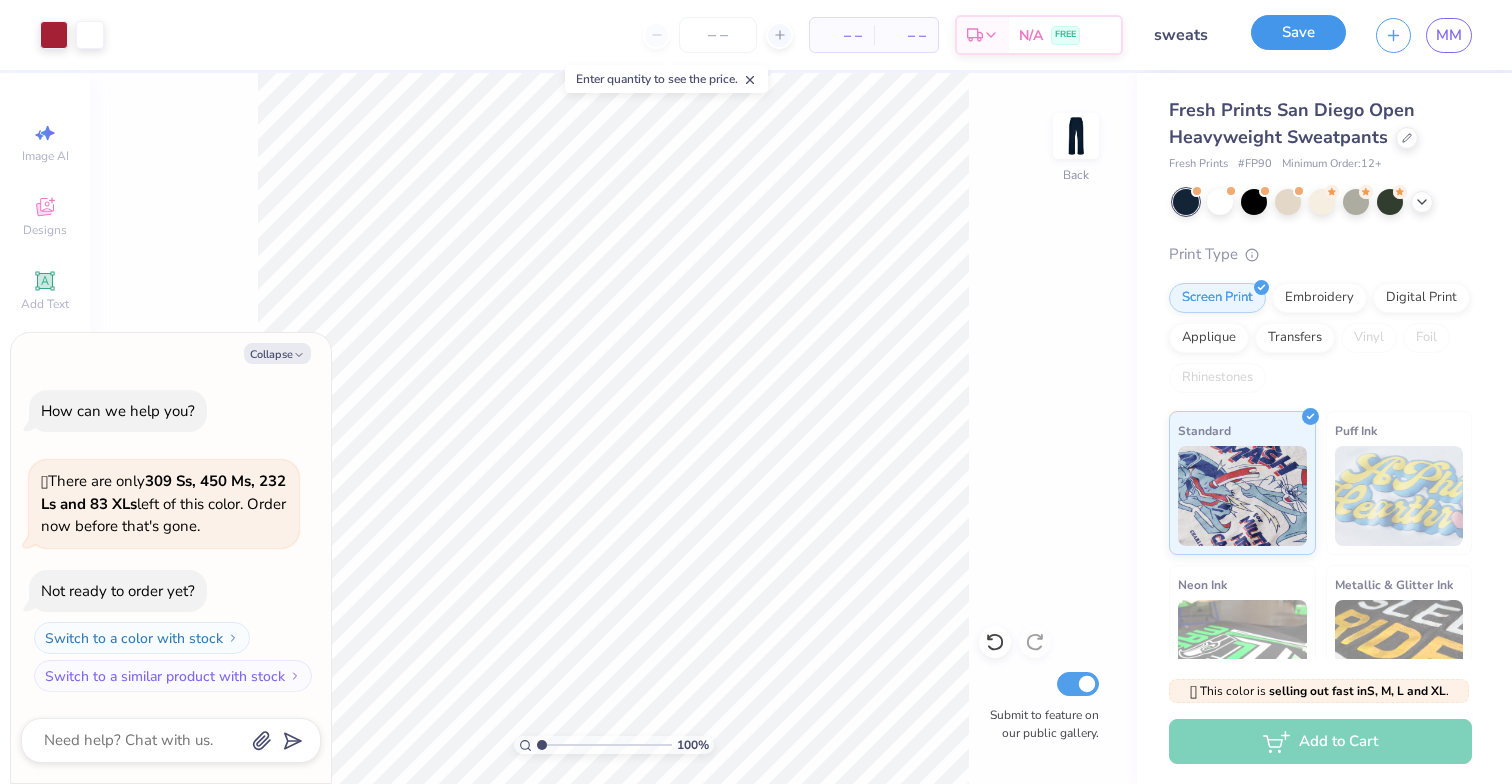 click on "Save" at bounding box center (1298, 32) 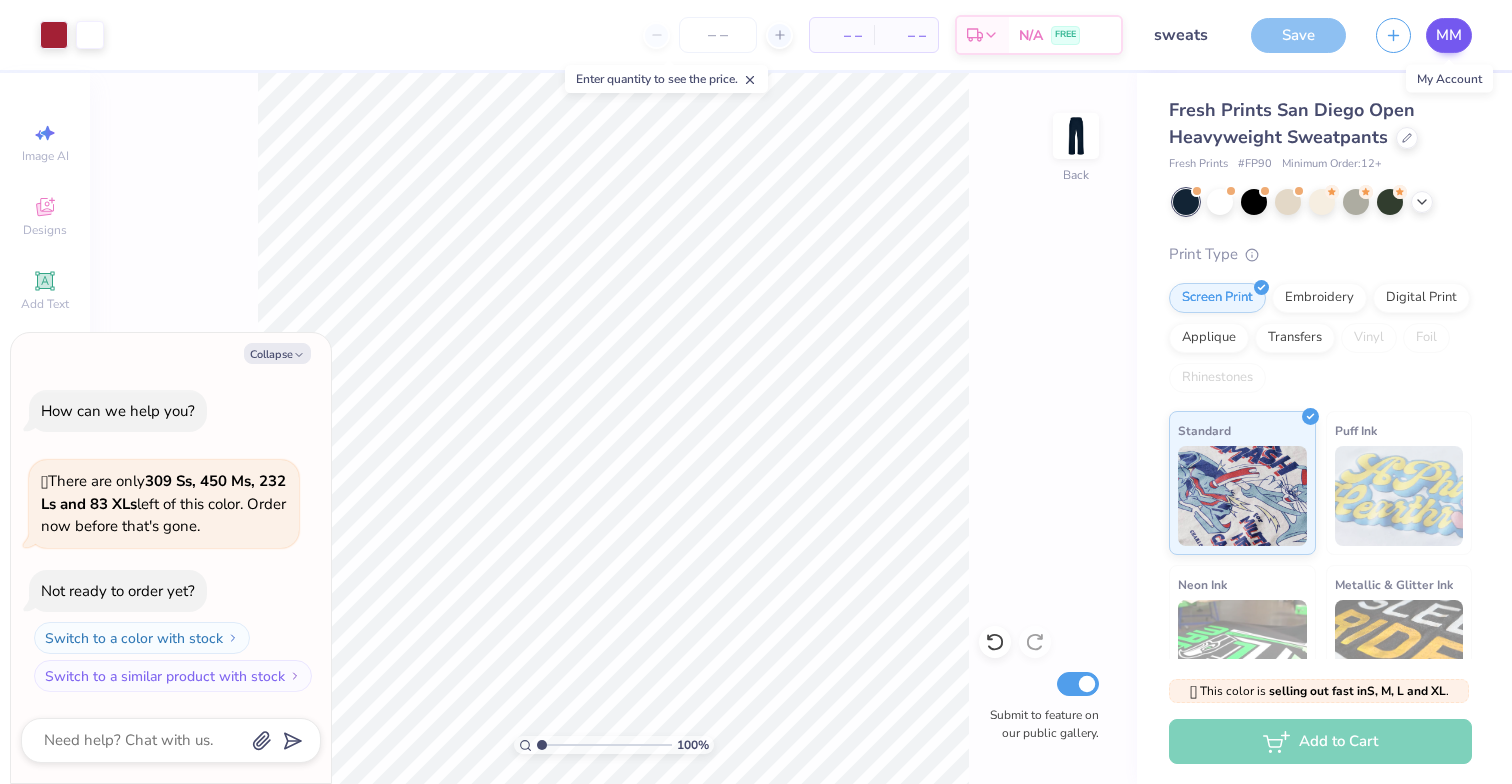 type on "x" 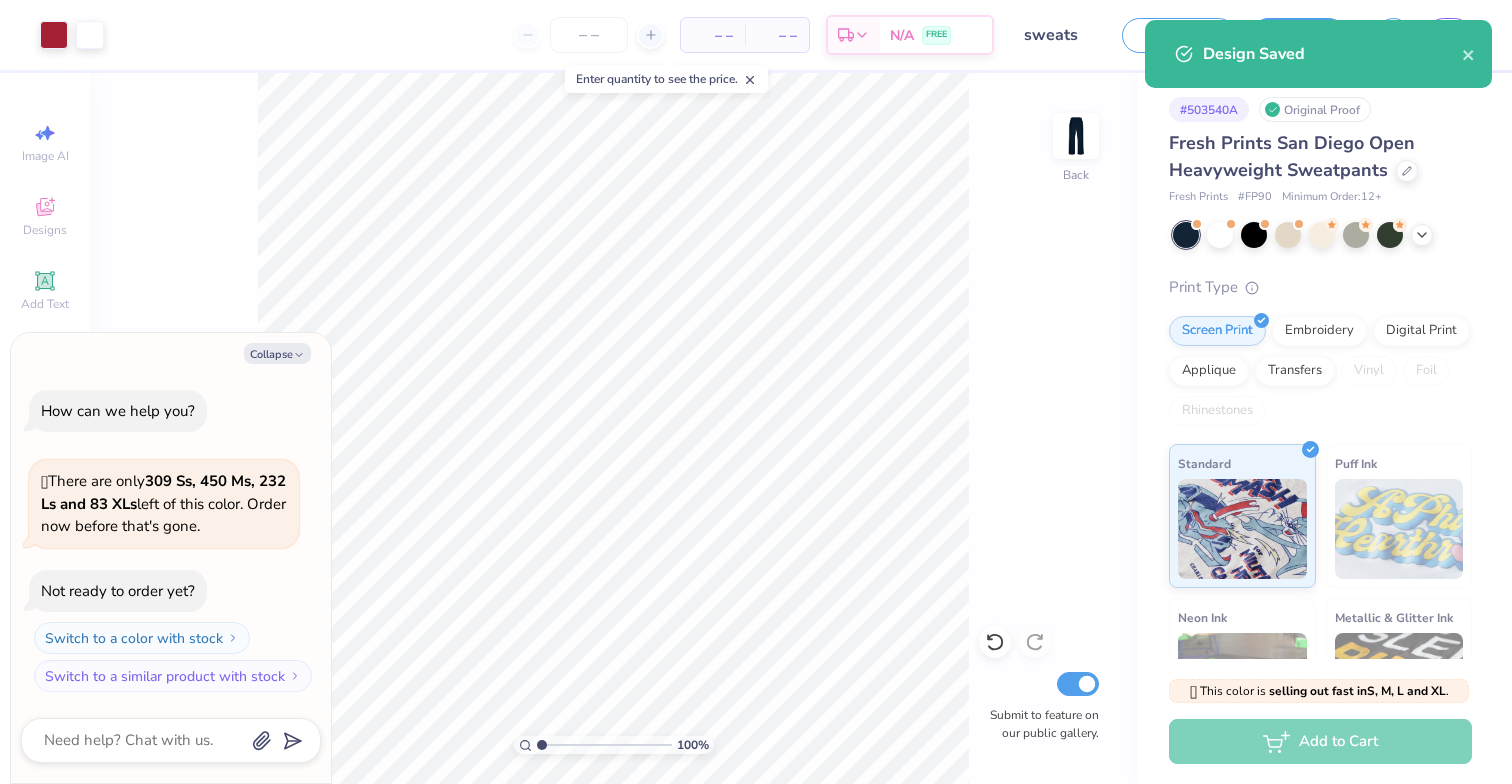 click on "Design Saved" at bounding box center [1318, 54] 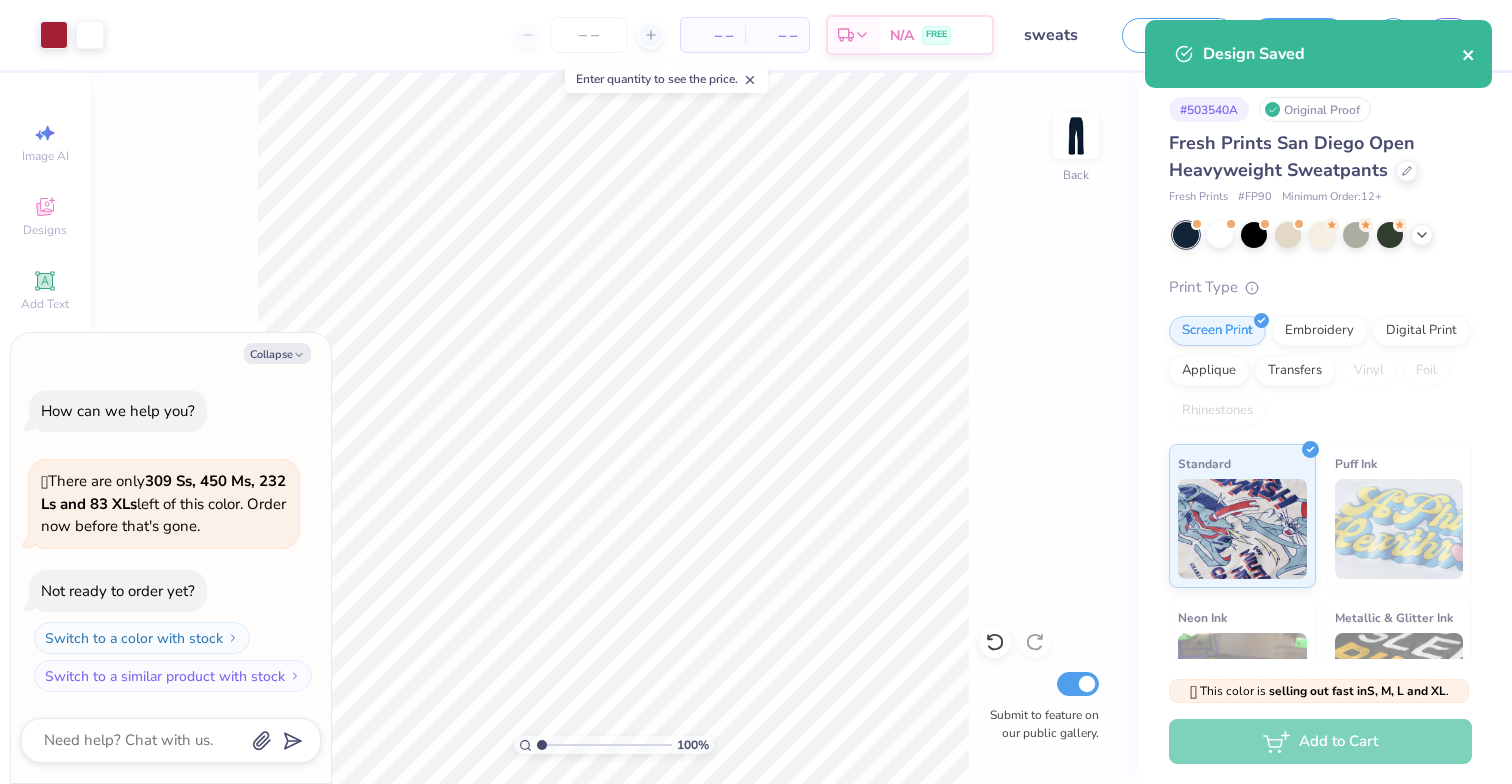 click 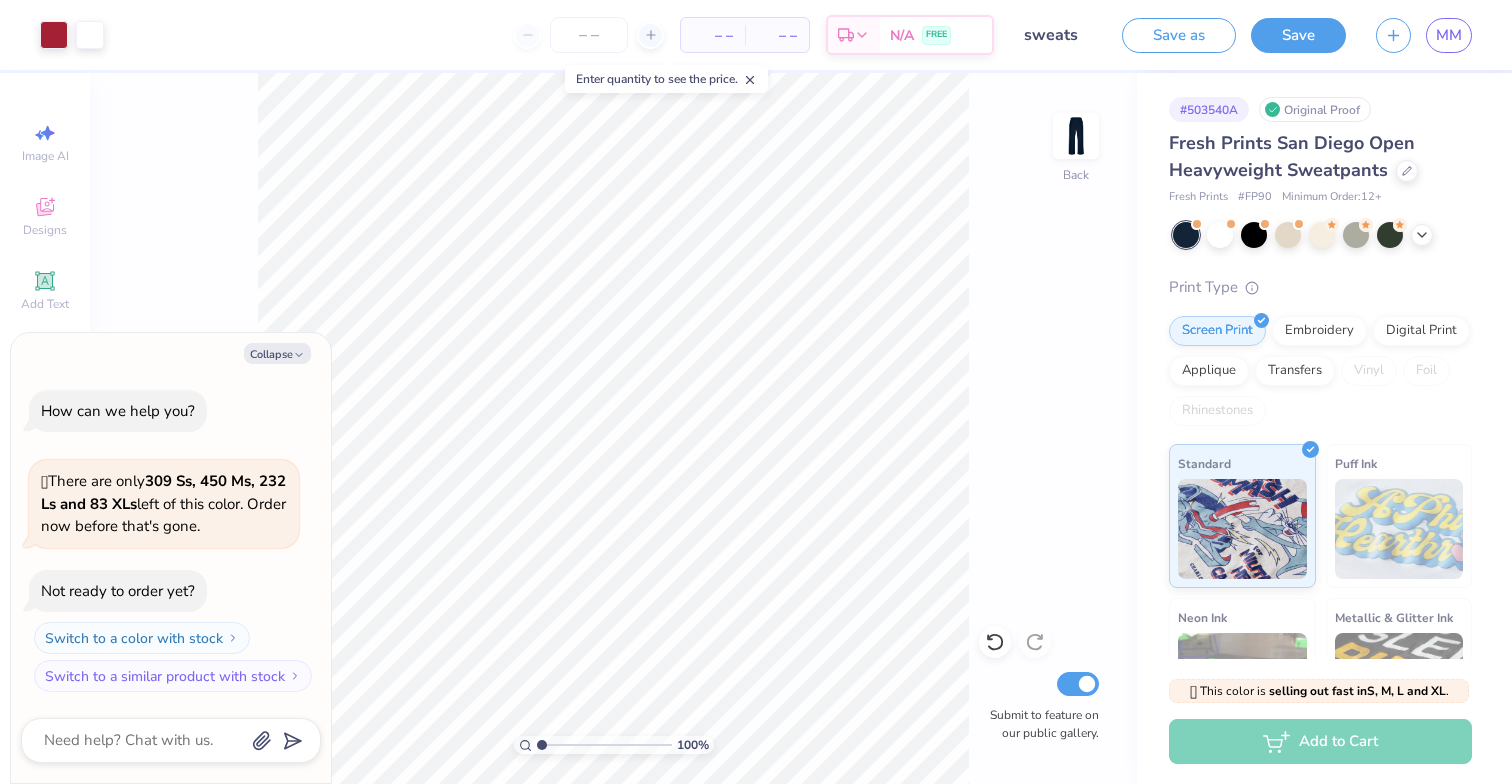 click on "Design Saved" at bounding box center [1318, 61] 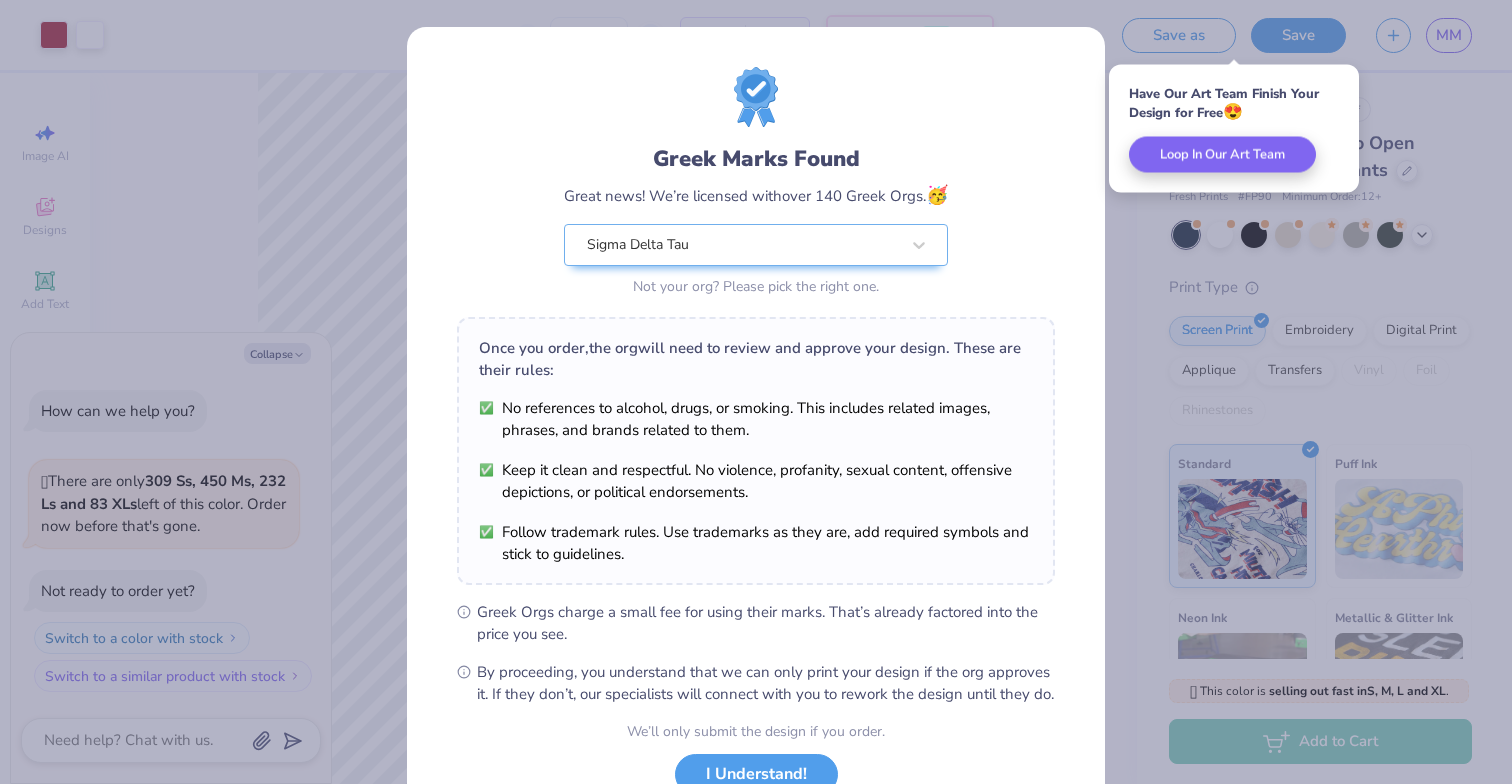 scroll, scrollTop: 152, scrollLeft: 0, axis: vertical 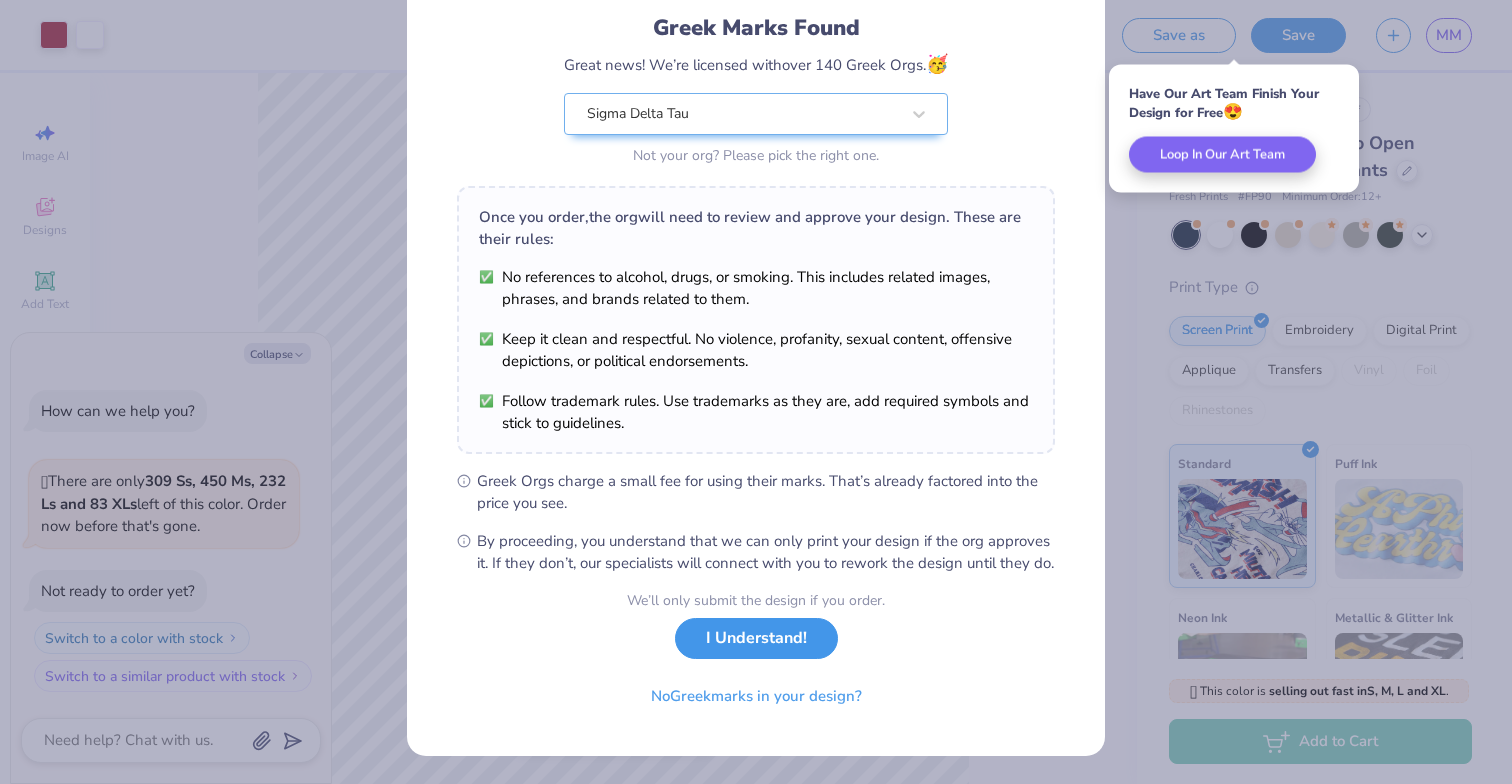 click on "I Understand!" at bounding box center [756, 638] 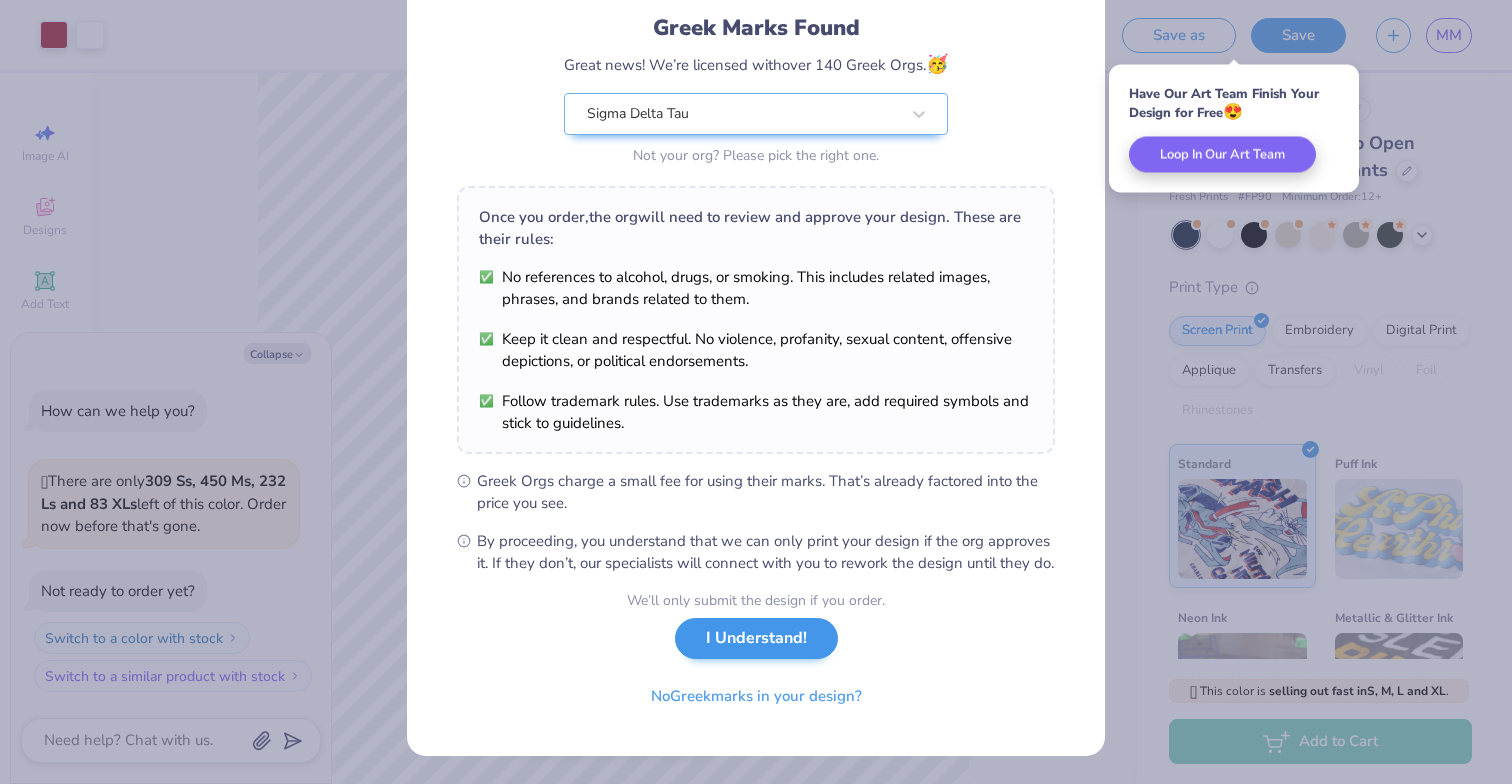 scroll, scrollTop: 0, scrollLeft: 0, axis: both 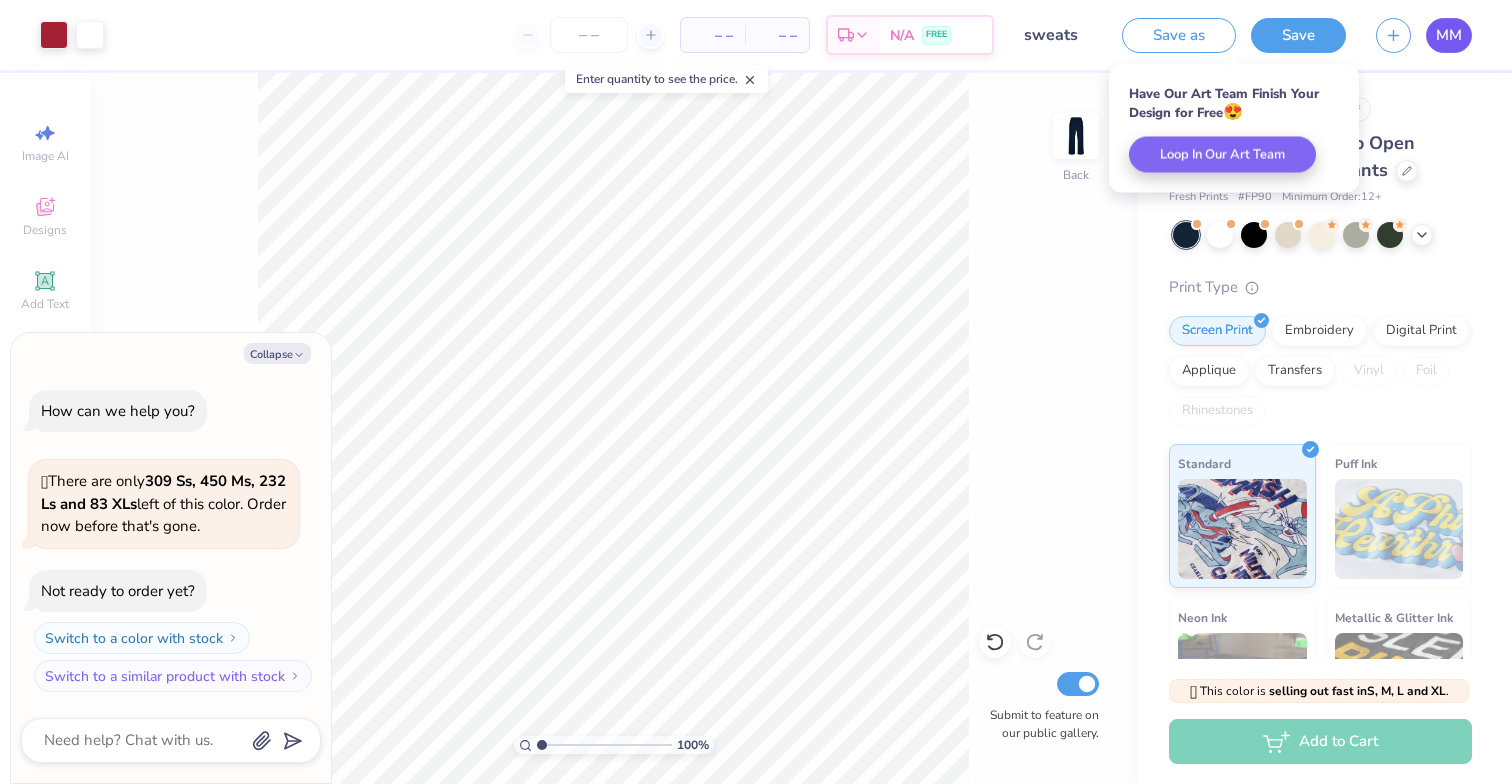 click on "MM" at bounding box center [1449, 35] 